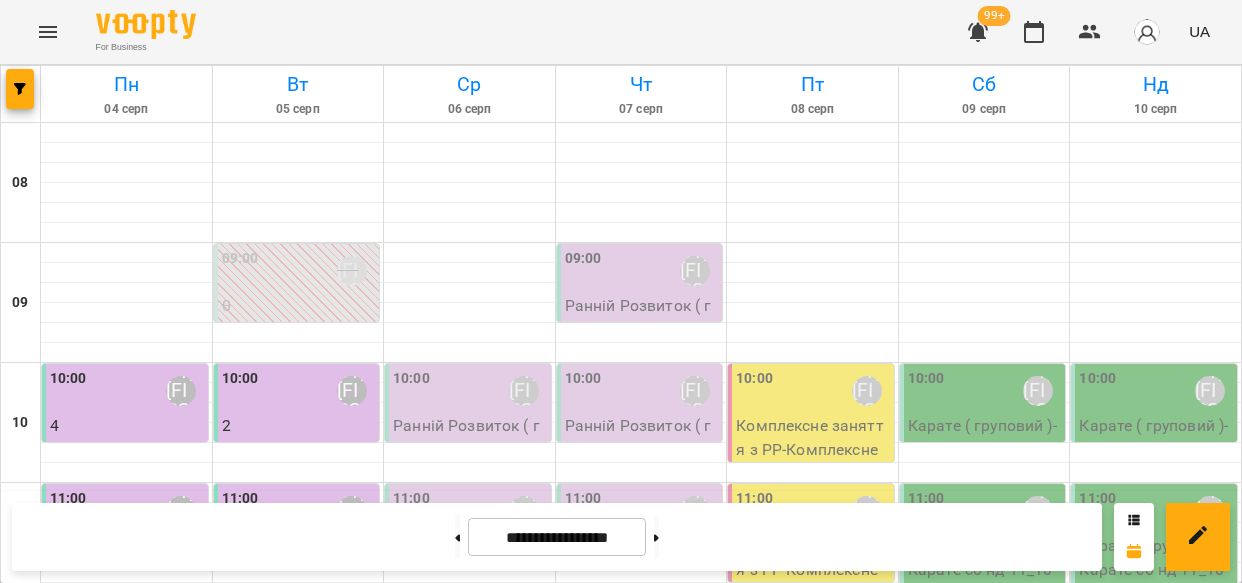 scroll, scrollTop: 0, scrollLeft: 0, axis: both 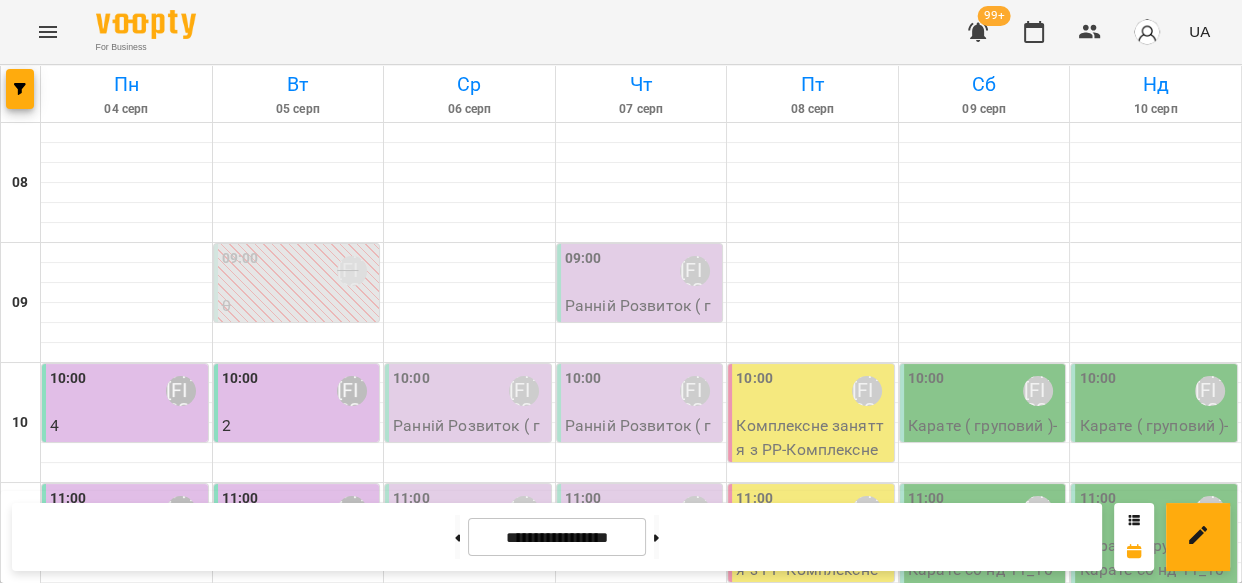 click on "37" at bounding box center (299, 1326) 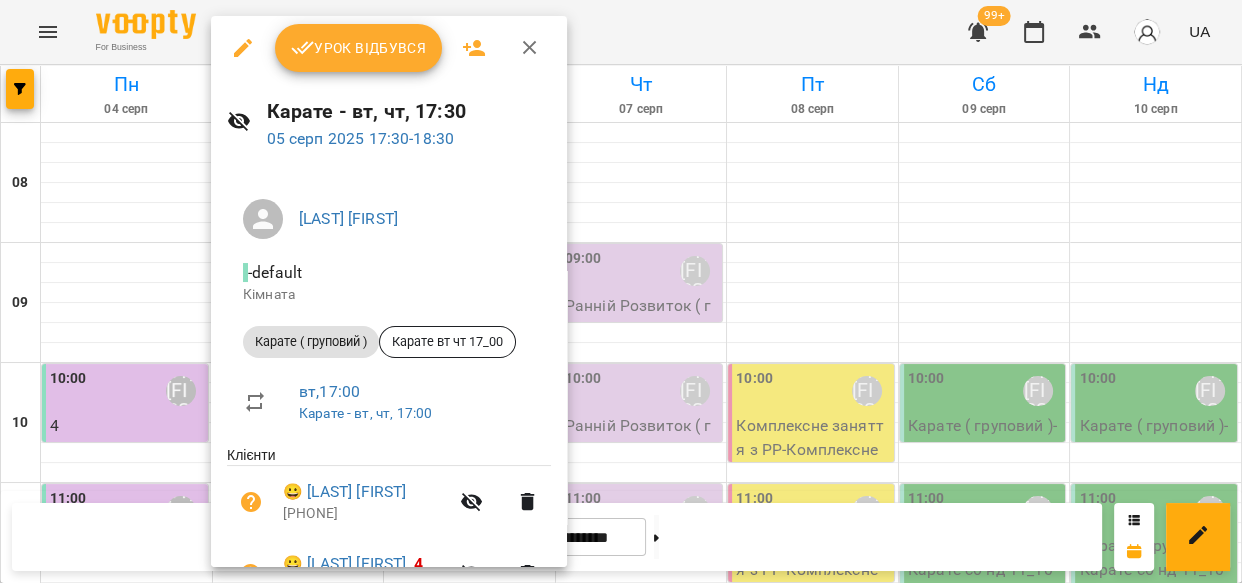 click on "Урок відбувся" at bounding box center (359, 48) 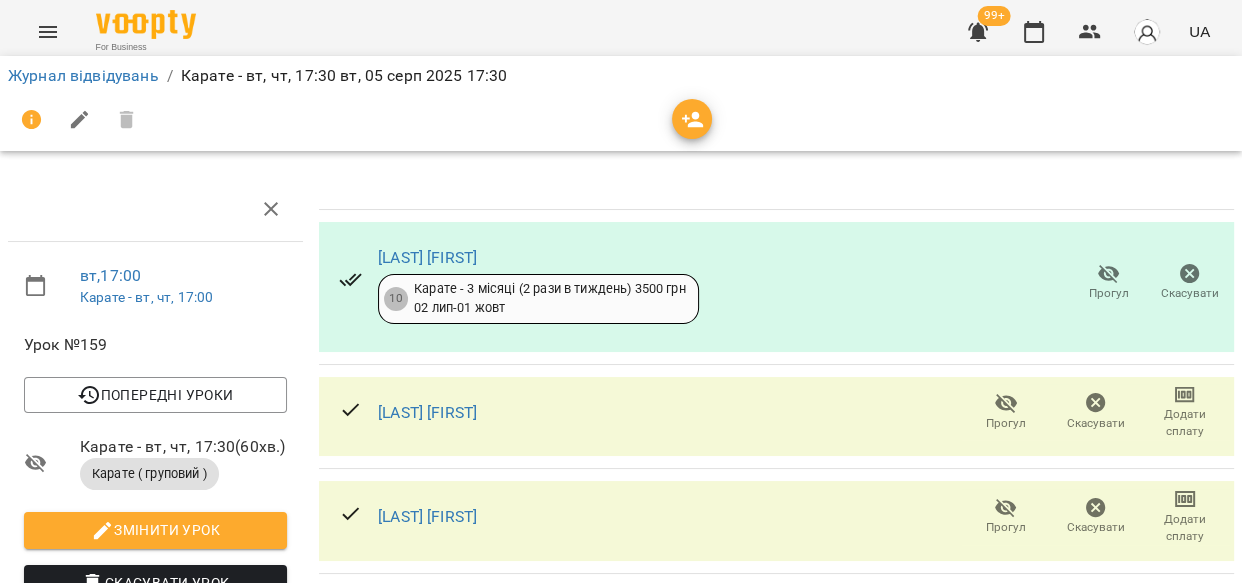 scroll, scrollTop: 440, scrollLeft: 0, axis: vertical 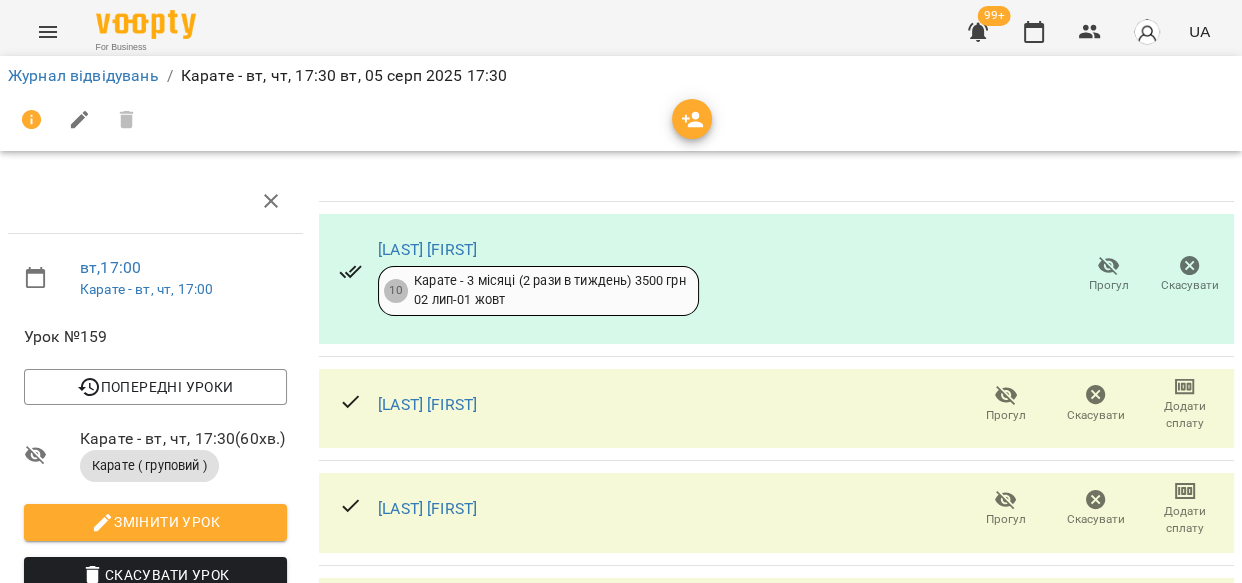 click on "Додати сплату" at bounding box center (1185, 2798) 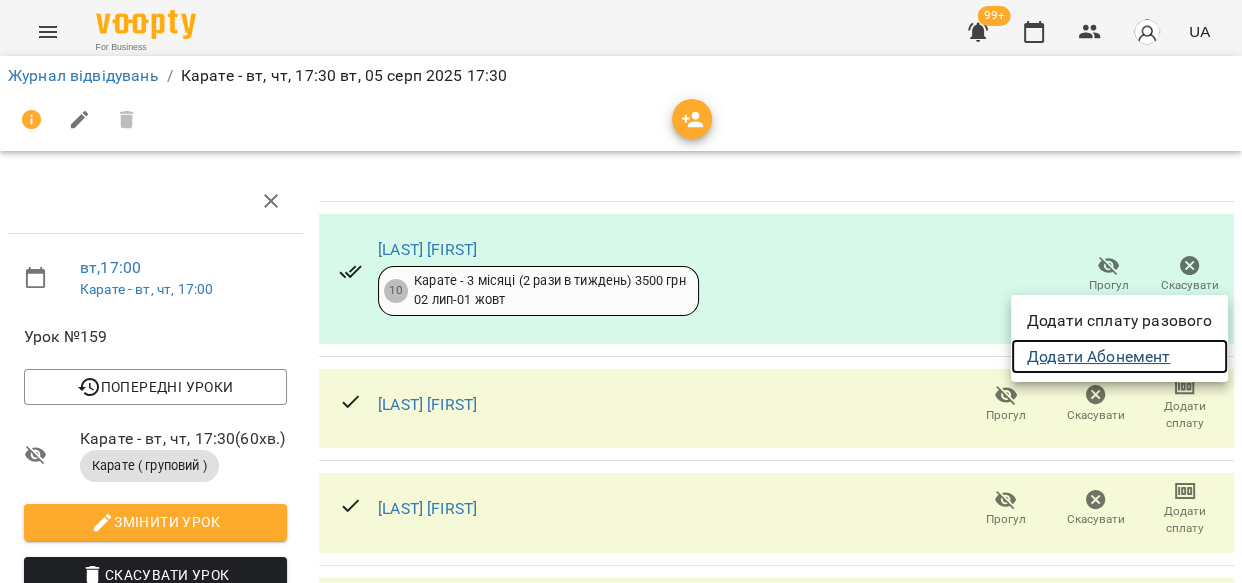 click on "Додати Абонемент" at bounding box center [1119, 357] 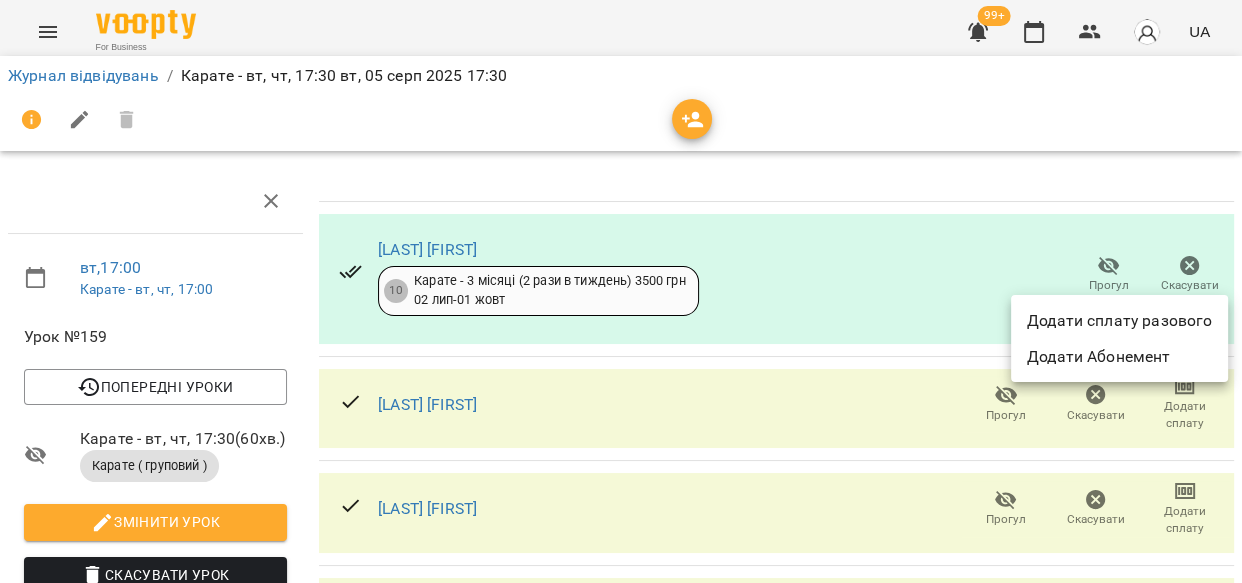 click at bounding box center (621, 291) 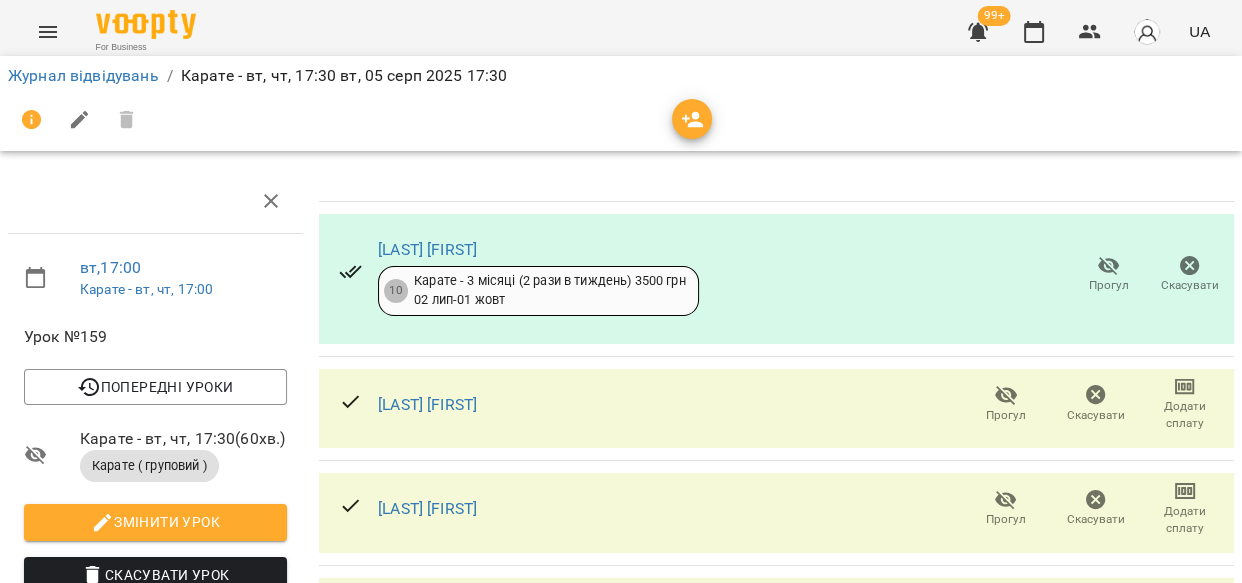 click 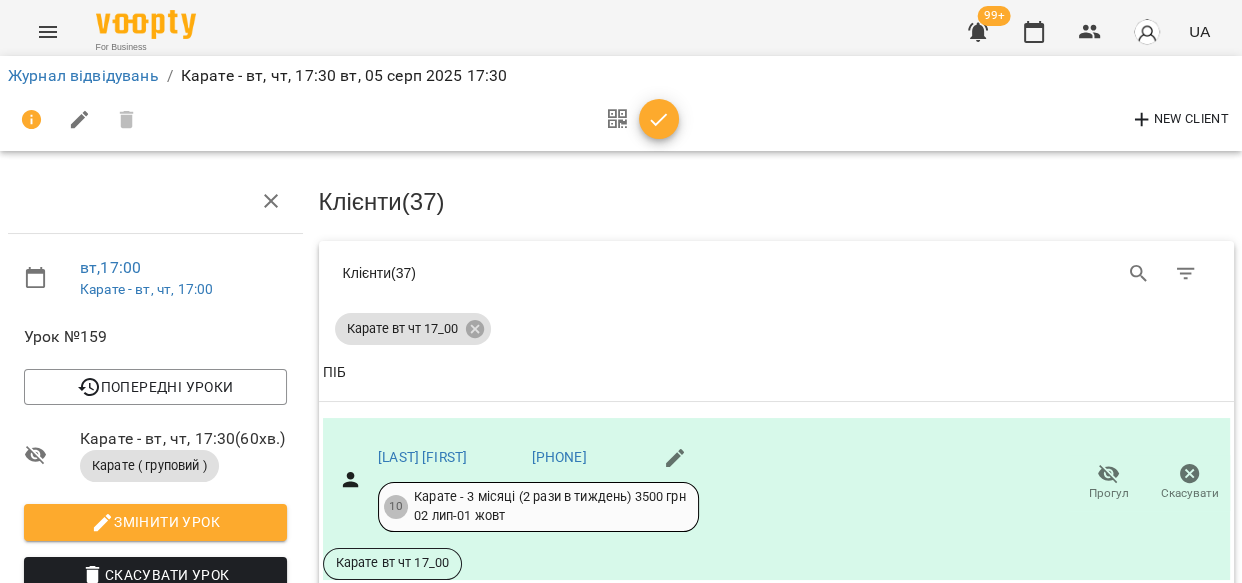 scroll, scrollTop: 0, scrollLeft: 0, axis: both 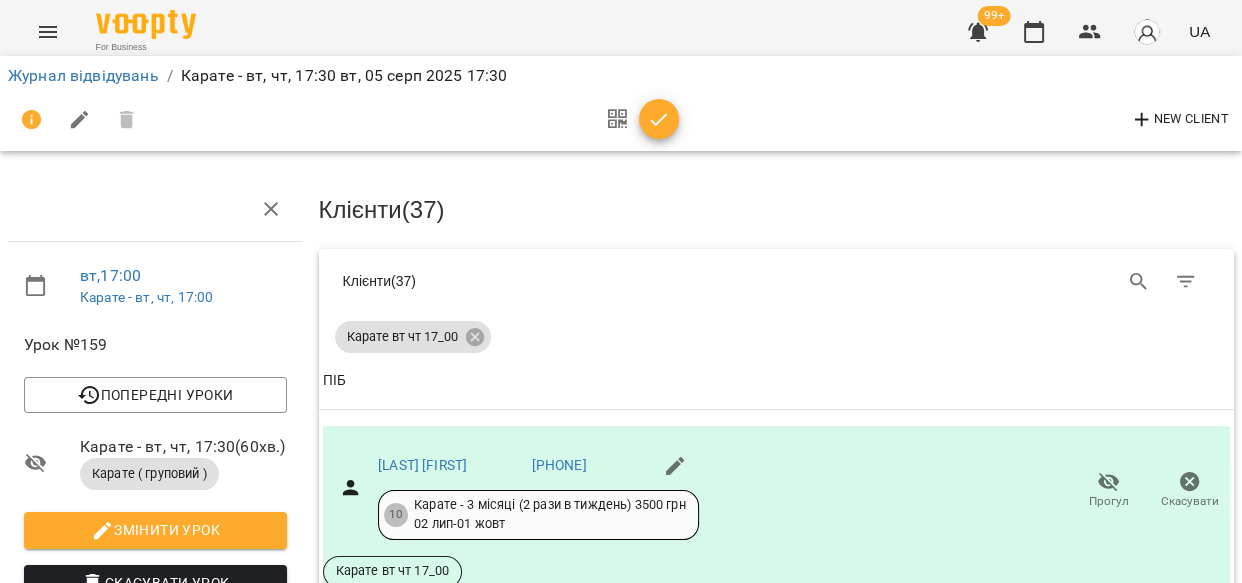 click on "New Client" at bounding box center (621, 120) 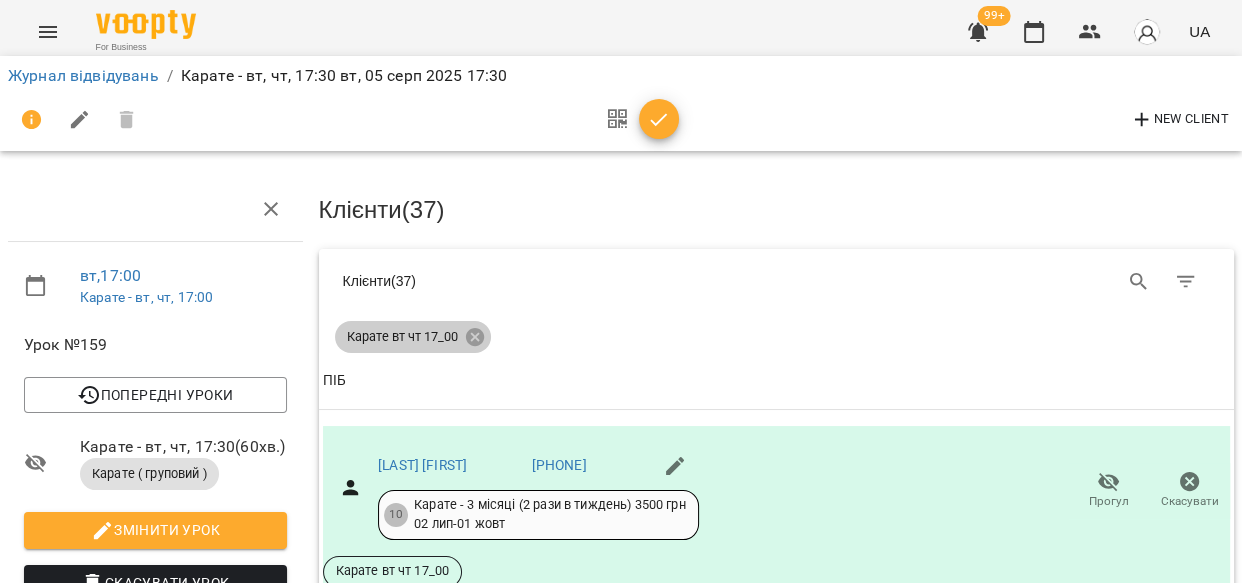 click 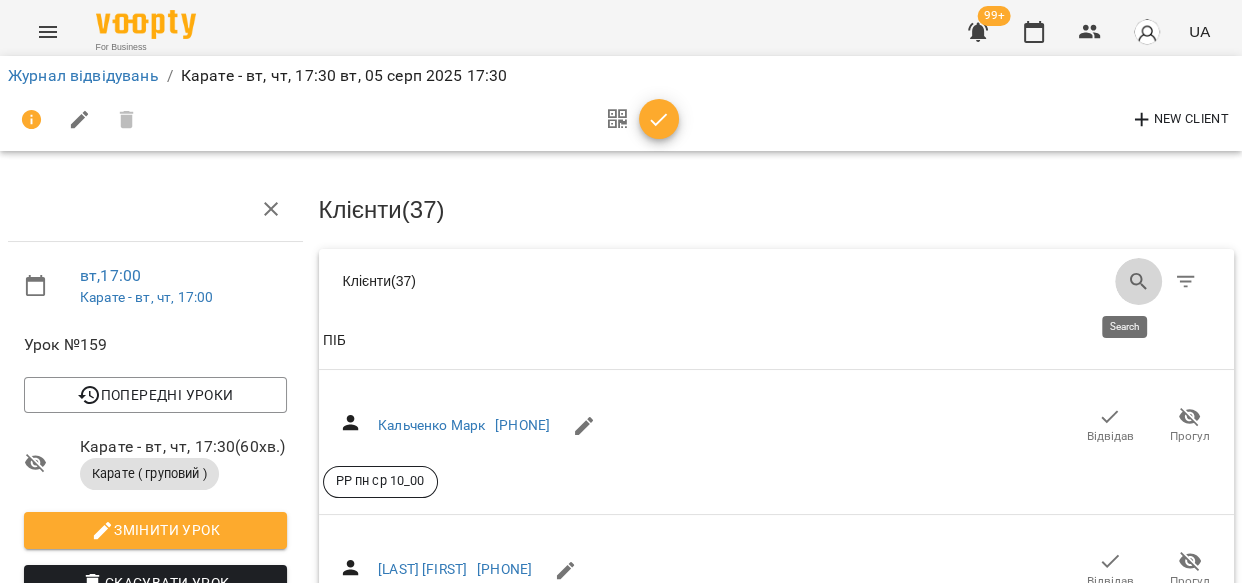 click 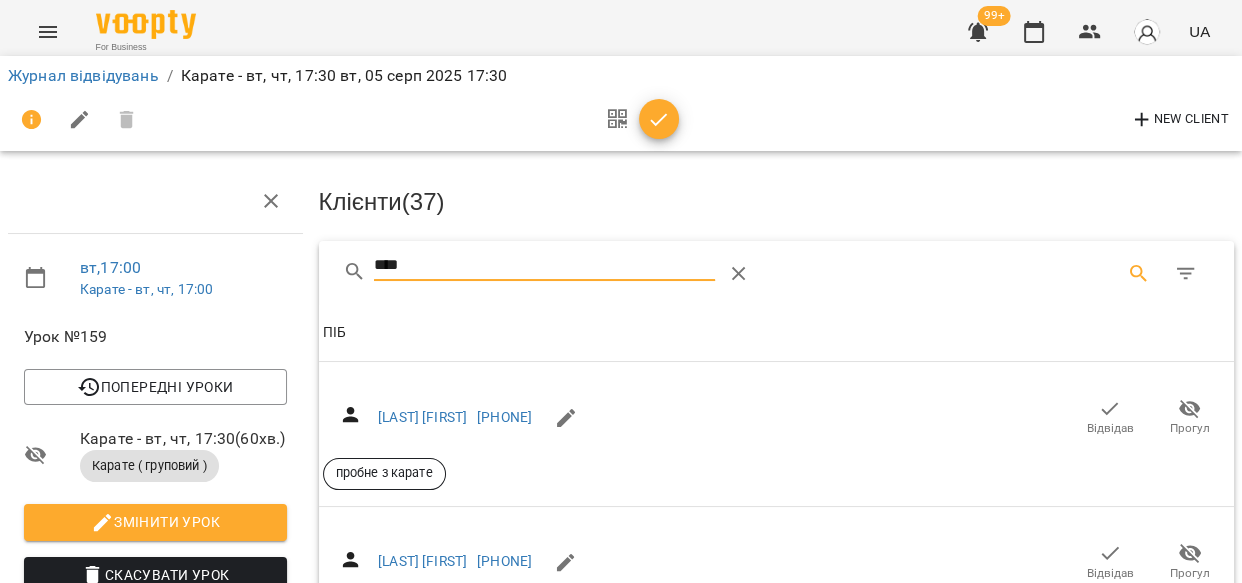 scroll, scrollTop: 274, scrollLeft: 0, axis: vertical 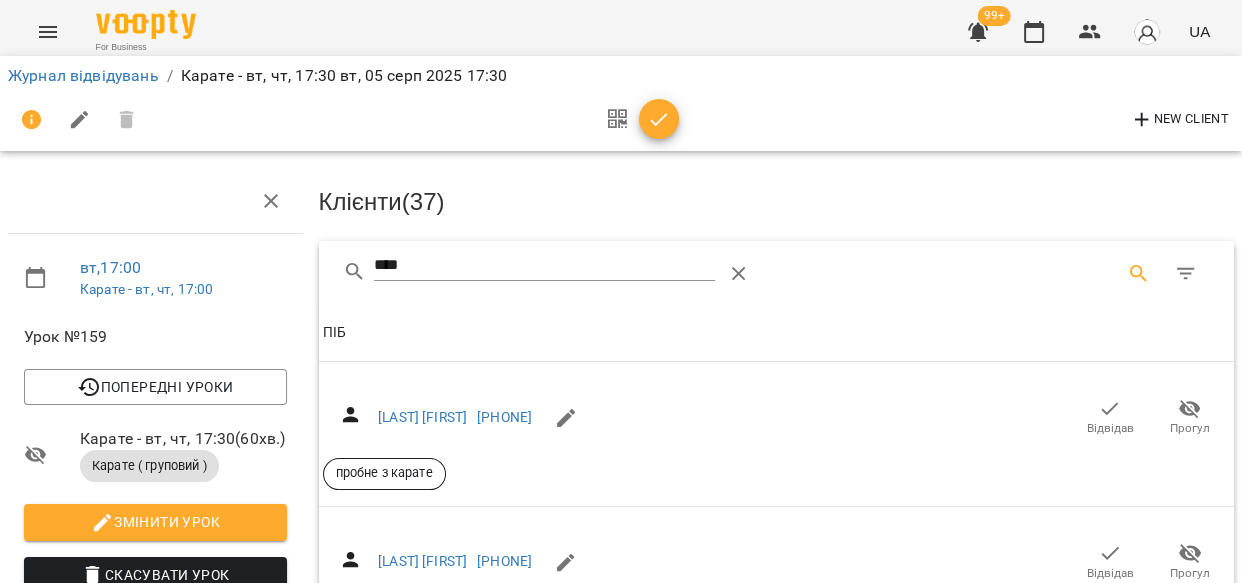 click on "Відвідав" at bounding box center (1110, 706) 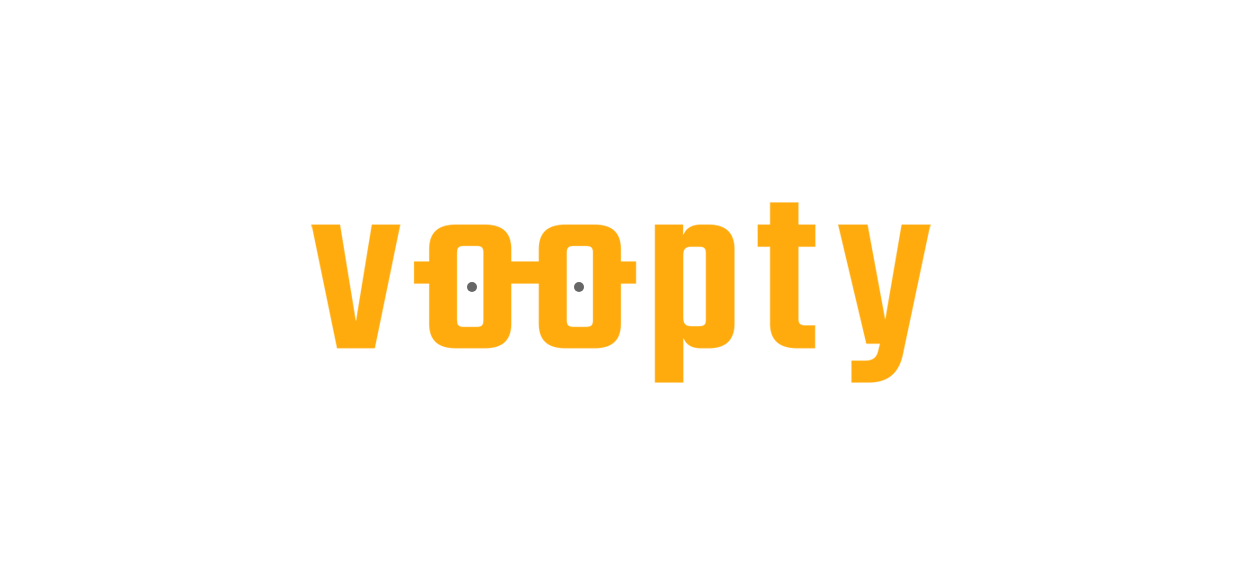 scroll, scrollTop: 0, scrollLeft: 0, axis: both 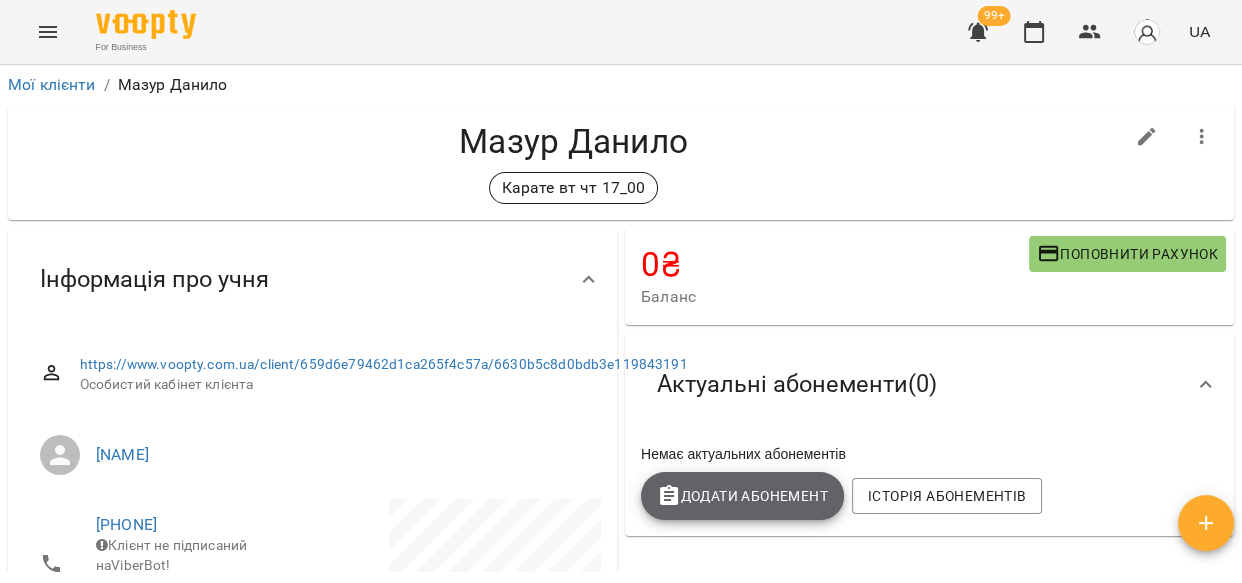 click on "Додати Абонемент" at bounding box center (742, 496) 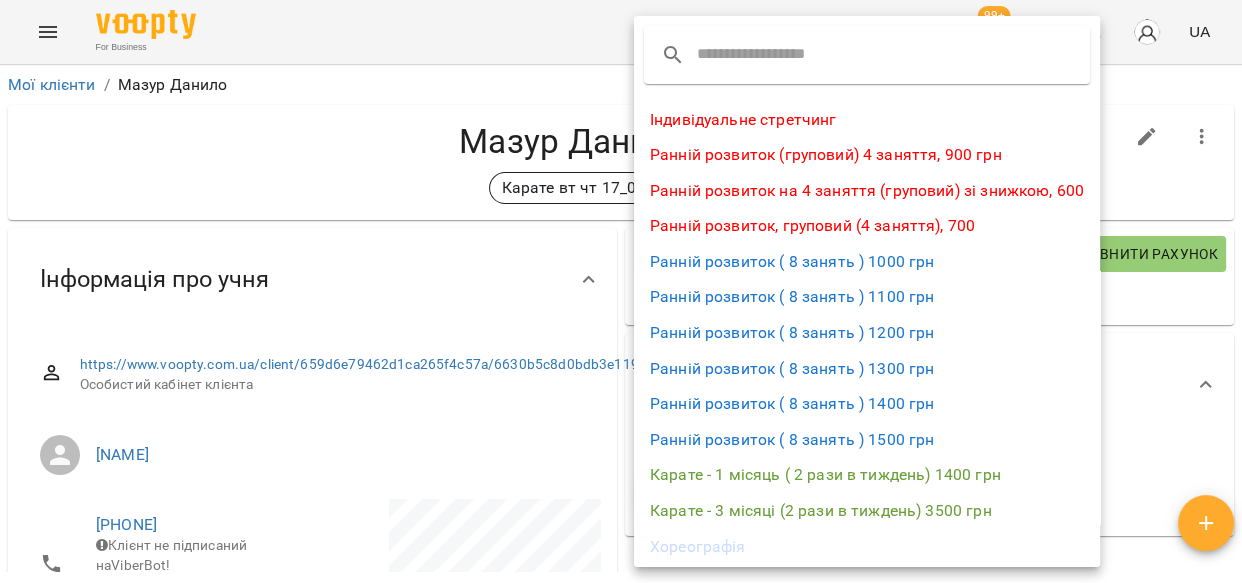 click on "Карате - 1 місяць ( 2 рази в тиждень) 1400 грн" at bounding box center (867, 475) 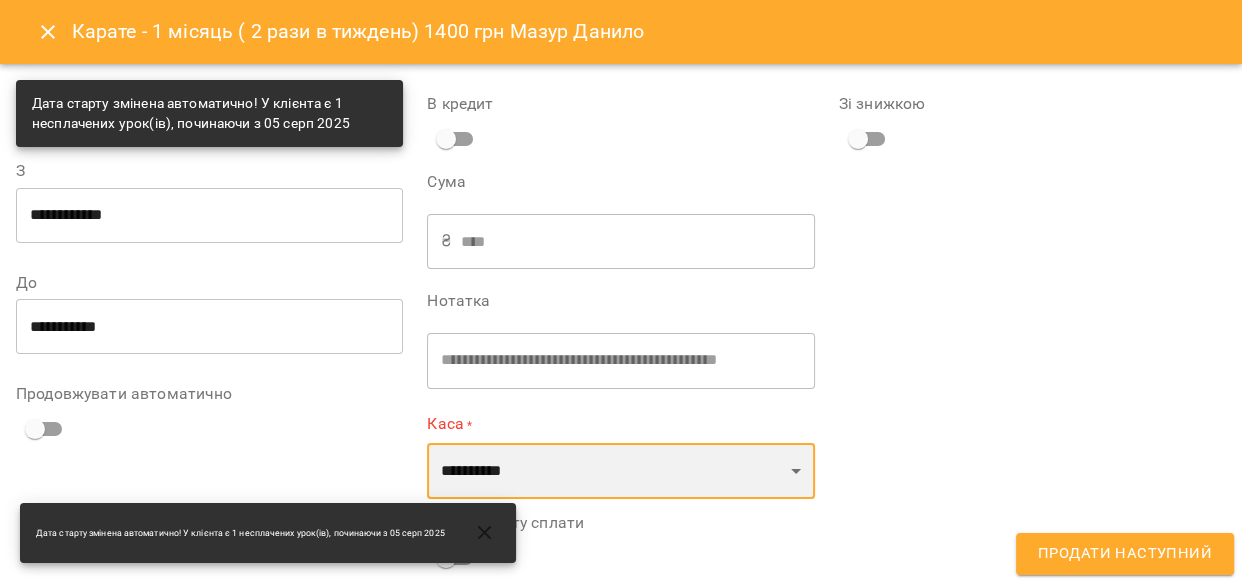 click on "**********" at bounding box center [620, 471] 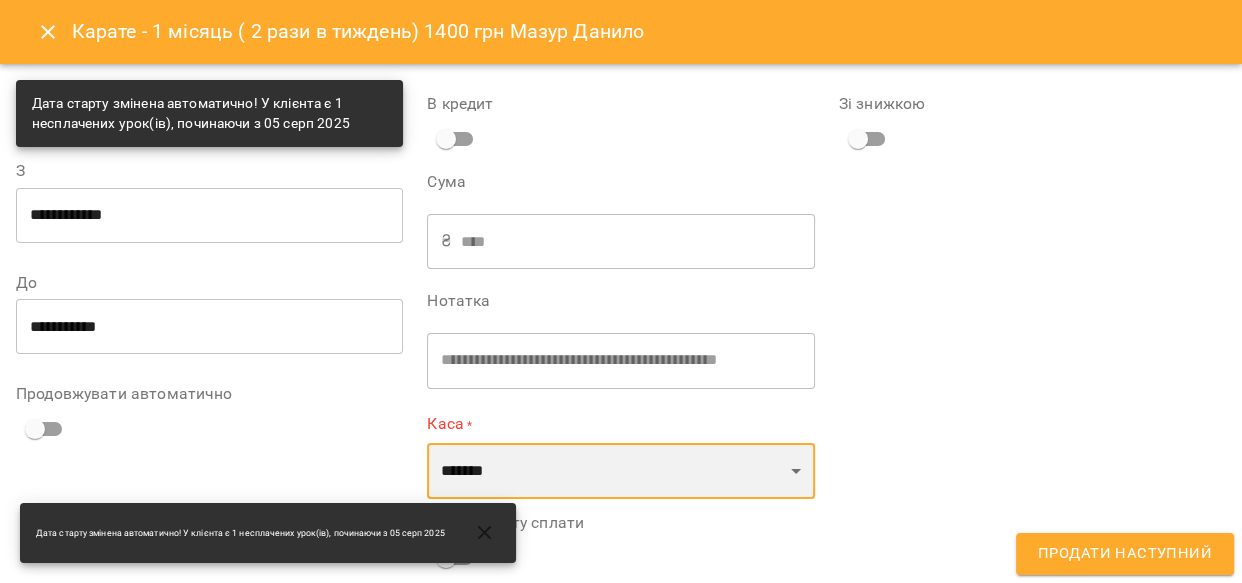 click on "**********" at bounding box center [620, 471] 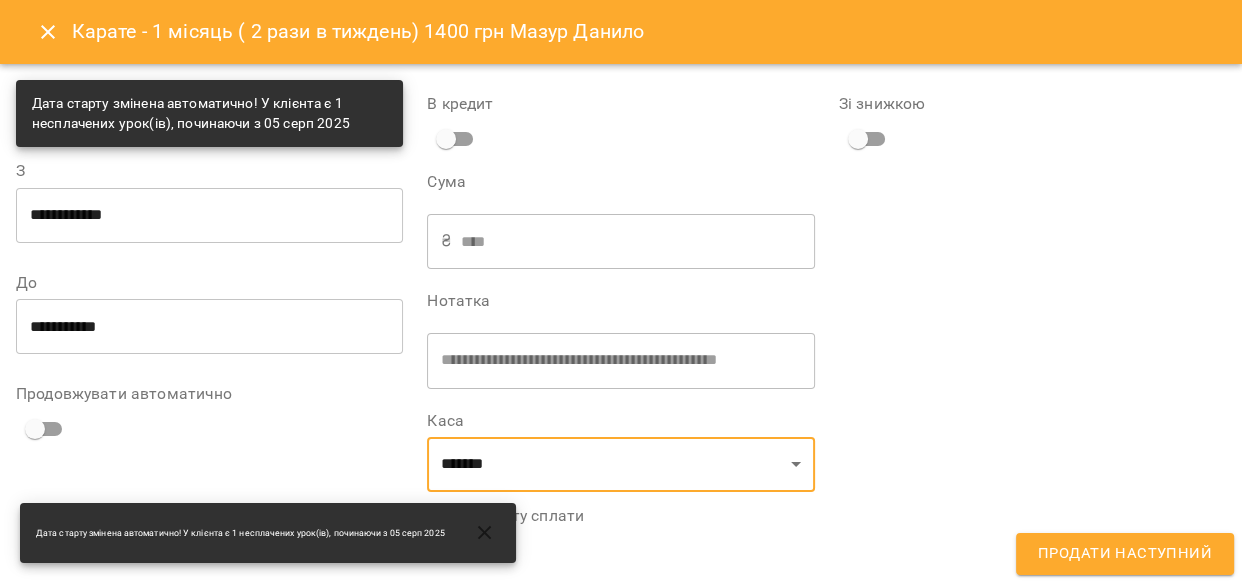 click 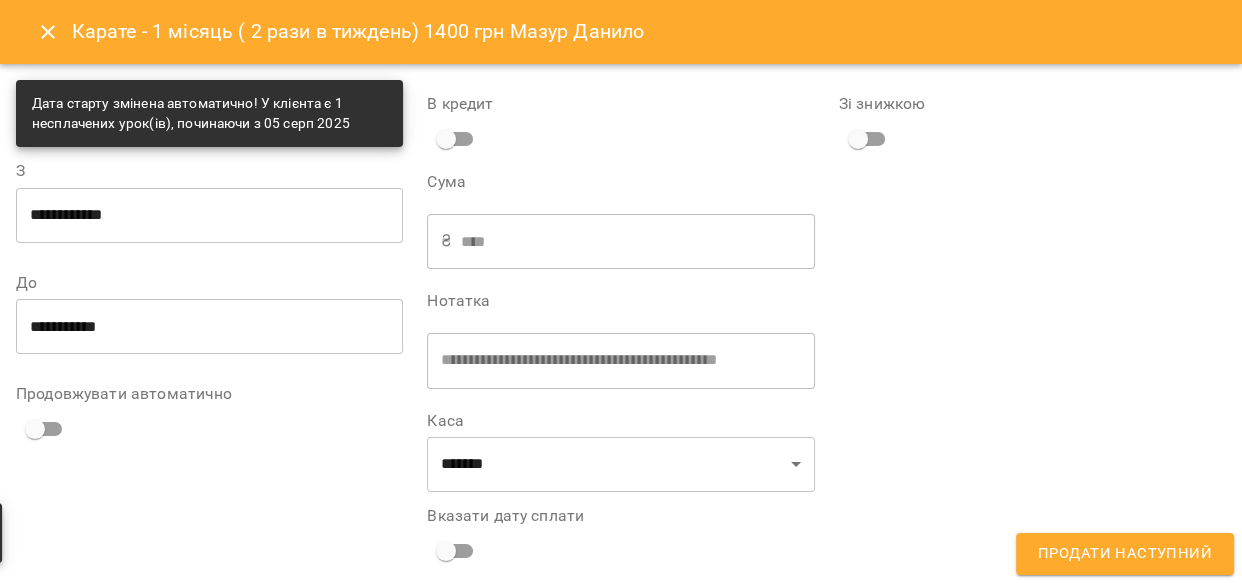 click on "Дата старту змінена автоматично! У клієнта є 1 несплачених урок(ів), починаючи з 05 серп 2025" at bounding box center (268, 533) 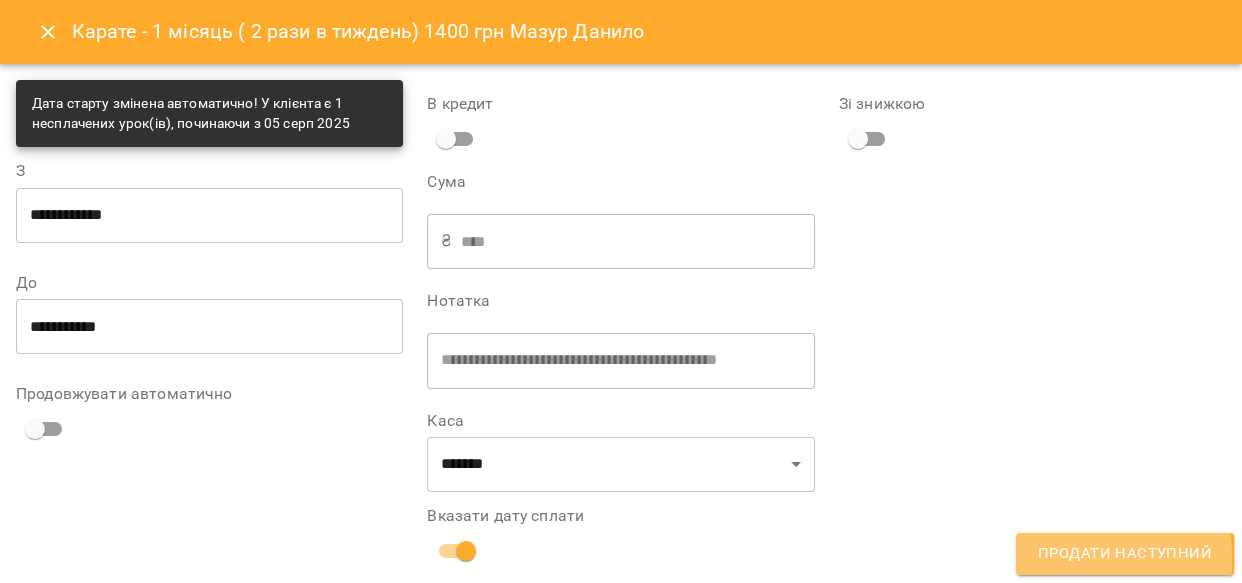 click on "Продати наступний" at bounding box center (1125, 554) 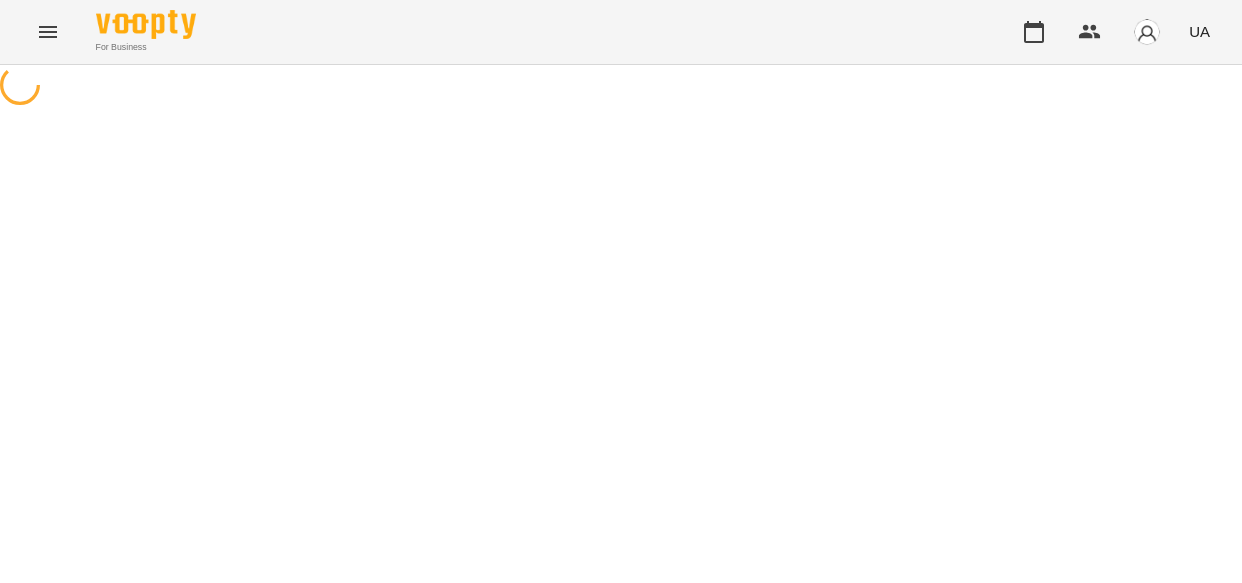 scroll, scrollTop: 0, scrollLeft: 0, axis: both 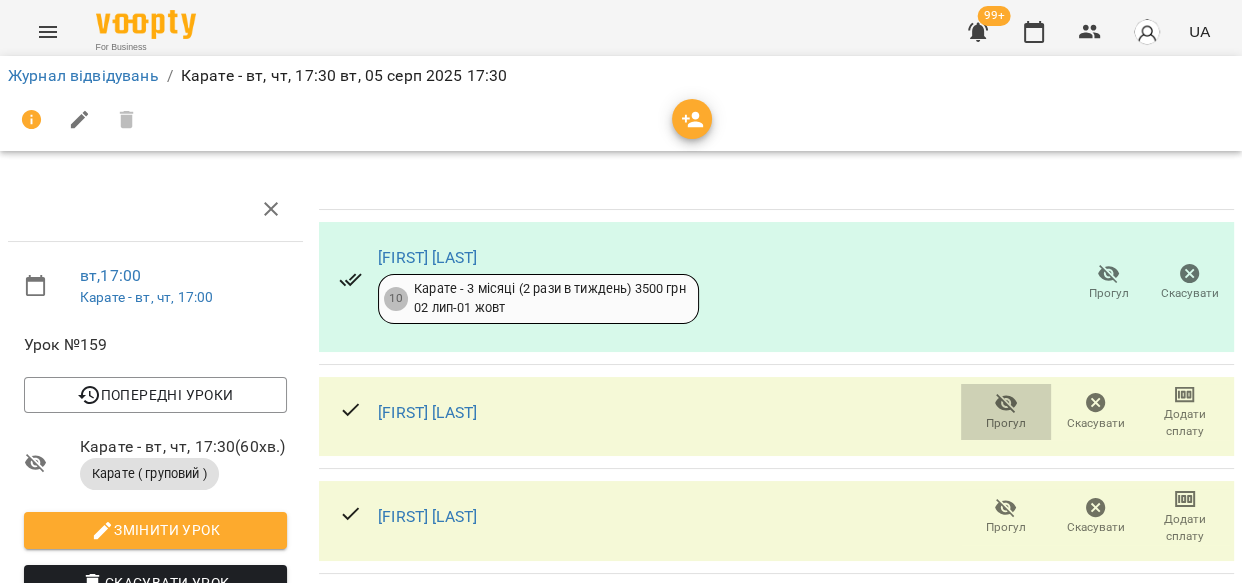click 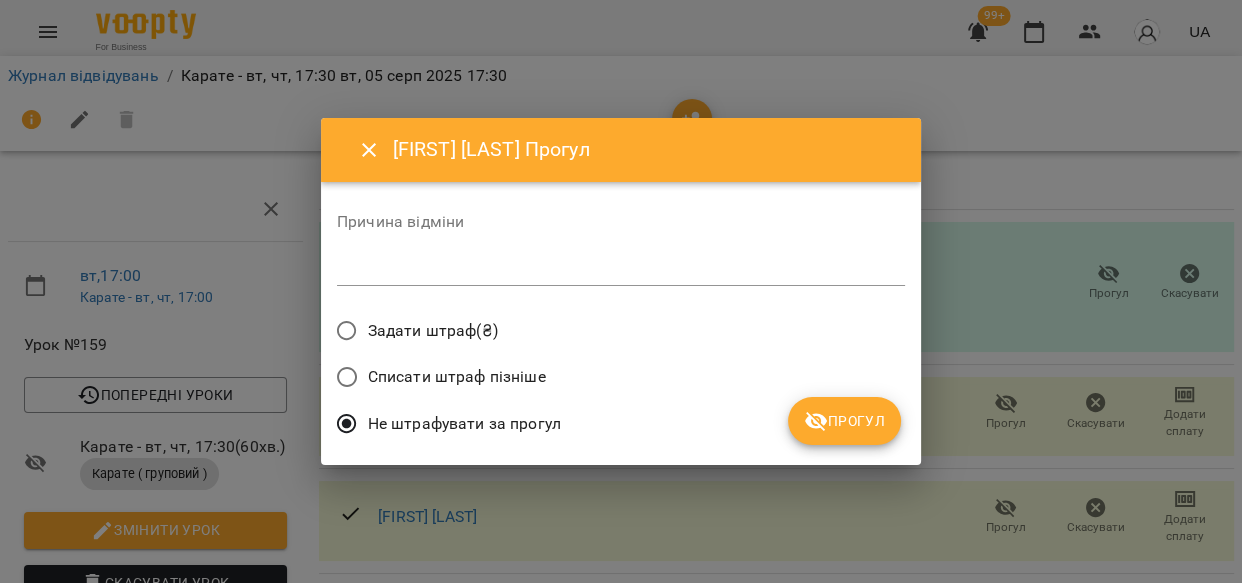 click on "Прогул" at bounding box center [844, 421] 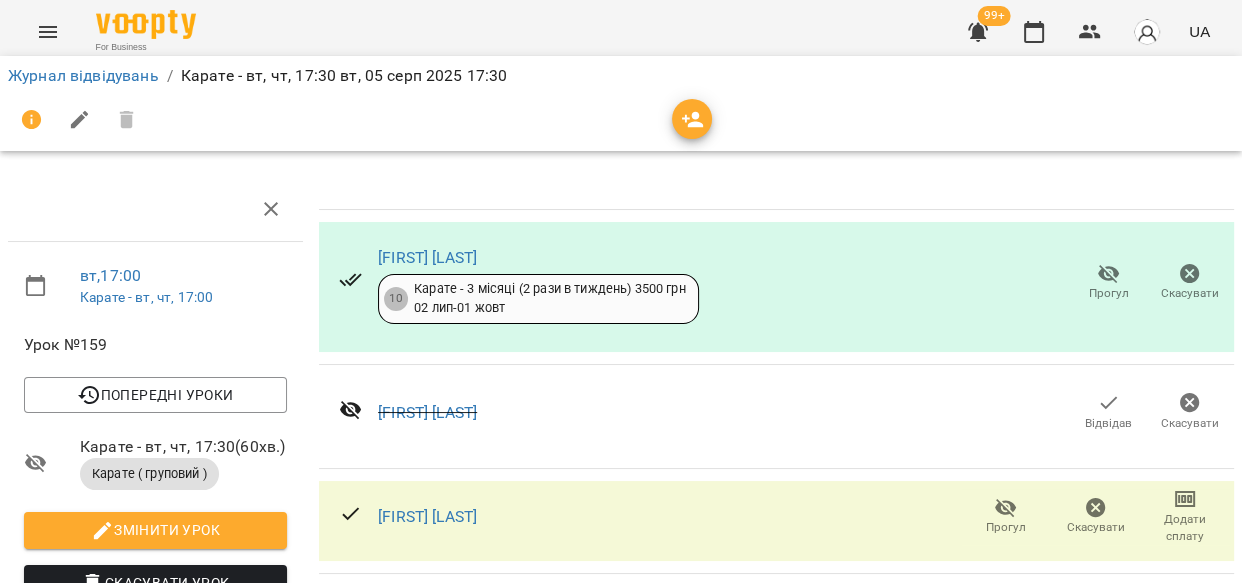 scroll, scrollTop: 440, scrollLeft: 0, axis: vertical 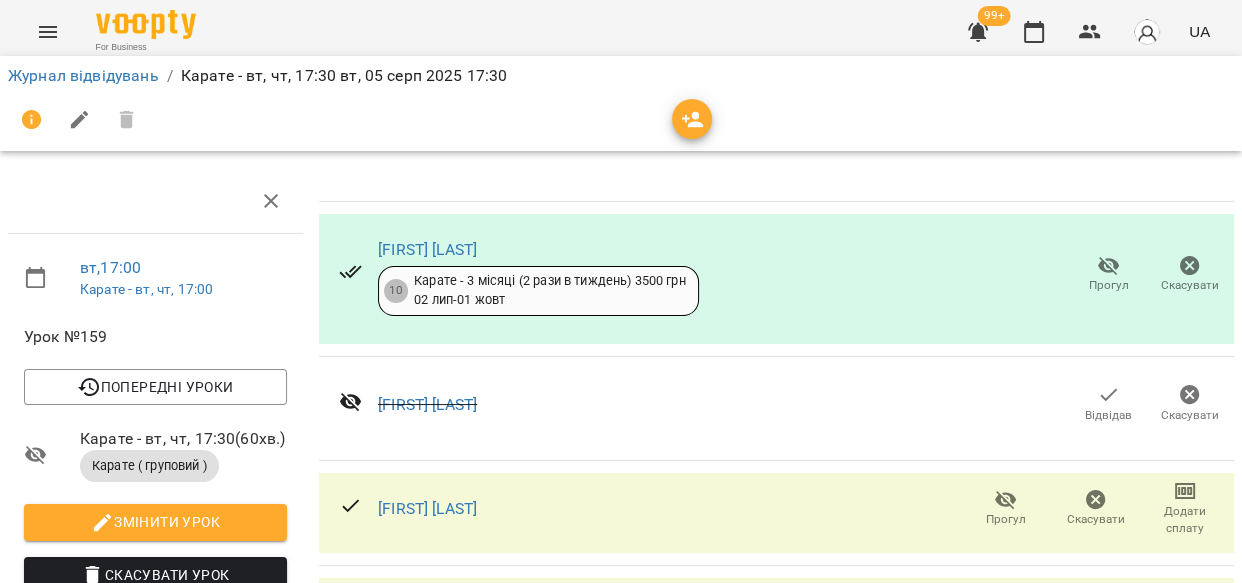 click 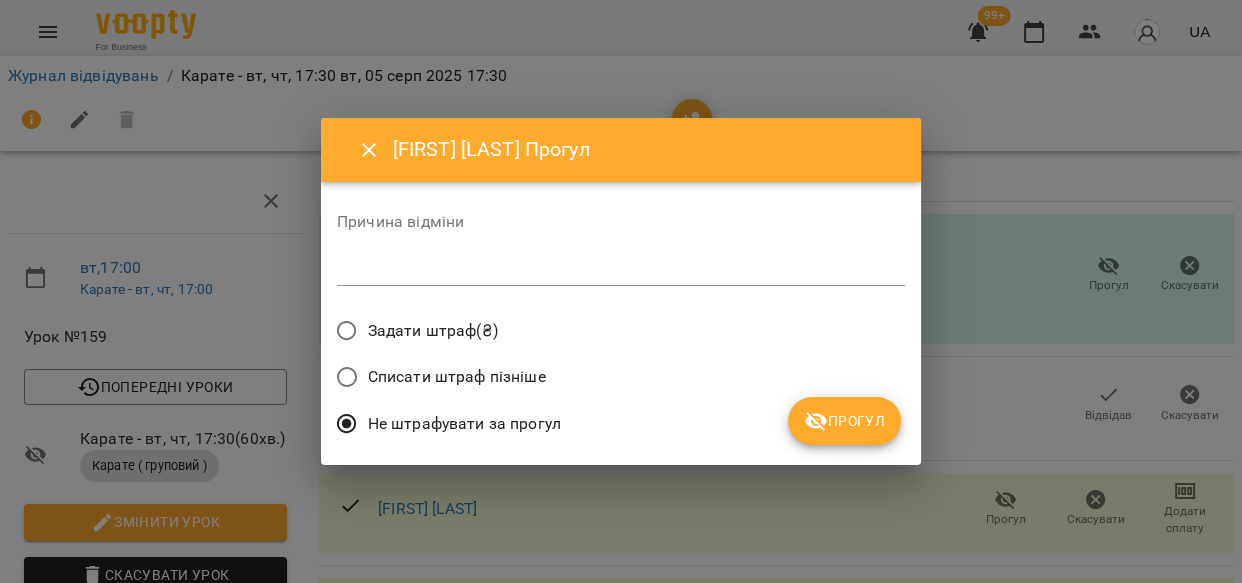 click on "Прогул" at bounding box center [844, 421] 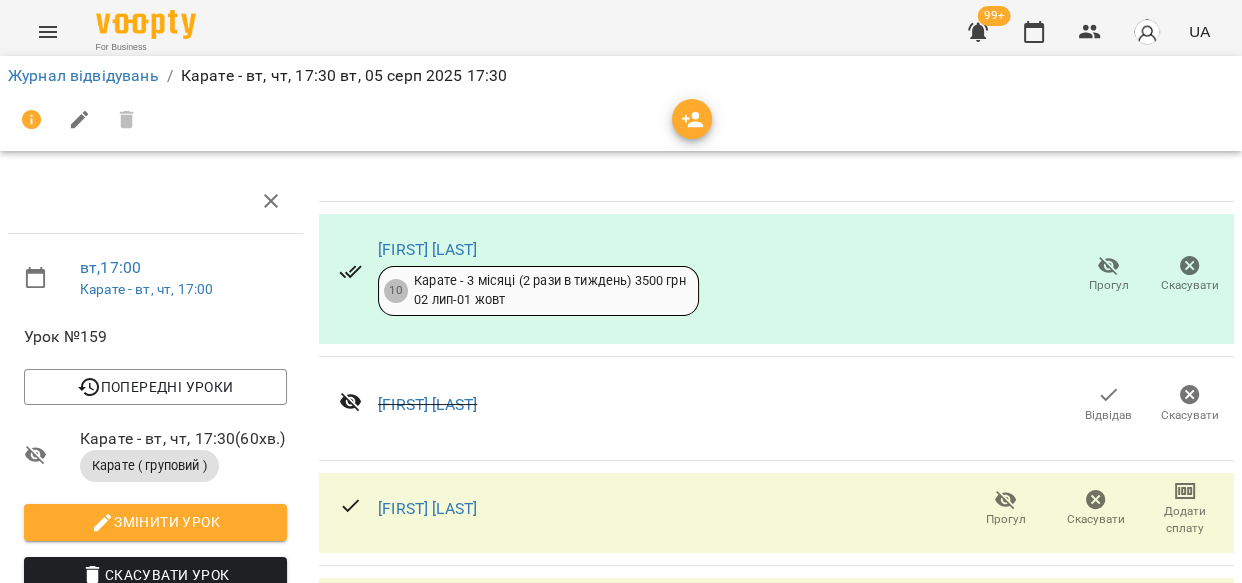 scroll, scrollTop: 1386, scrollLeft: 0, axis: vertical 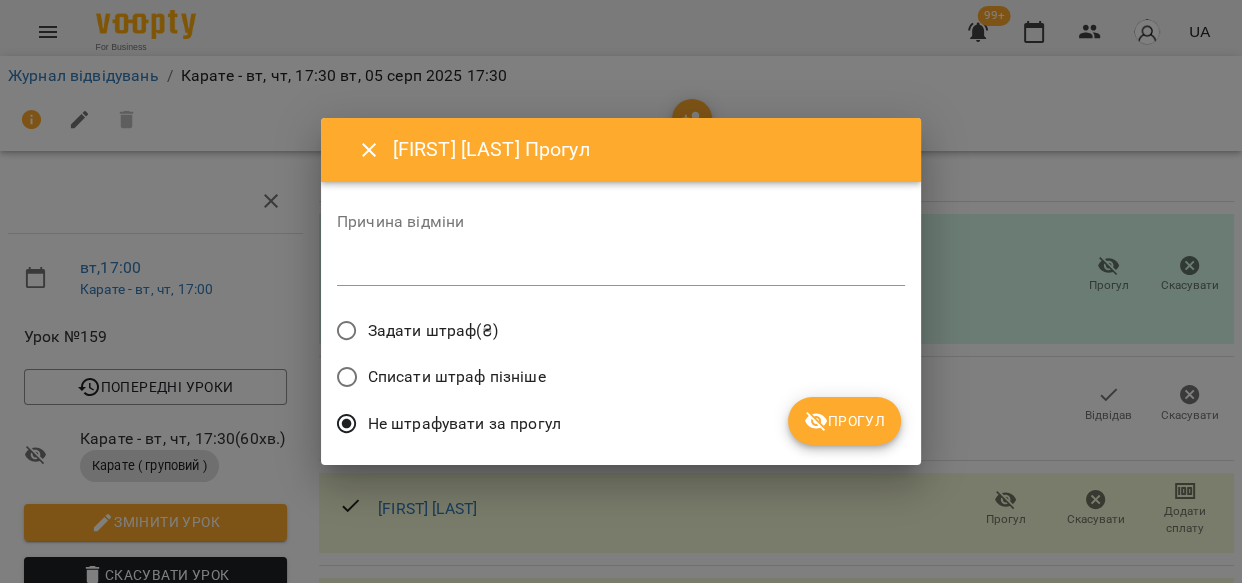 click on "Прогул" at bounding box center [844, 421] 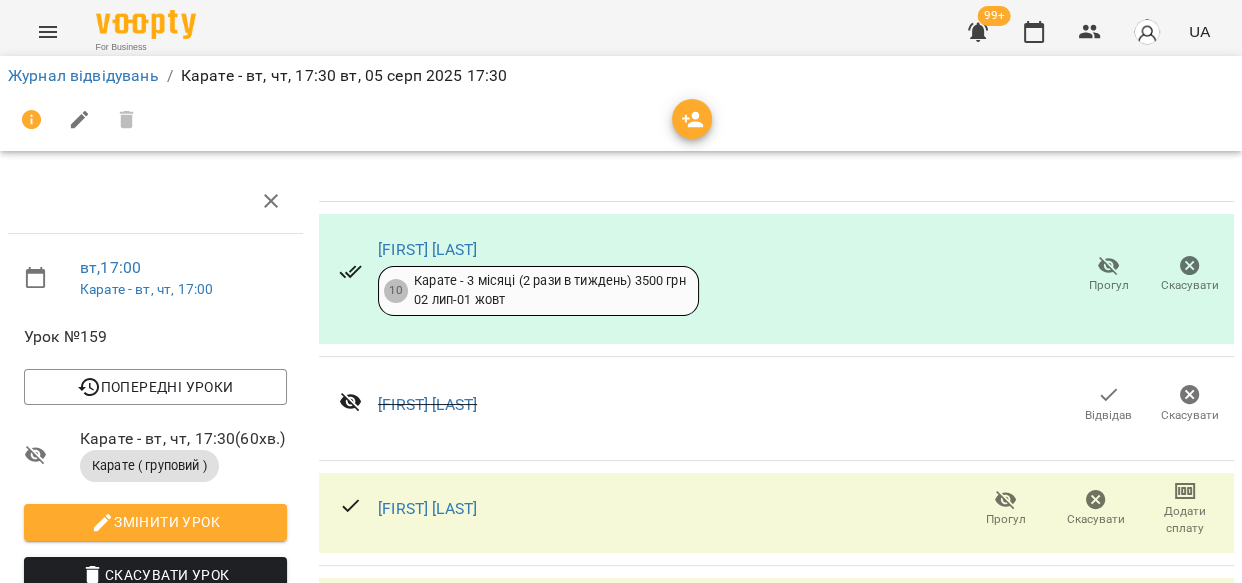 scroll, scrollTop: 2050, scrollLeft: 0, axis: vertical 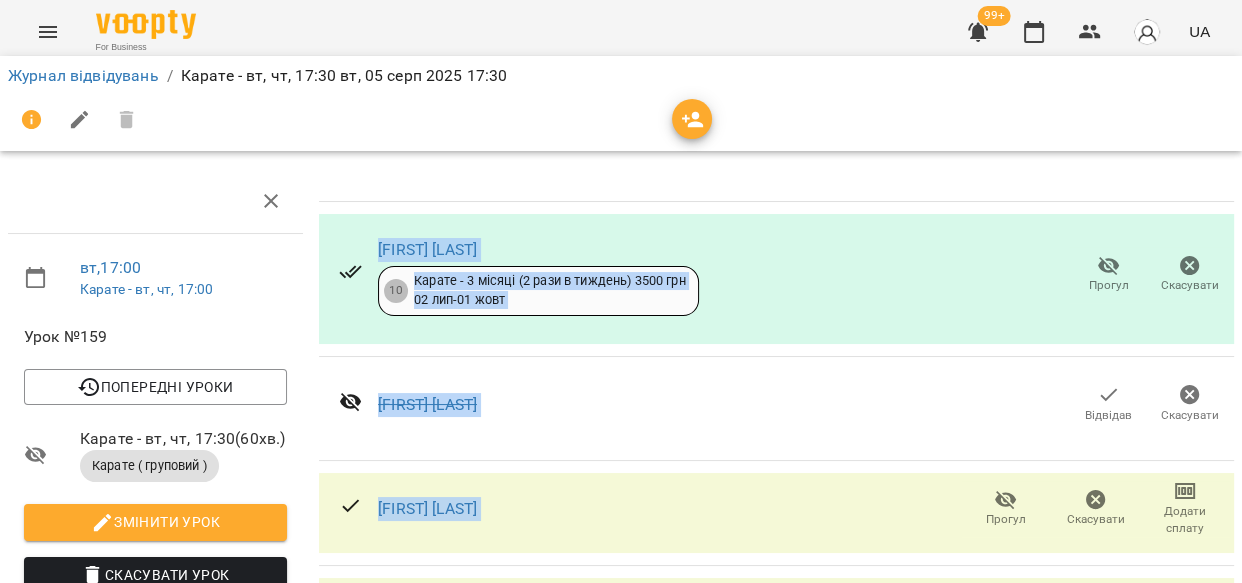 click 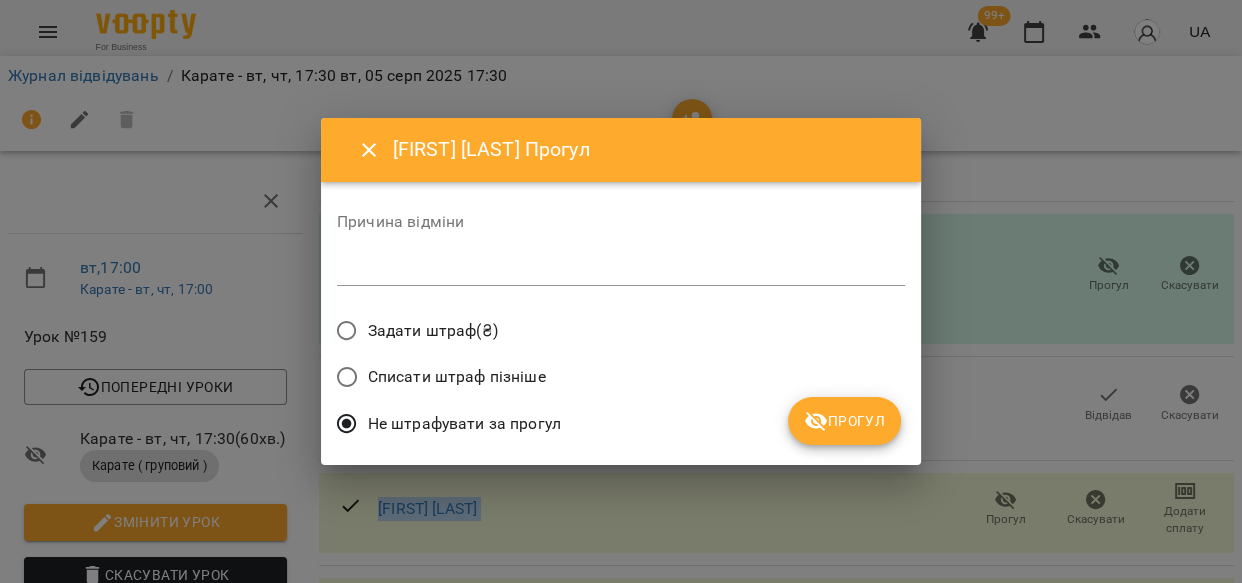 click on "Прогул" at bounding box center (844, 421) 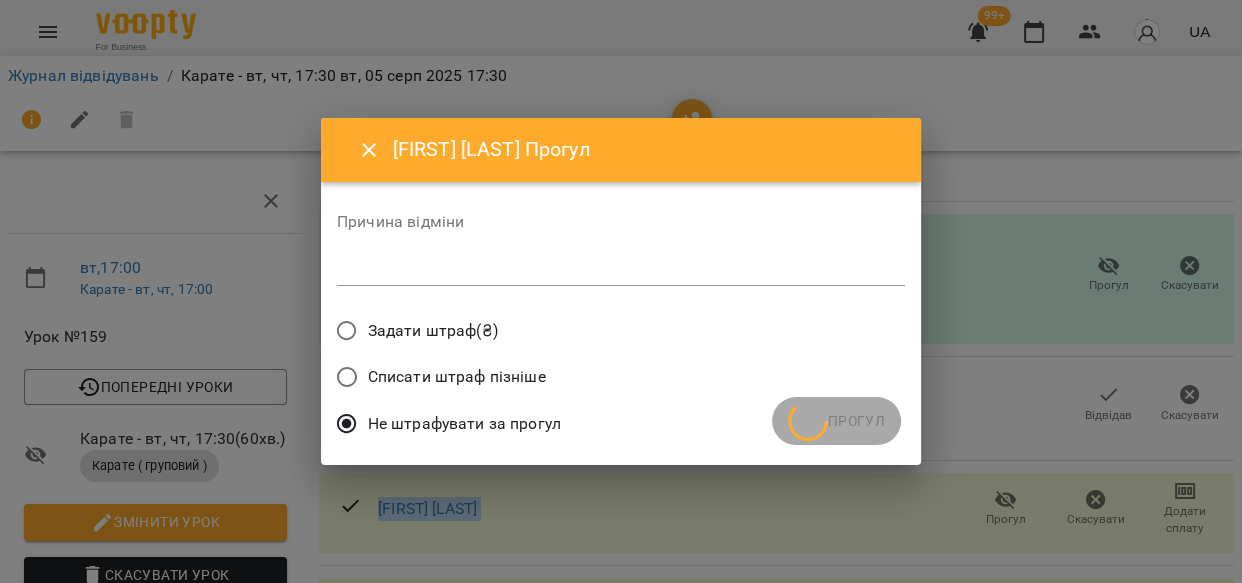 scroll, scrollTop: 2050, scrollLeft: 0, axis: vertical 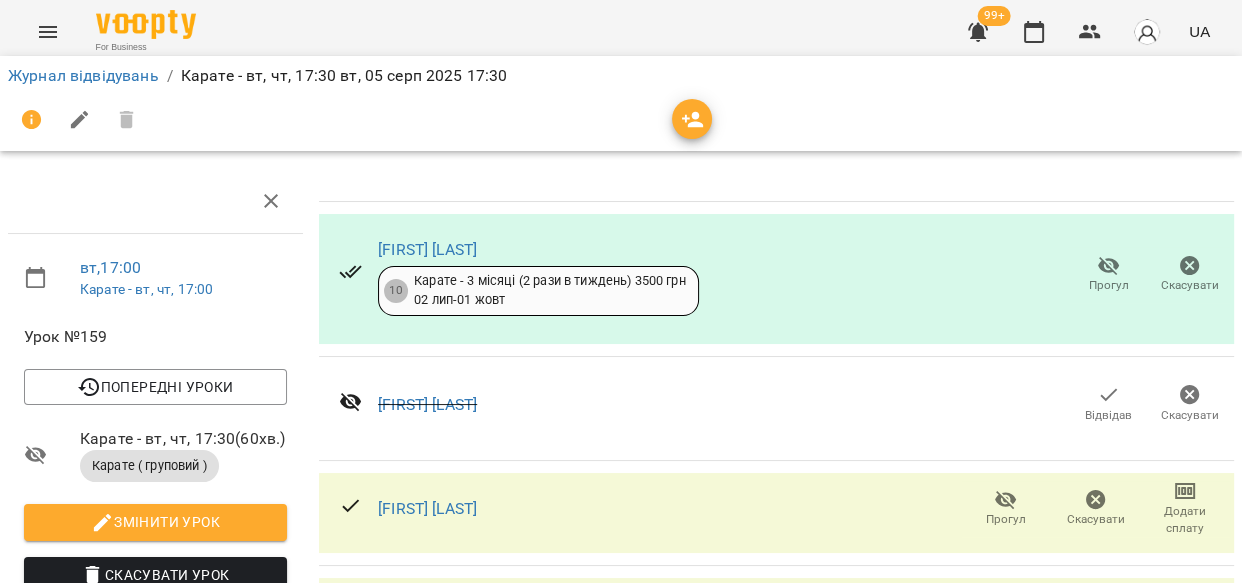 click on "вт ,  17:00 Карате - вт, чт, 17:00 Урок №159 Попередні уроки чт 31 лип 2025 17:30 вт 29 лип 2025 17:30 чт 24 лип 2025 17:30 вт 22 лип 2025 17:30 чт 17 лип 2025 17:30   Карате - вт, чт, 17:30 ( 60 хв. ) Карате ( груповий ) Змінити урок Скасувати Урок Мамішев Еміль default Кімната Карате вт чт 17_00 2025-08-05 15:27:53 Створити розсилку Час змінено з: вт 05 серп 2025 17:00" at bounding box center [155, 2672] 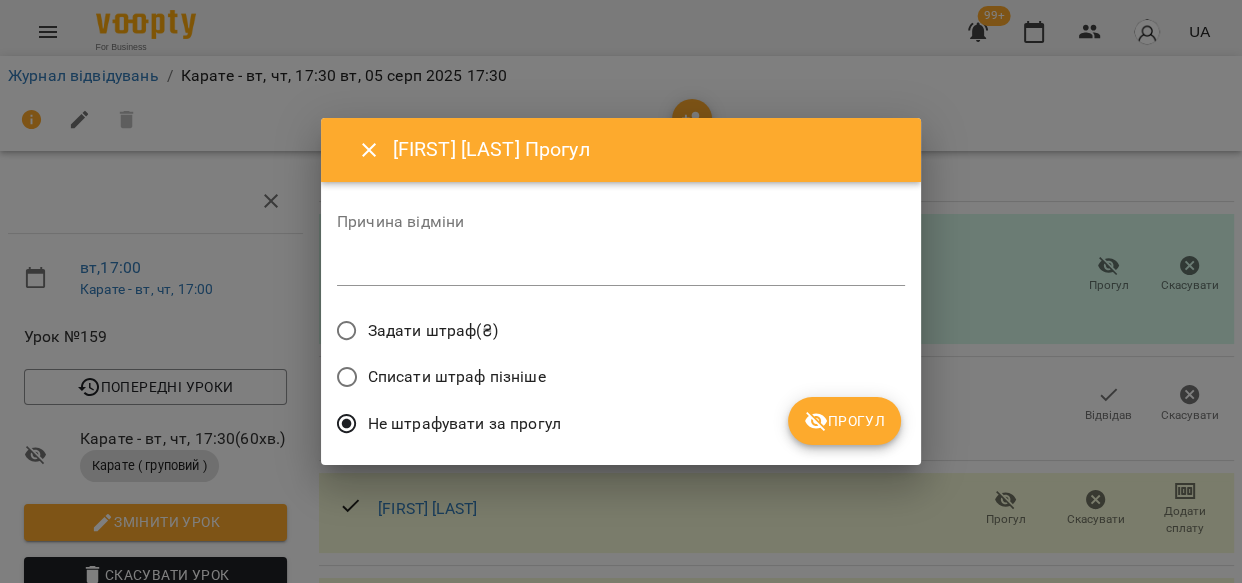 click on "Прогул" at bounding box center (844, 421) 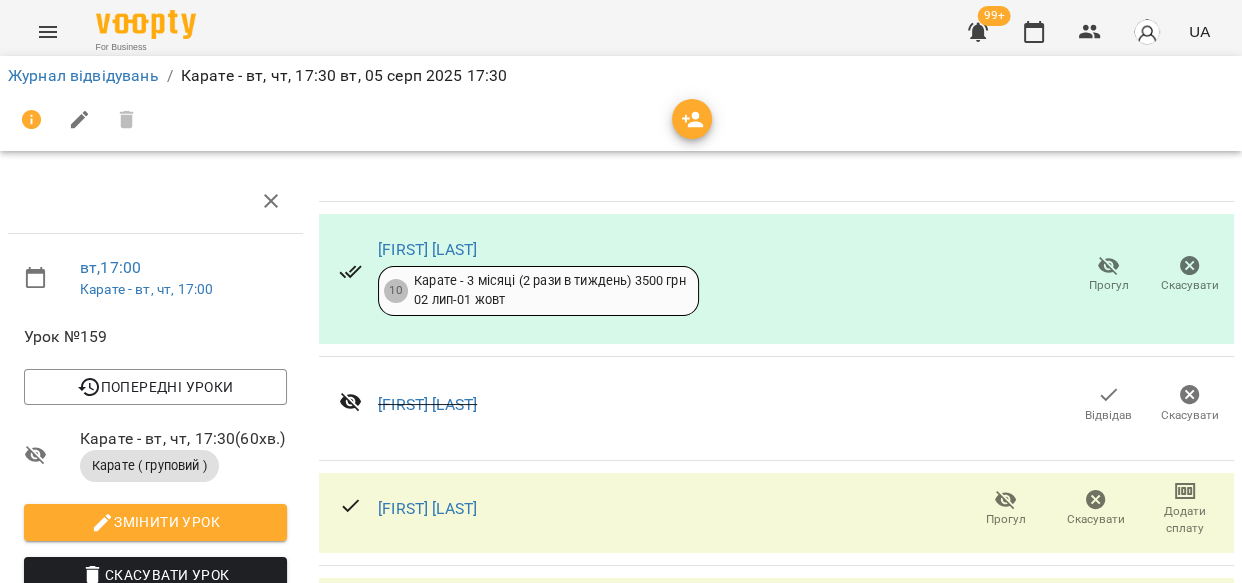 scroll, scrollTop: 3143, scrollLeft: 0, axis: vertical 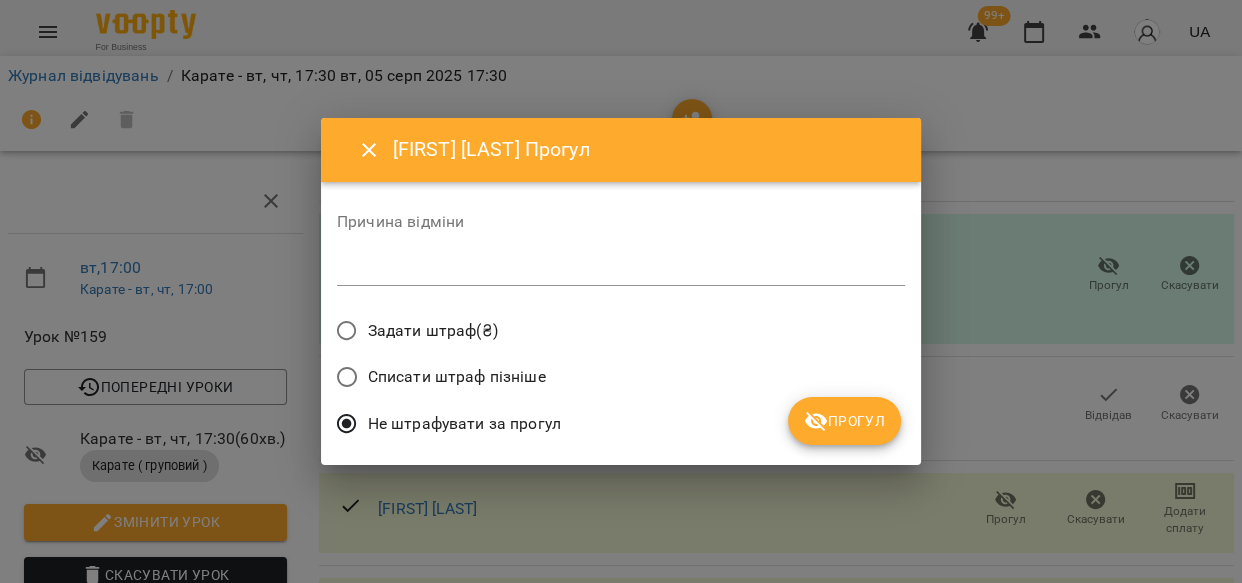 click on "Прогул" at bounding box center (844, 421) 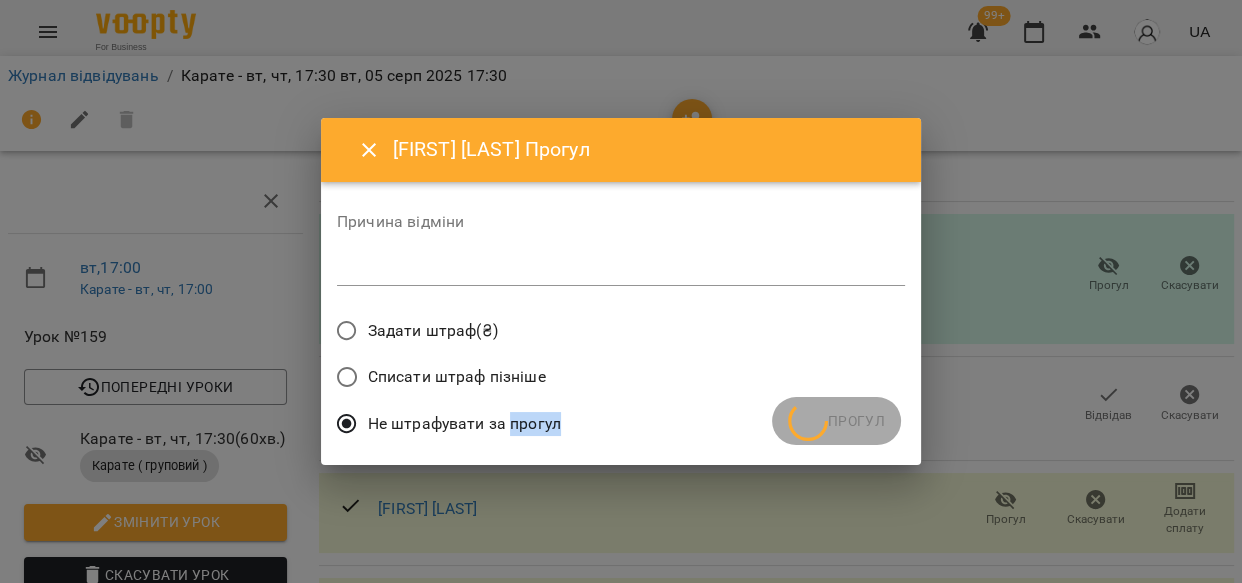 click on "Не штрафувати за прогул" at bounding box center [621, 426] 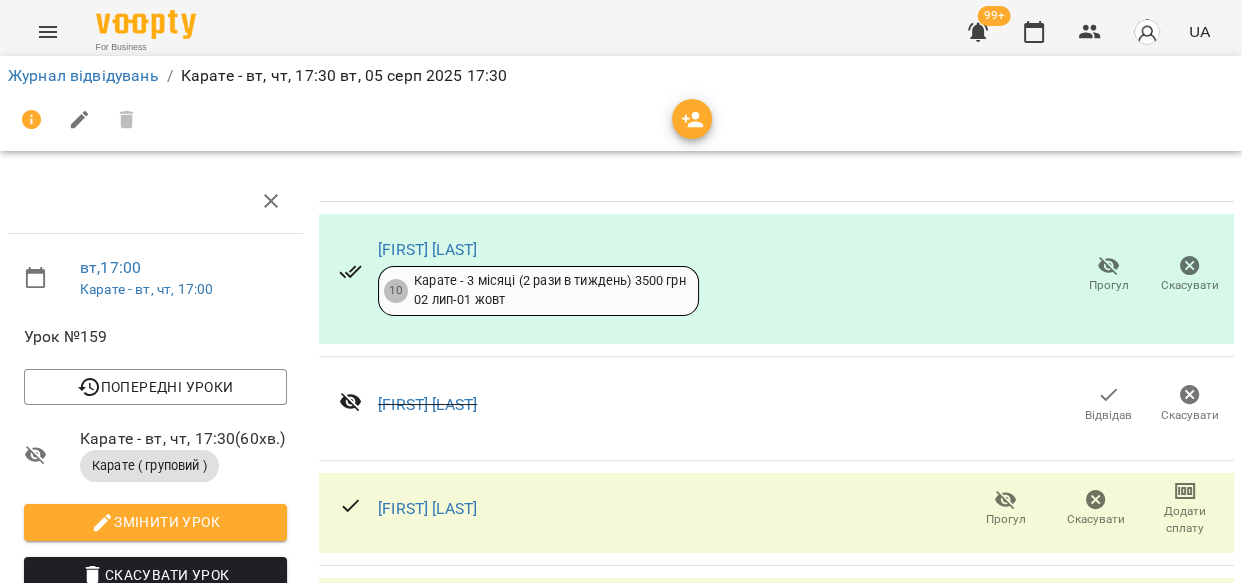 scroll, scrollTop: 3886, scrollLeft: 0, axis: vertical 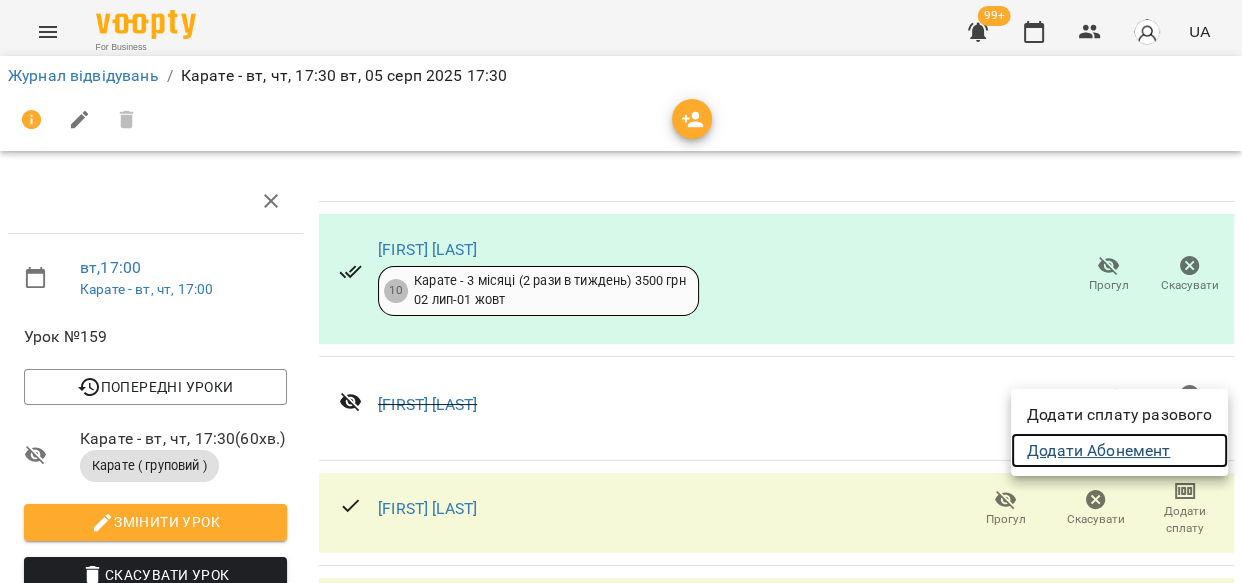click on "Додати Абонемент" at bounding box center (1119, 451) 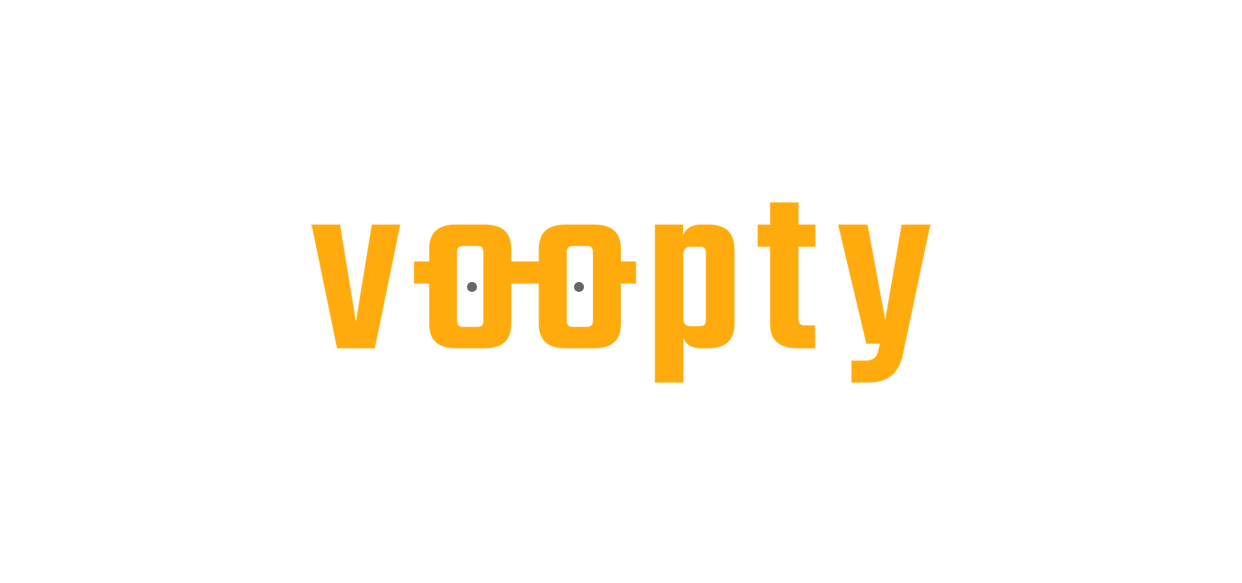 scroll, scrollTop: 0, scrollLeft: 0, axis: both 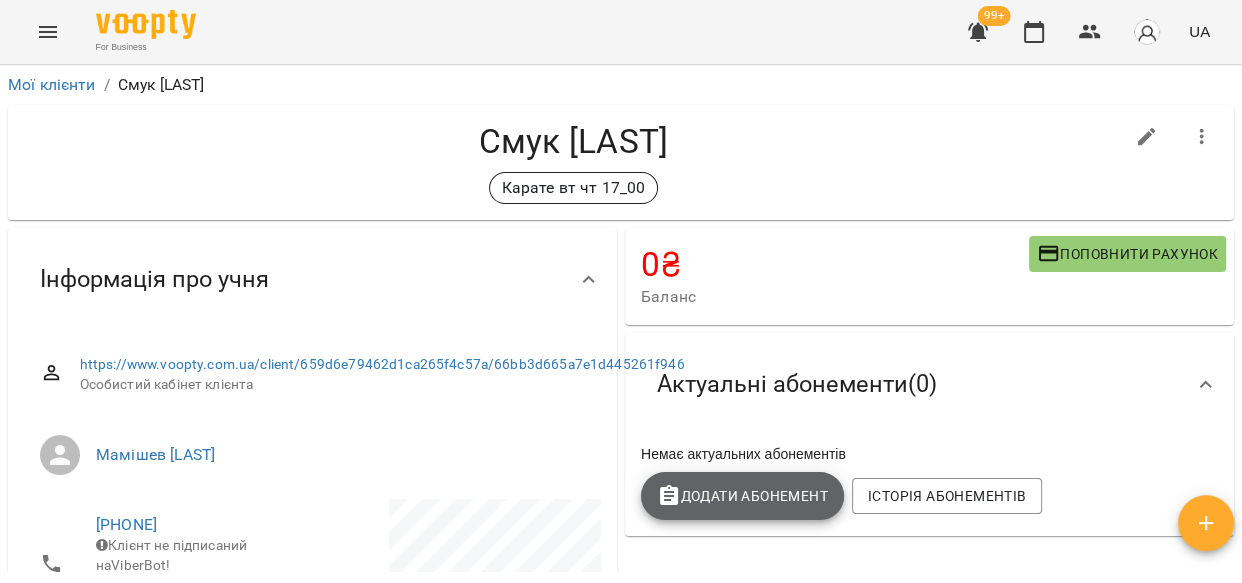 click on "Додати Абонемент" at bounding box center (742, 496) 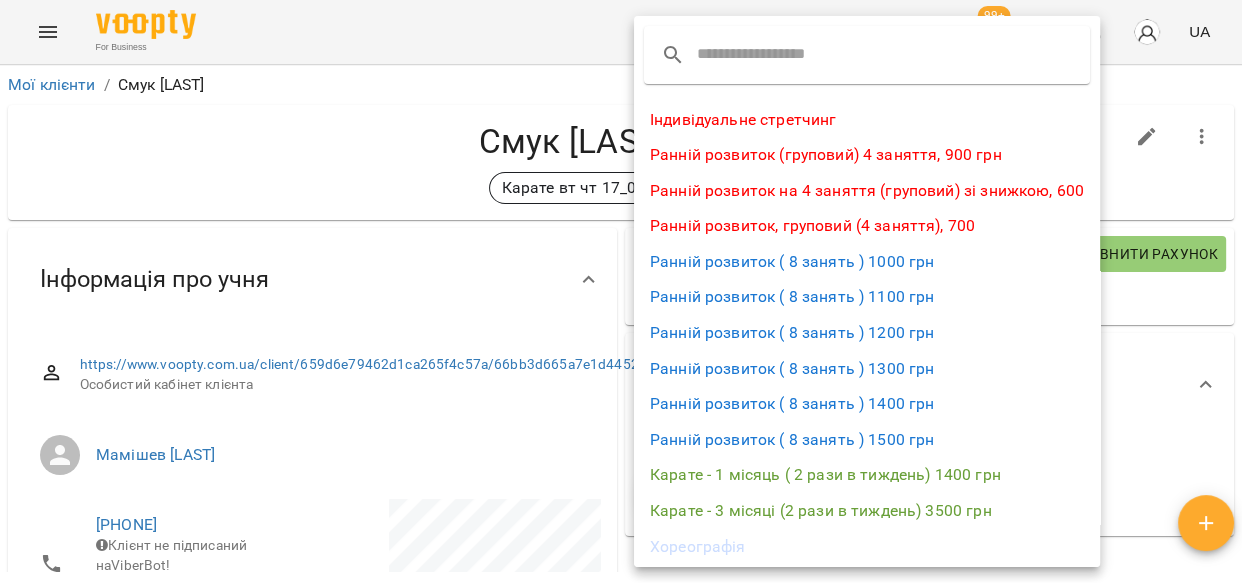 click on "Карате - 1 місяць ( 2 рази в тиждень) 1400 грн" at bounding box center [867, 475] 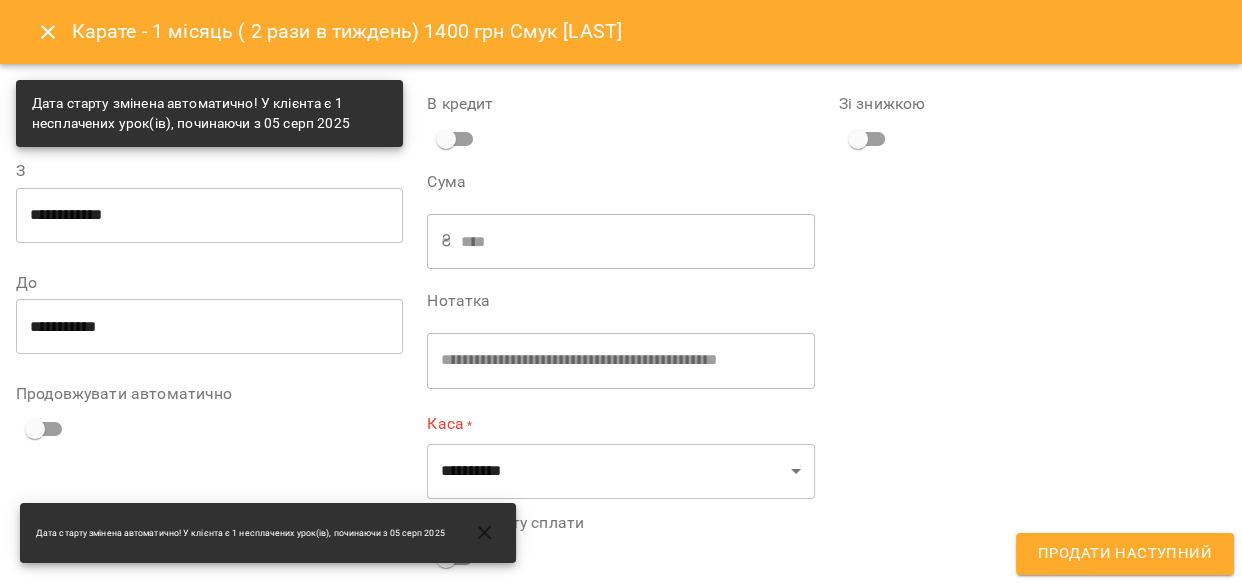 click on "**********" at bounding box center [209, 215] 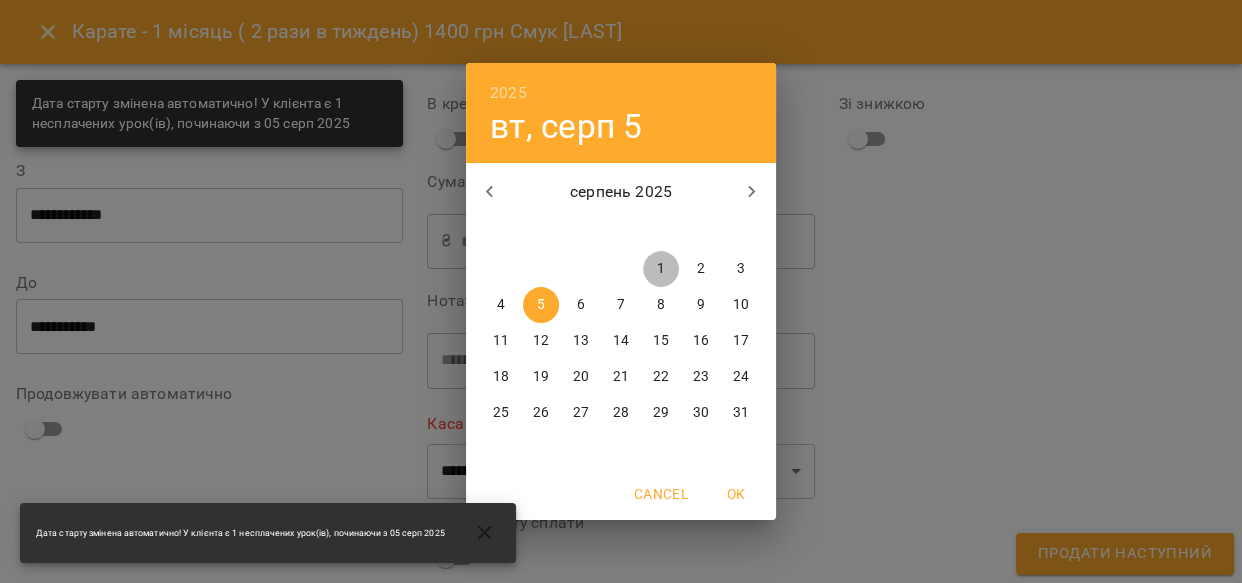 click on "1" at bounding box center (661, 269) 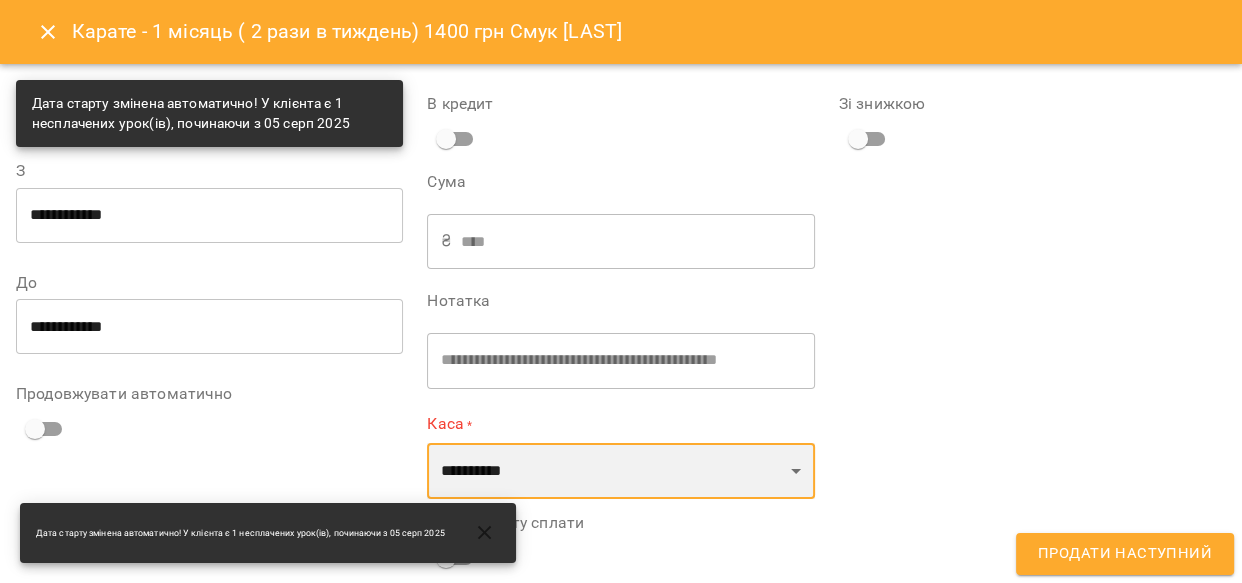 drag, startPoint x: 781, startPoint y: 470, endPoint x: 749, endPoint y: 470, distance: 32 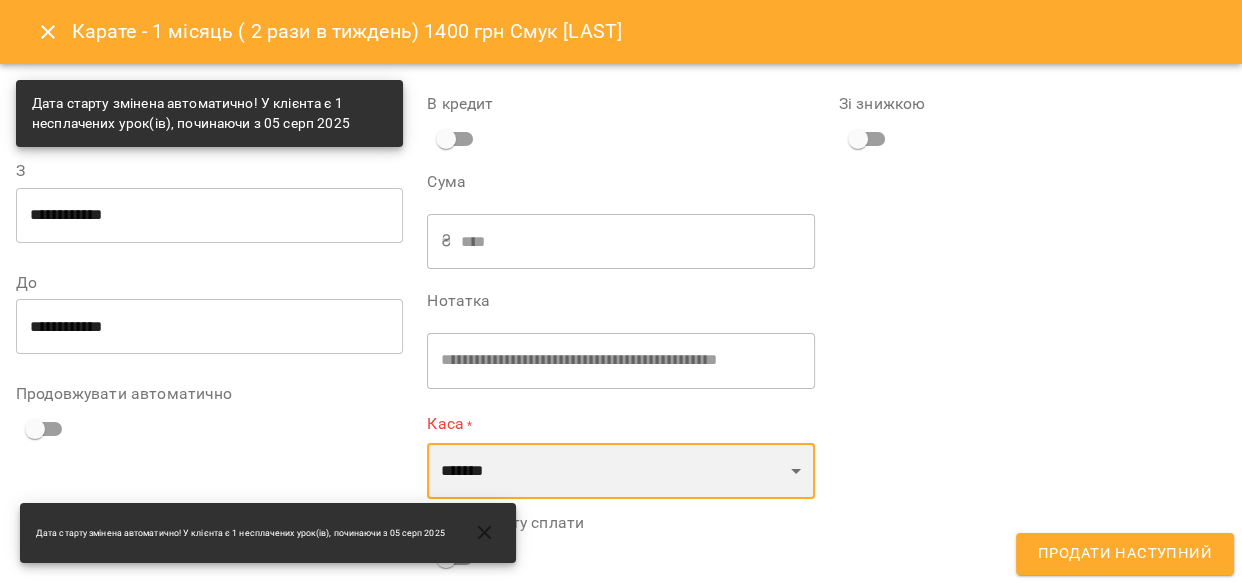 click on "**********" at bounding box center [620, 471] 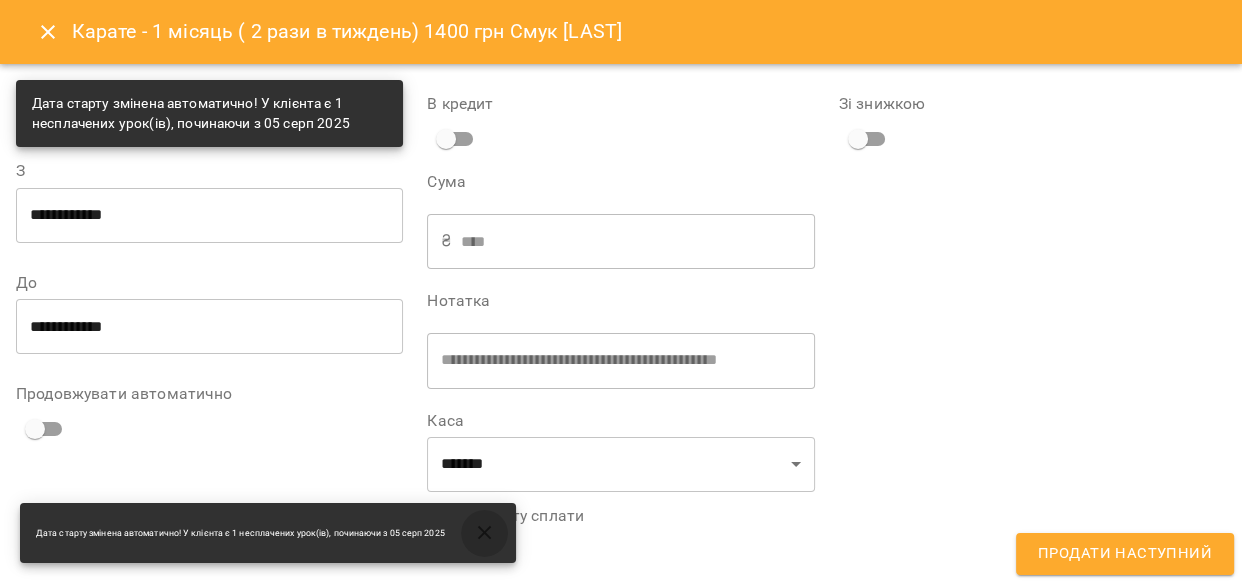 click 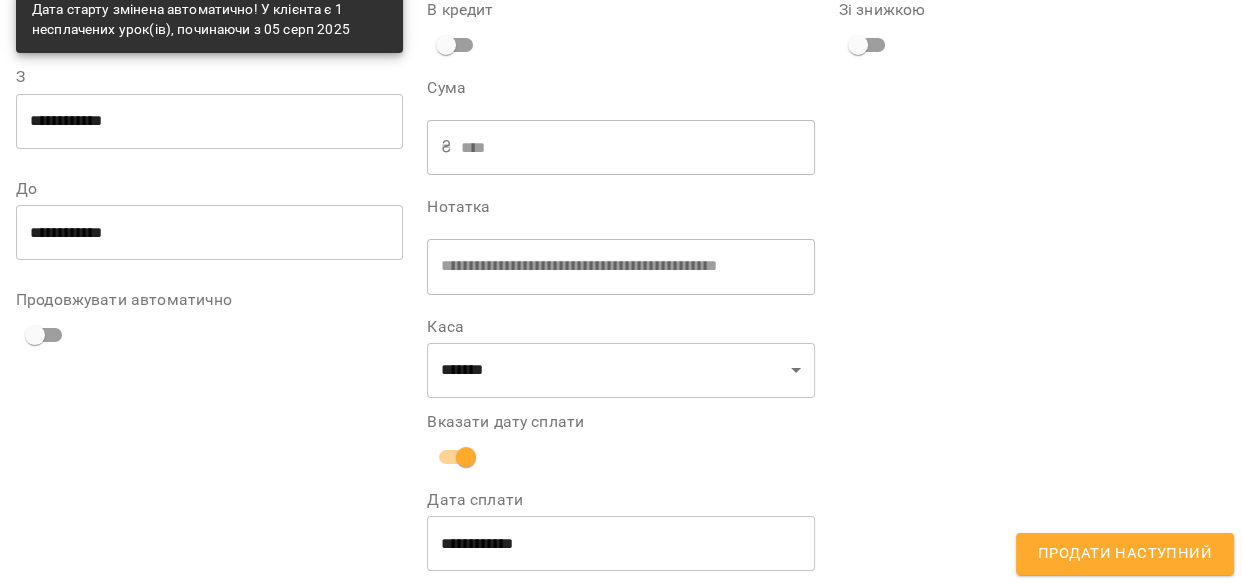 scroll, scrollTop: 114, scrollLeft: 0, axis: vertical 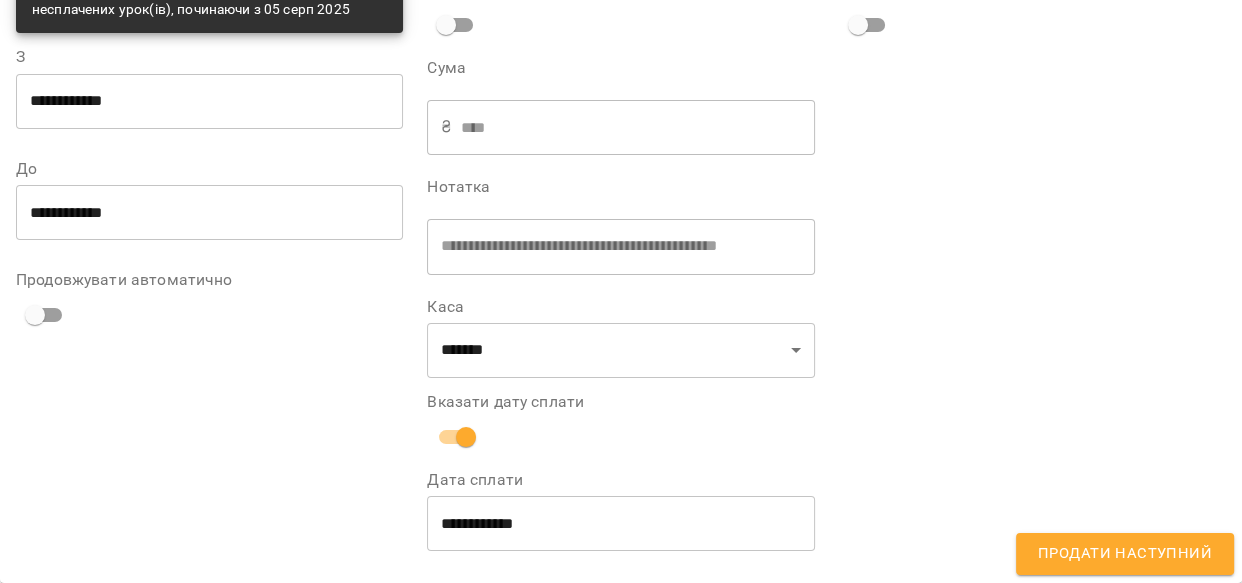 click on "**********" at bounding box center (620, 524) 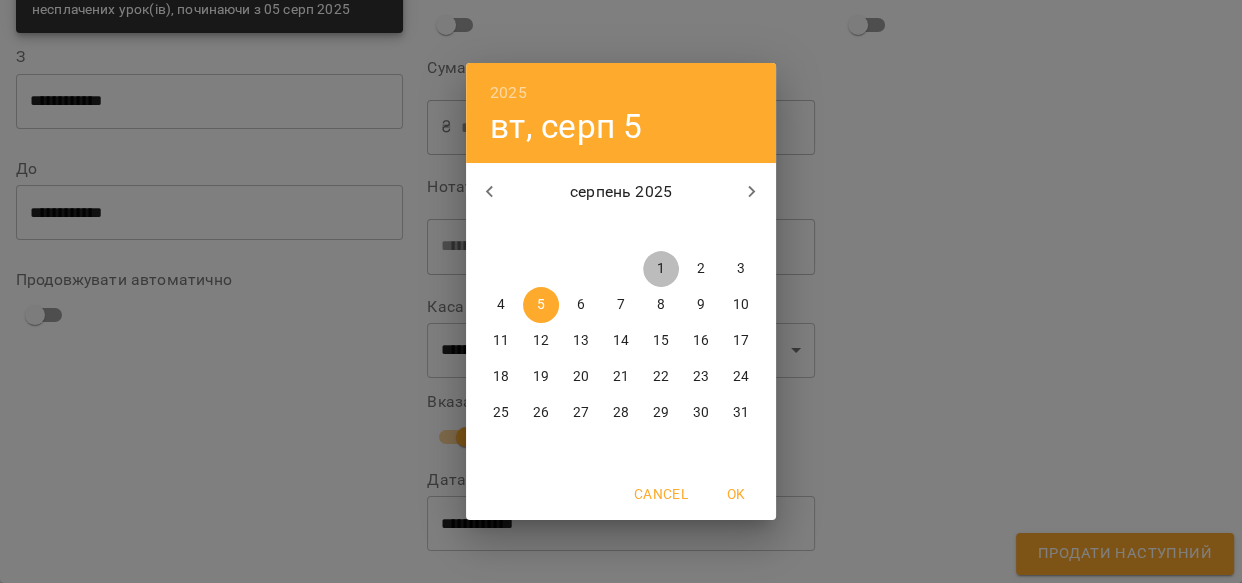 click on "1" at bounding box center (661, 269) 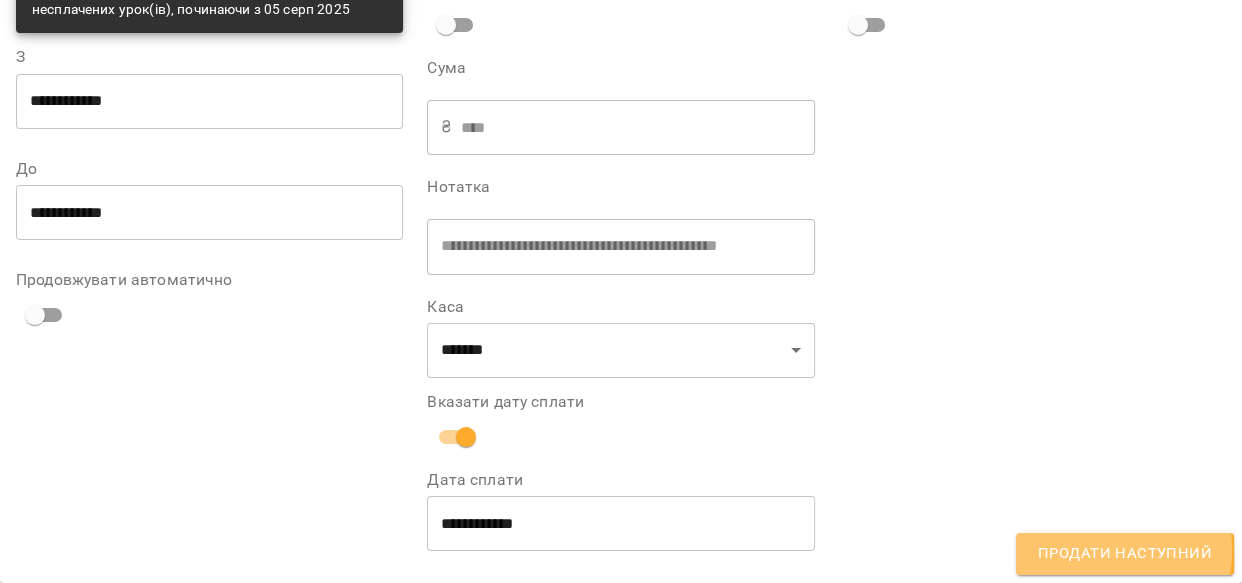 click on "Продати наступний" at bounding box center [1125, 554] 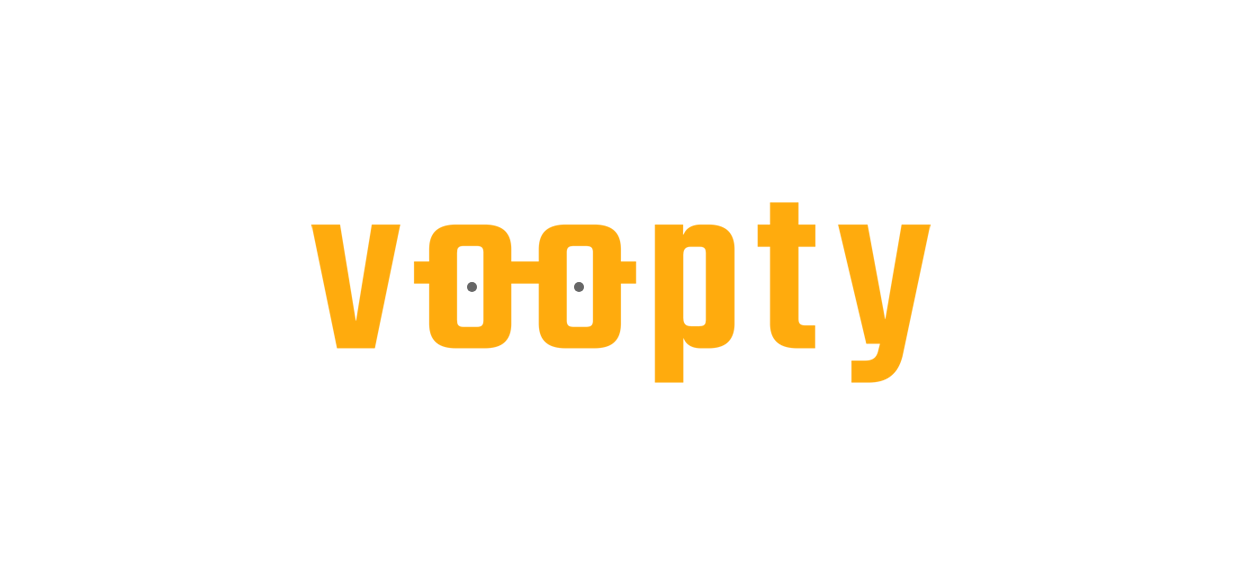 scroll, scrollTop: 0, scrollLeft: 0, axis: both 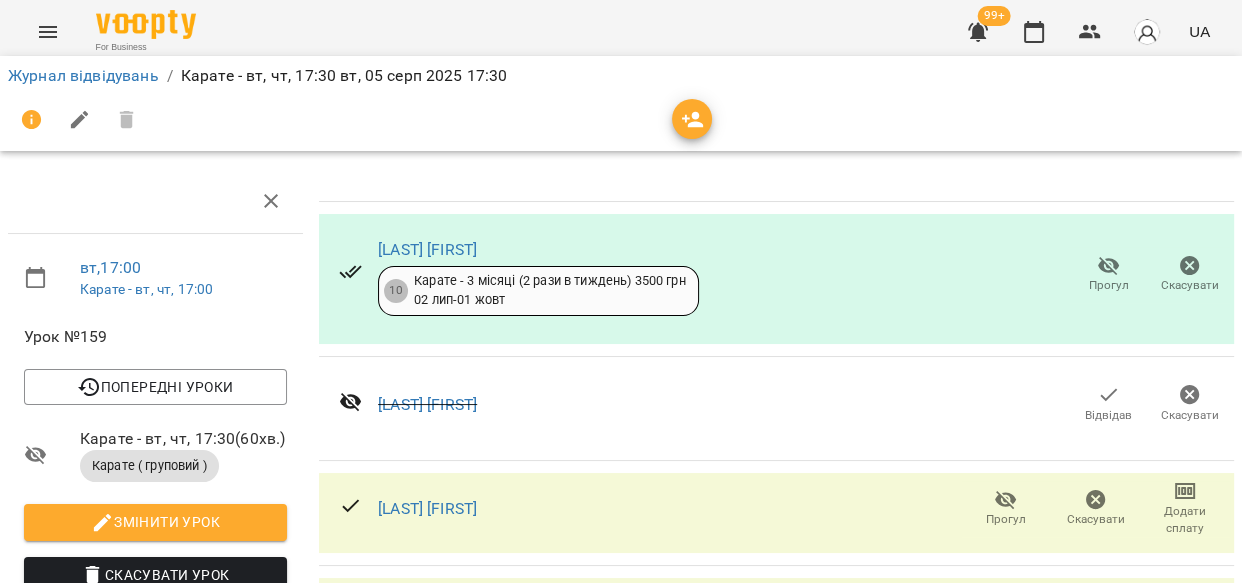 click on "Прогул" at bounding box center (1006, 4866) 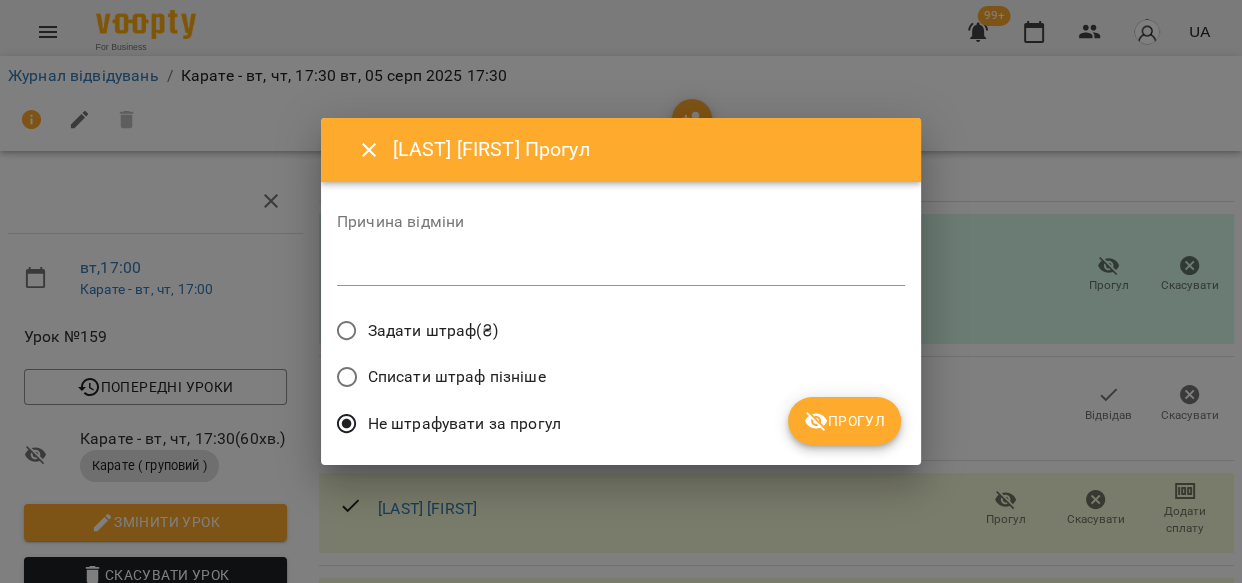 drag, startPoint x: 851, startPoint y: 423, endPoint x: 866, endPoint y: 399, distance: 28.301943 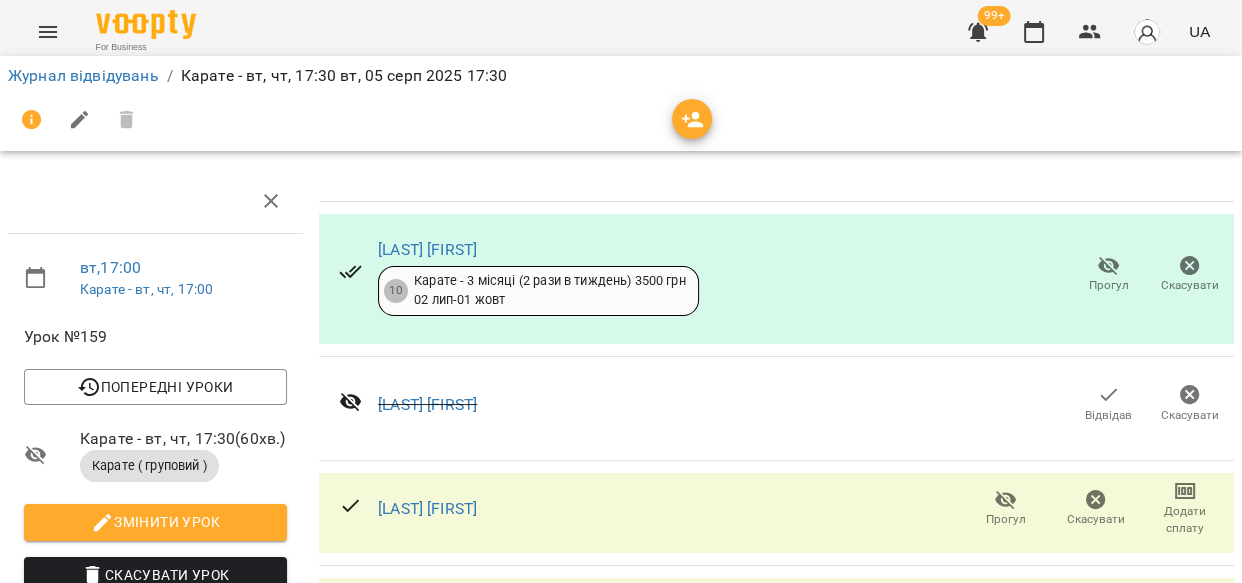 scroll, scrollTop: 4674, scrollLeft: 0, axis: vertical 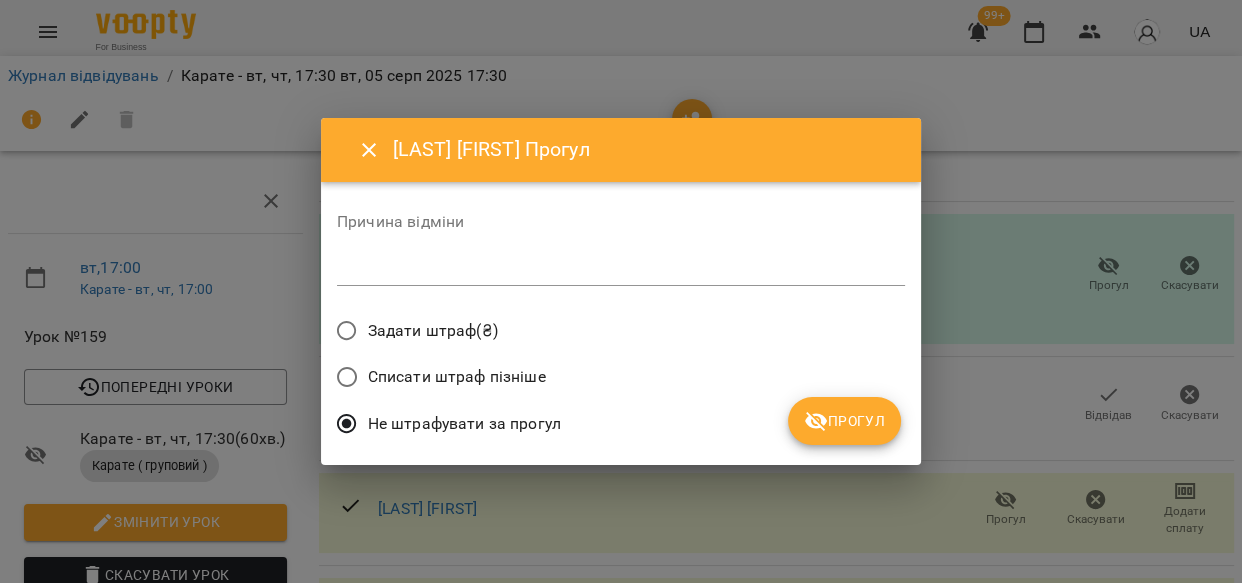 click on "Прогул" at bounding box center (844, 421) 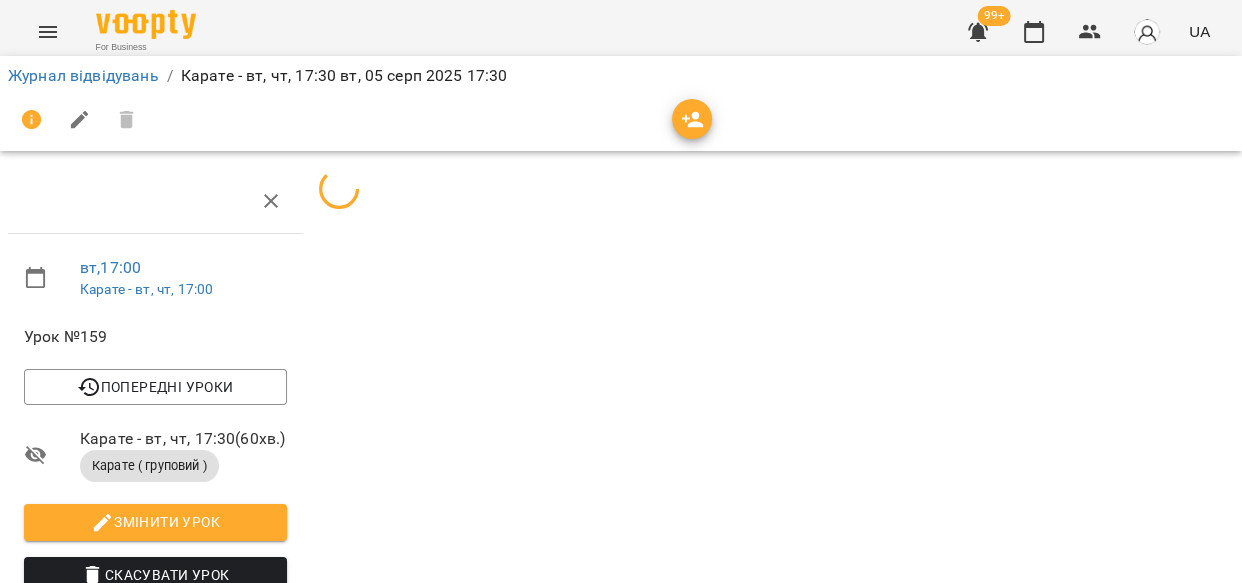 scroll, scrollTop: 4674, scrollLeft: 0, axis: vertical 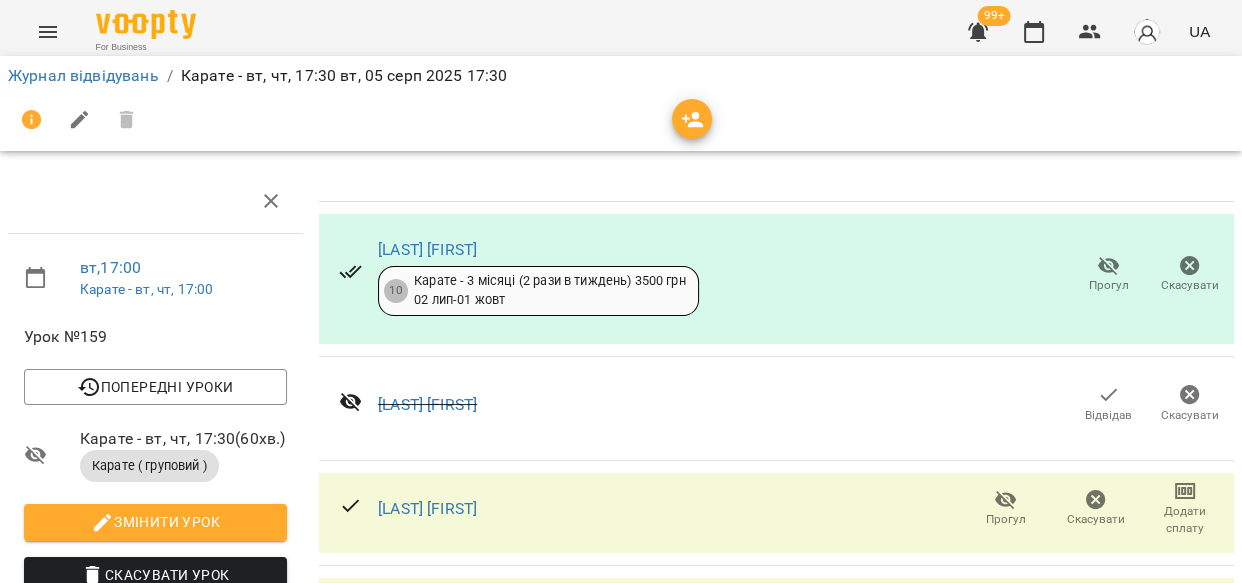 click 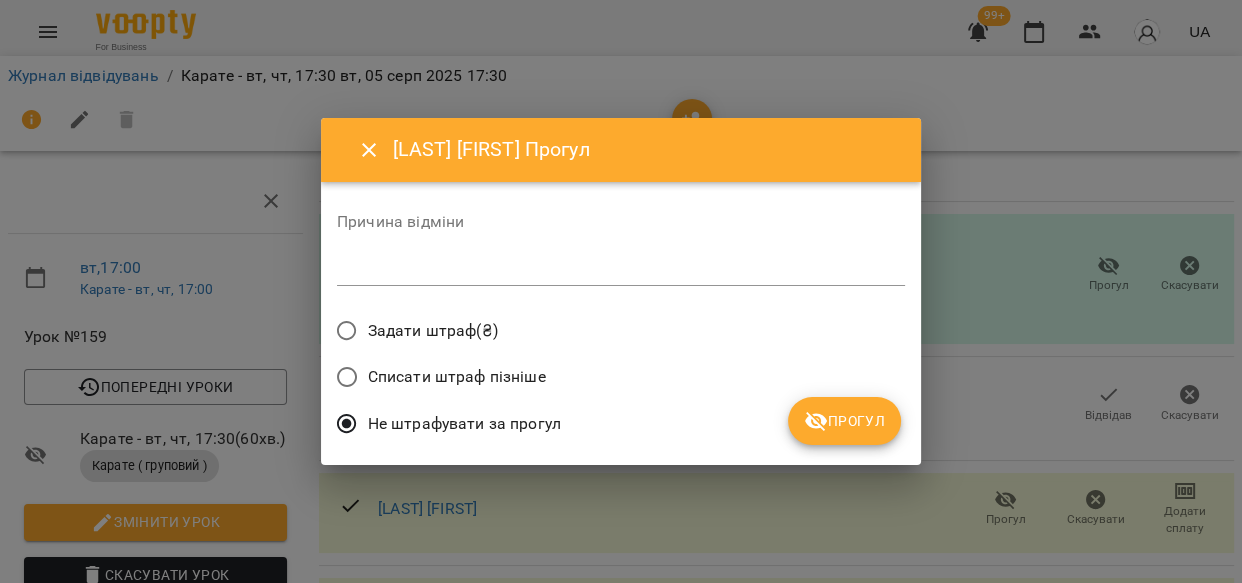 click on "Прогул" at bounding box center [844, 421] 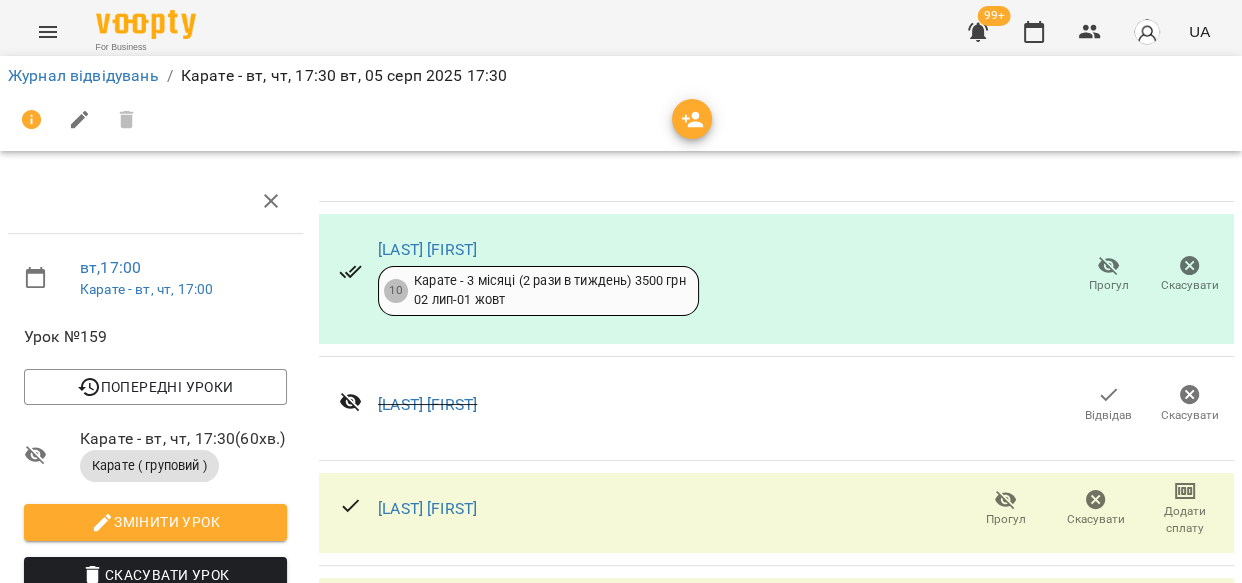 scroll, scrollTop: 4674, scrollLeft: 0, axis: vertical 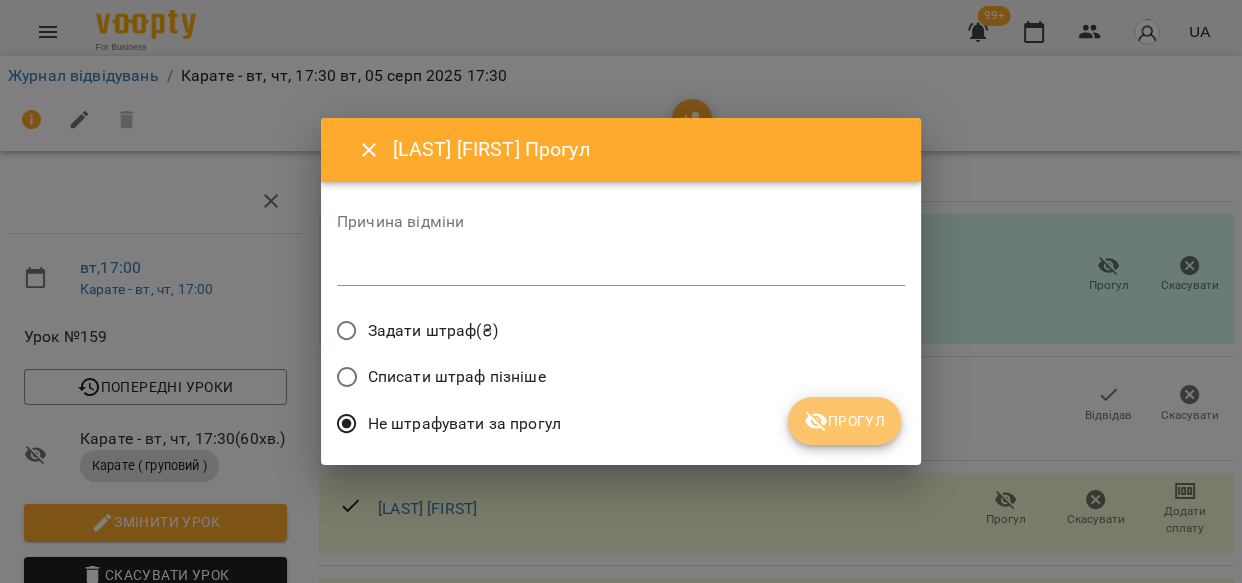 click on "Прогул" at bounding box center (844, 421) 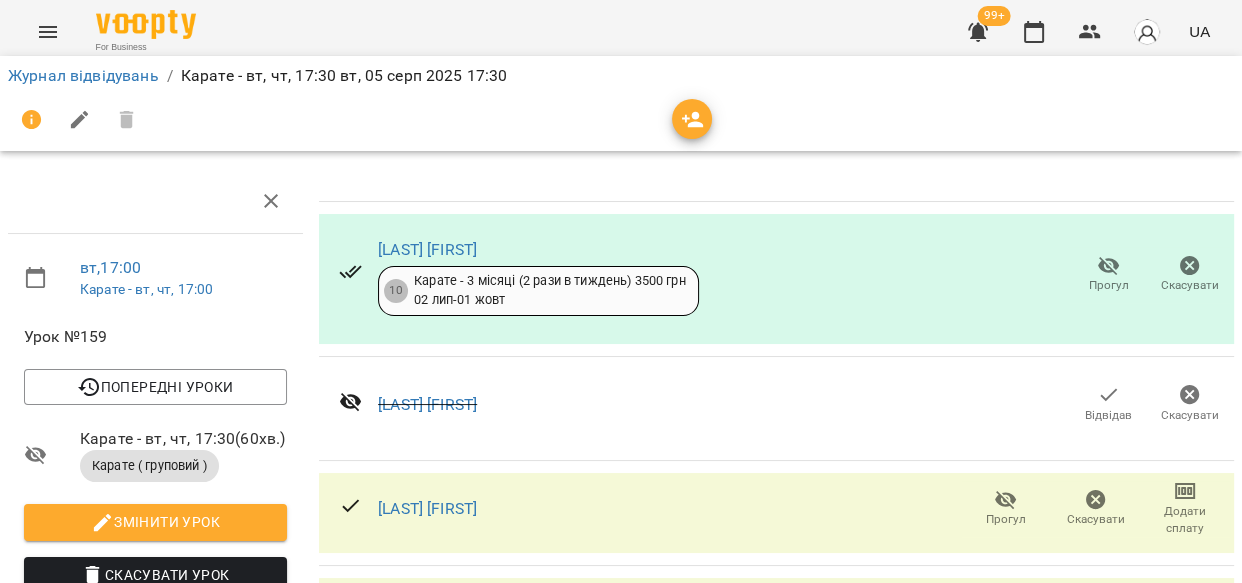 scroll, scrollTop: 4155, scrollLeft: 0, axis: vertical 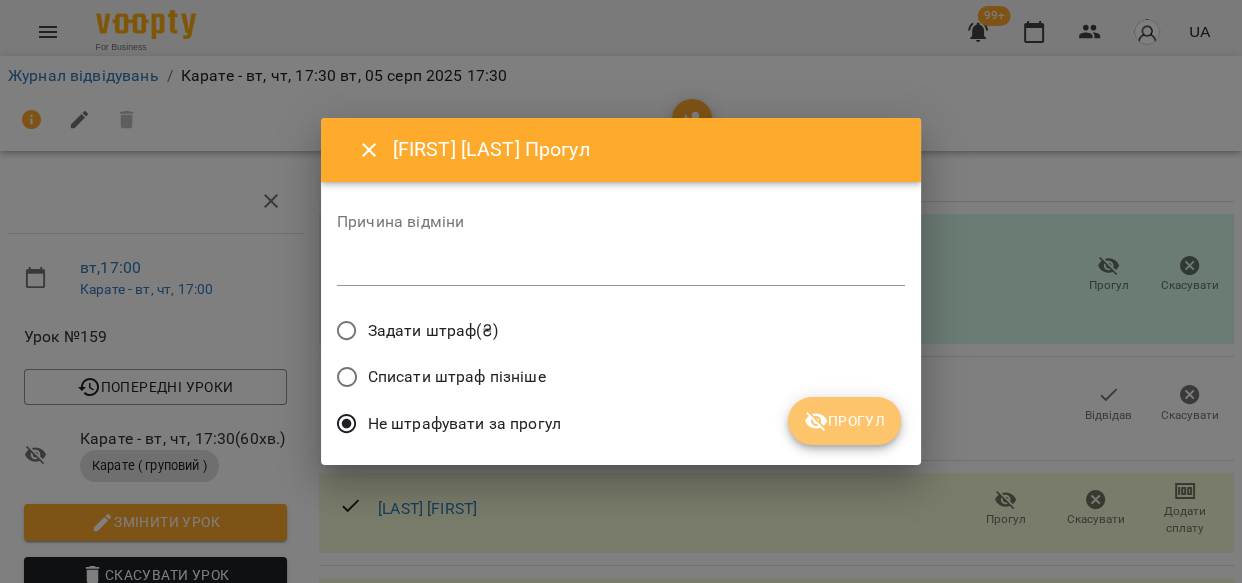 click on "Прогул" at bounding box center [844, 421] 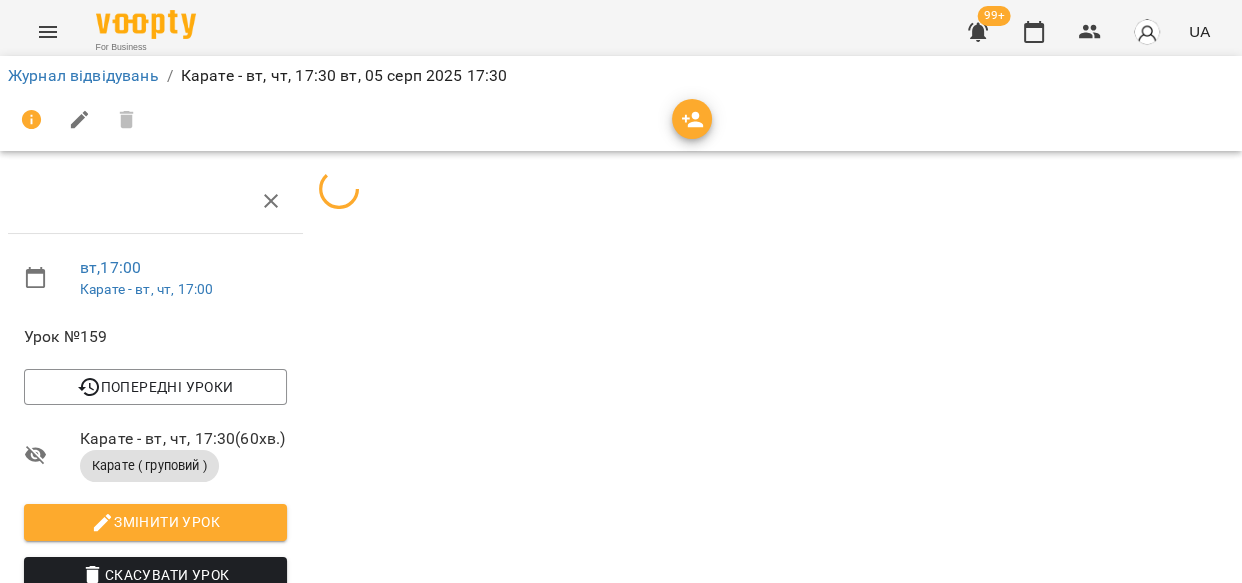 scroll, scrollTop: 4155, scrollLeft: 0, axis: vertical 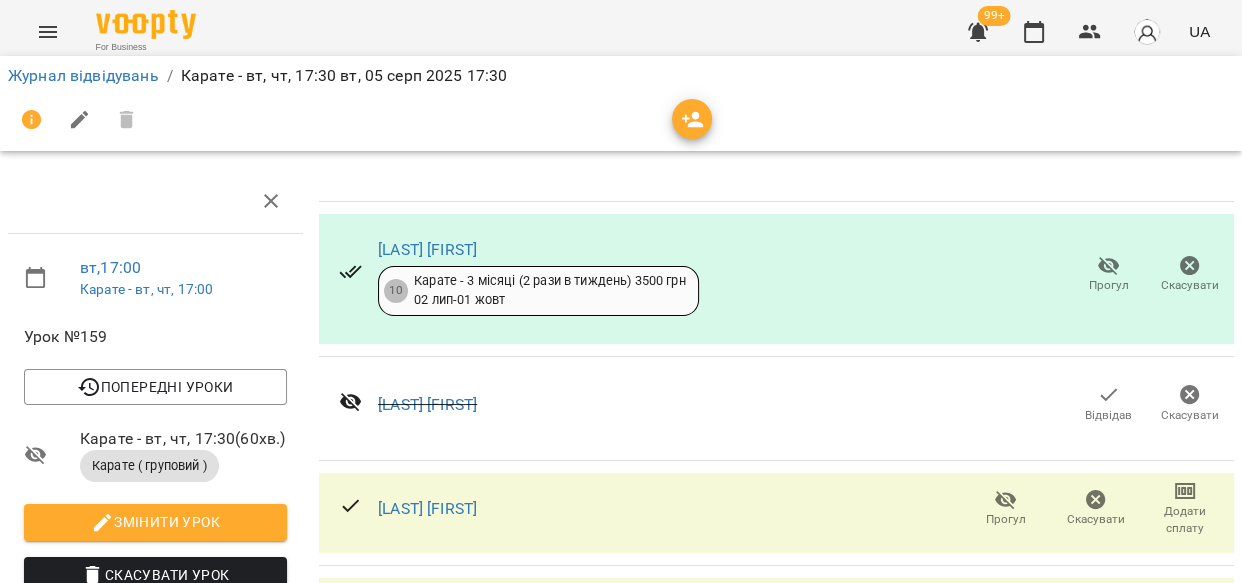 click at bounding box center [692, 120] 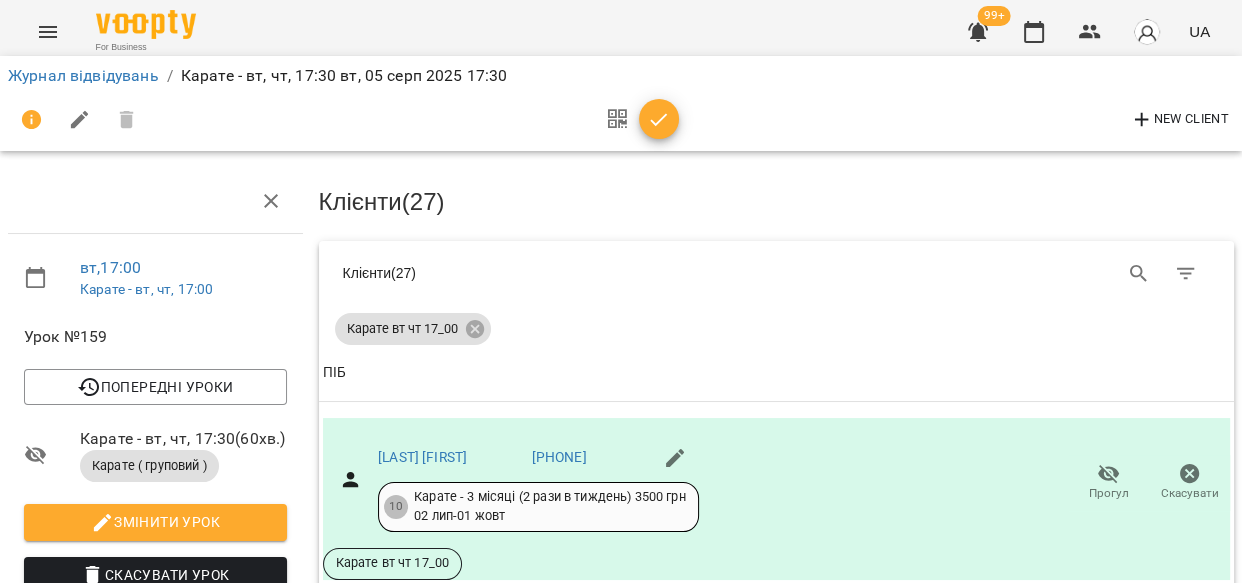 scroll, scrollTop: 0, scrollLeft: 0, axis: both 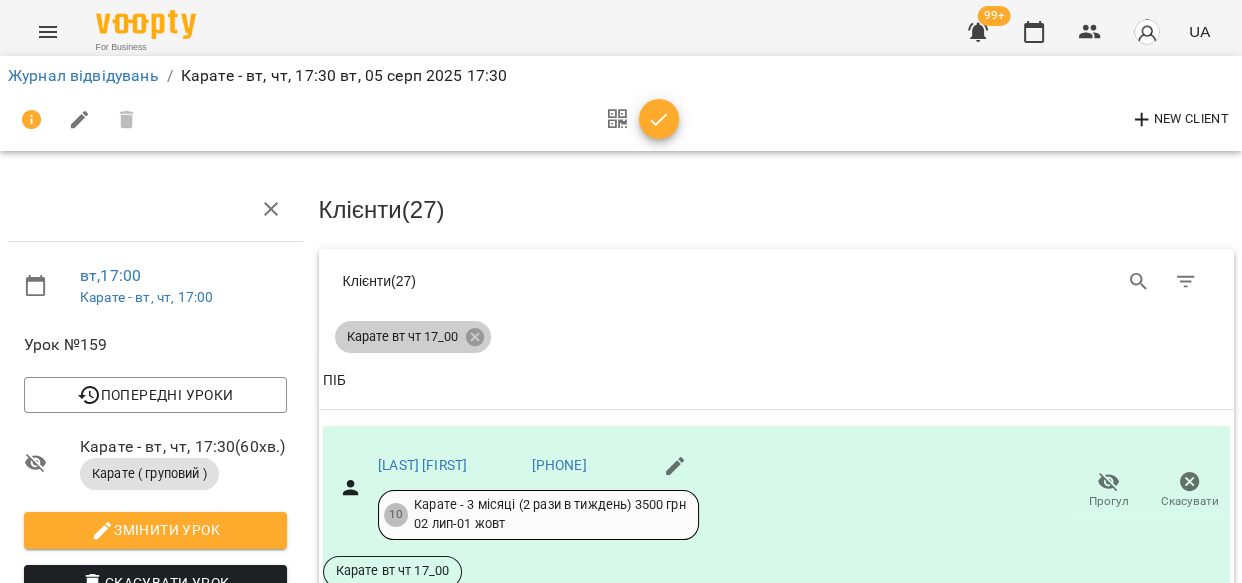 click 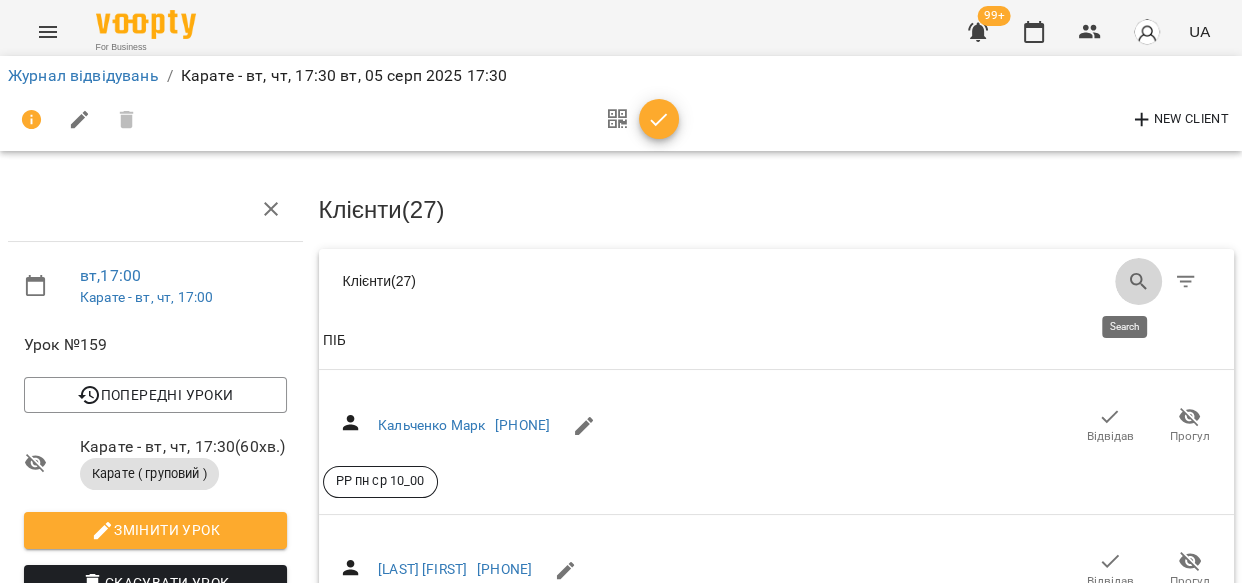 click 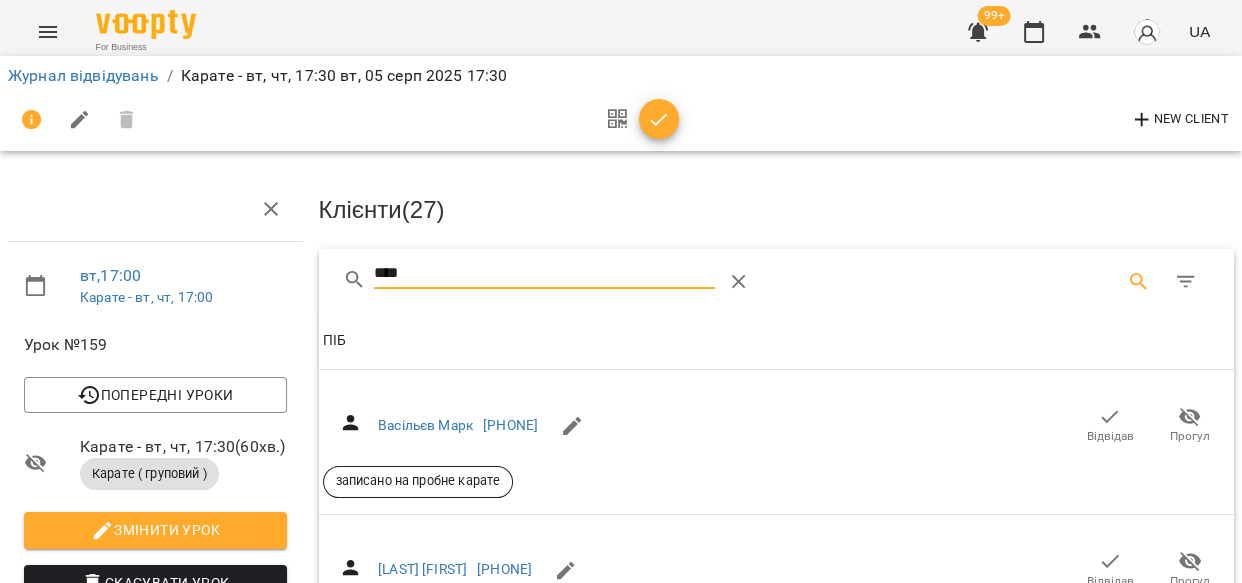 type on "****" 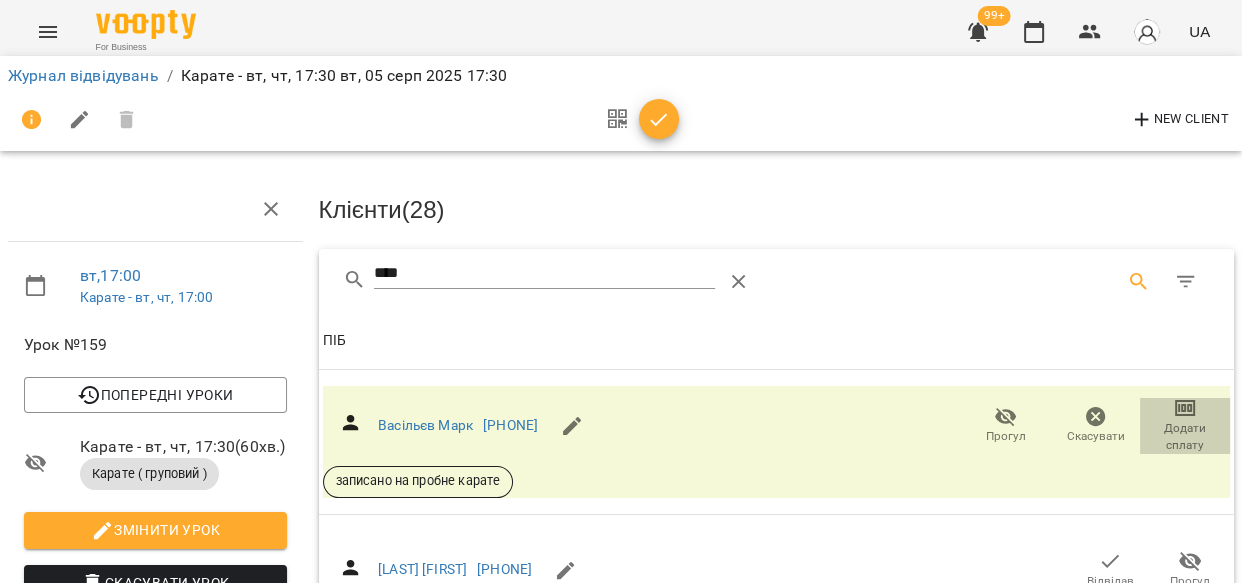 click on "Додати сплату" at bounding box center (1185, 437) 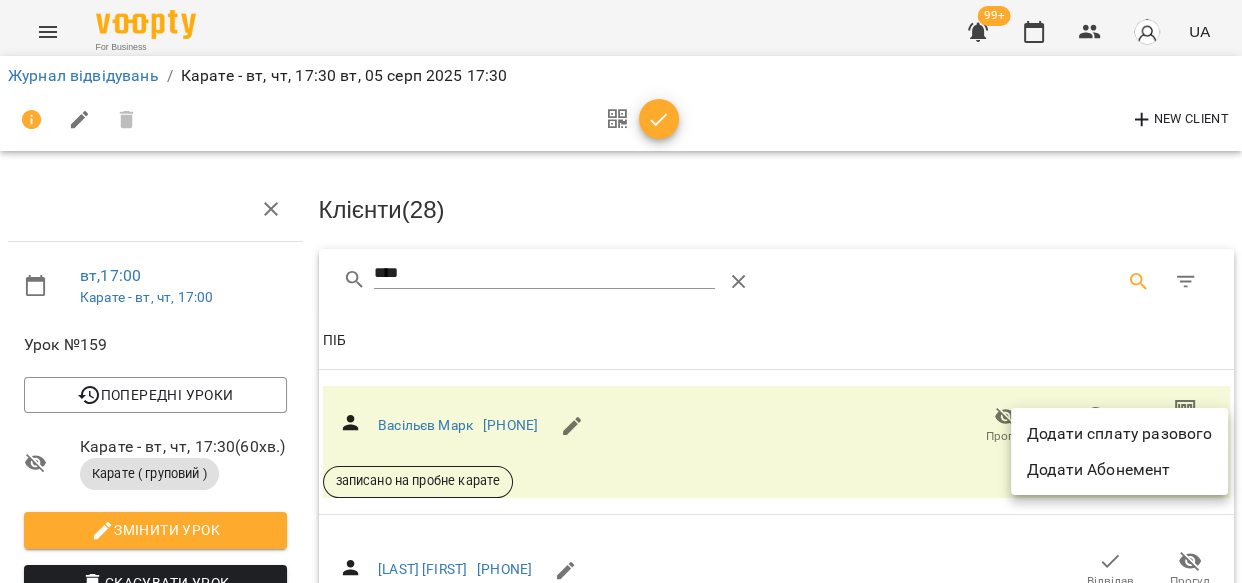 click on "Додати сплату разового" at bounding box center (1119, 434) 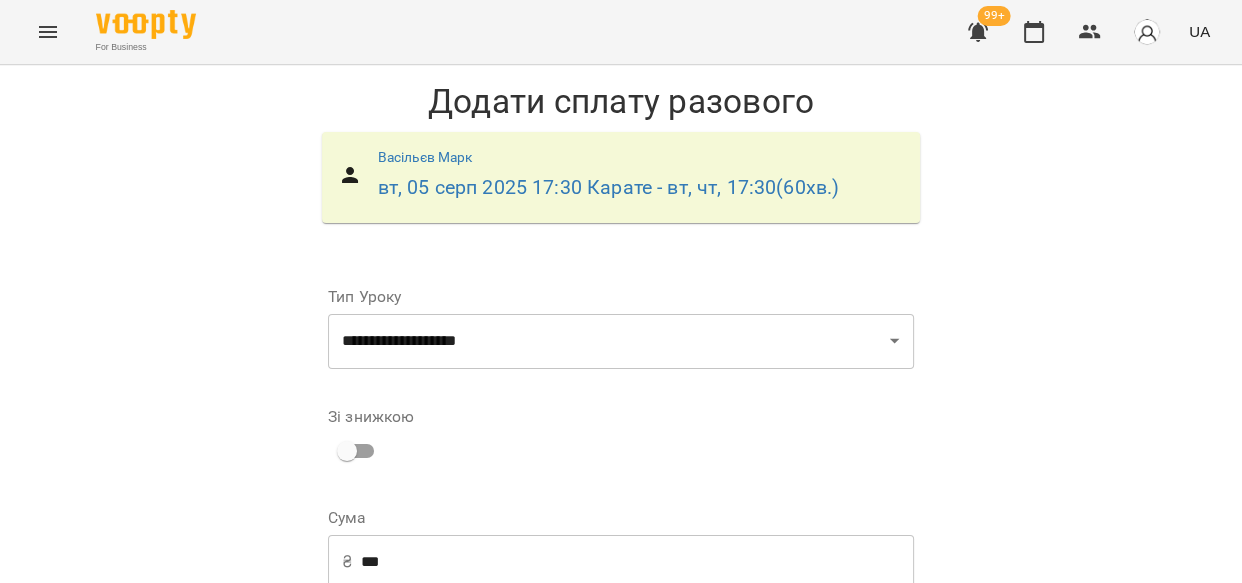 scroll, scrollTop: 313, scrollLeft: 0, axis: vertical 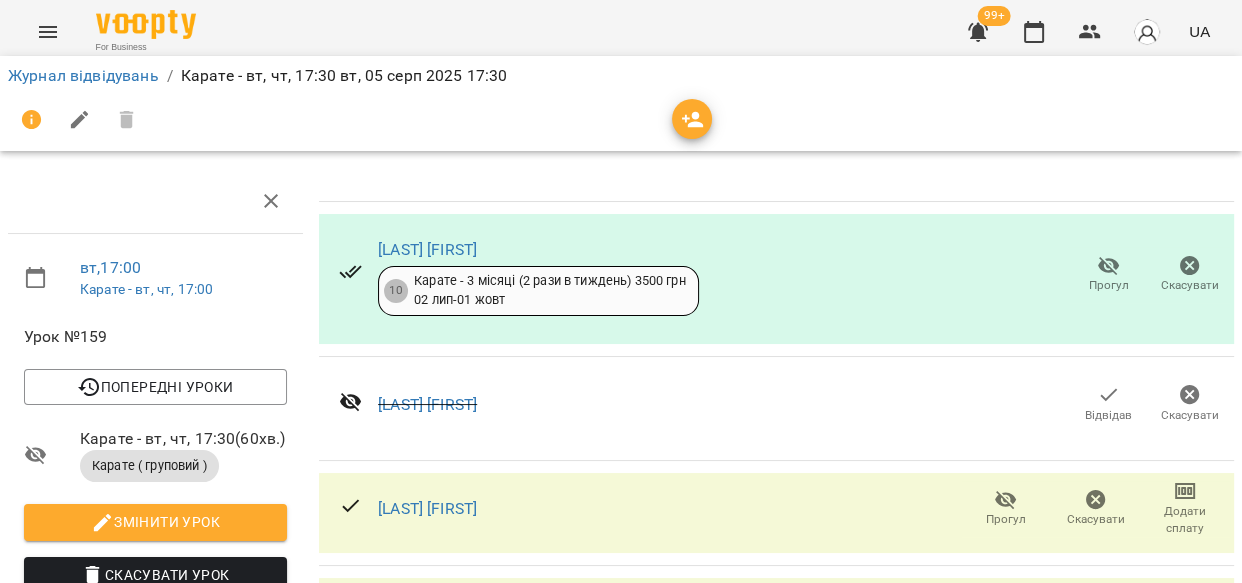 click on "Прогул" at bounding box center (1006, 2973) 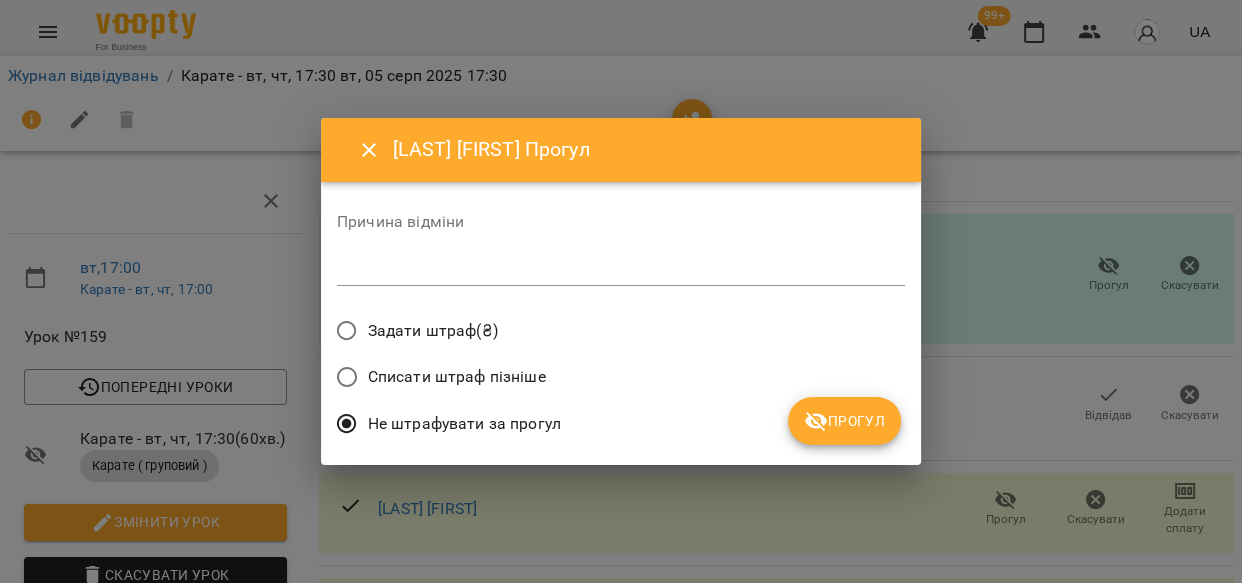 click 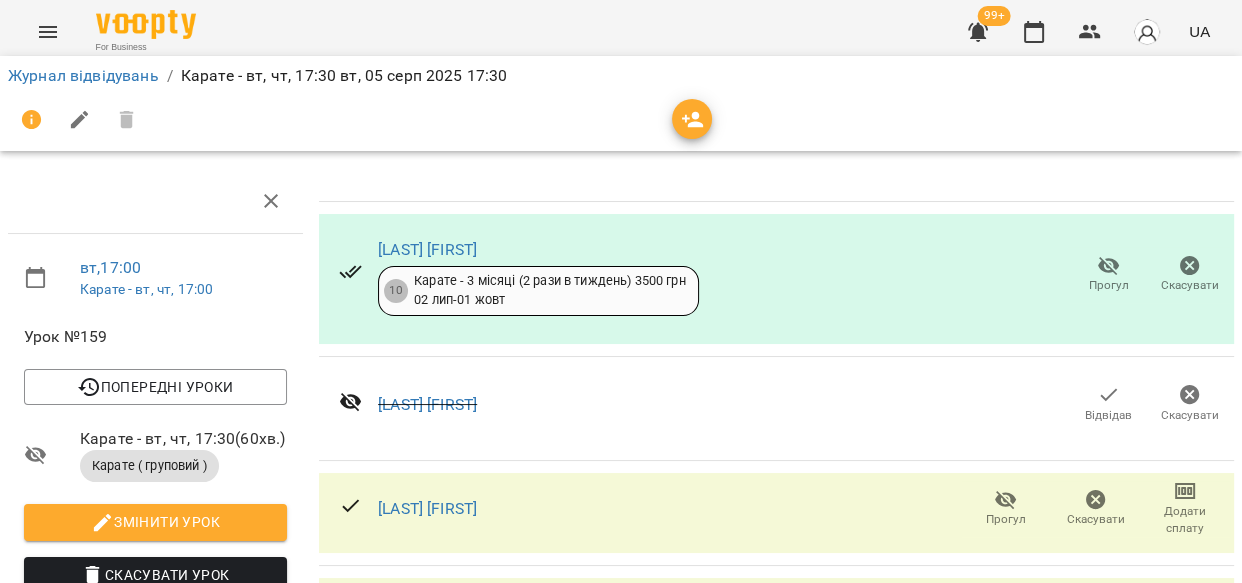 scroll, scrollTop: 2769, scrollLeft: 0, axis: vertical 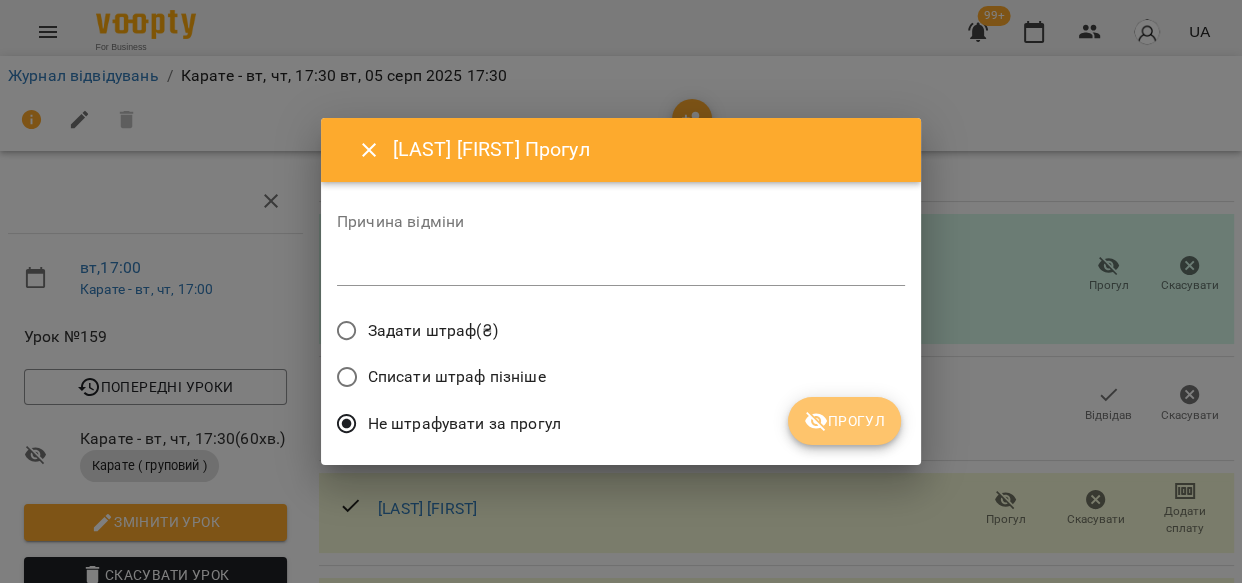 click on "Прогул" at bounding box center (844, 421) 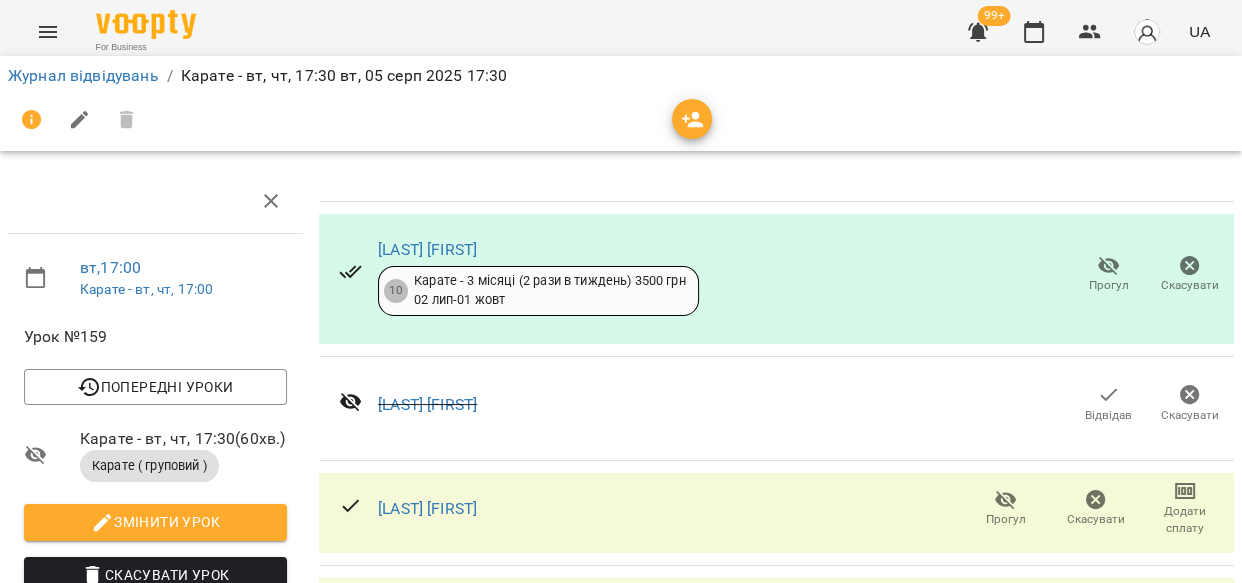 scroll, scrollTop: 2769, scrollLeft: 0, axis: vertical 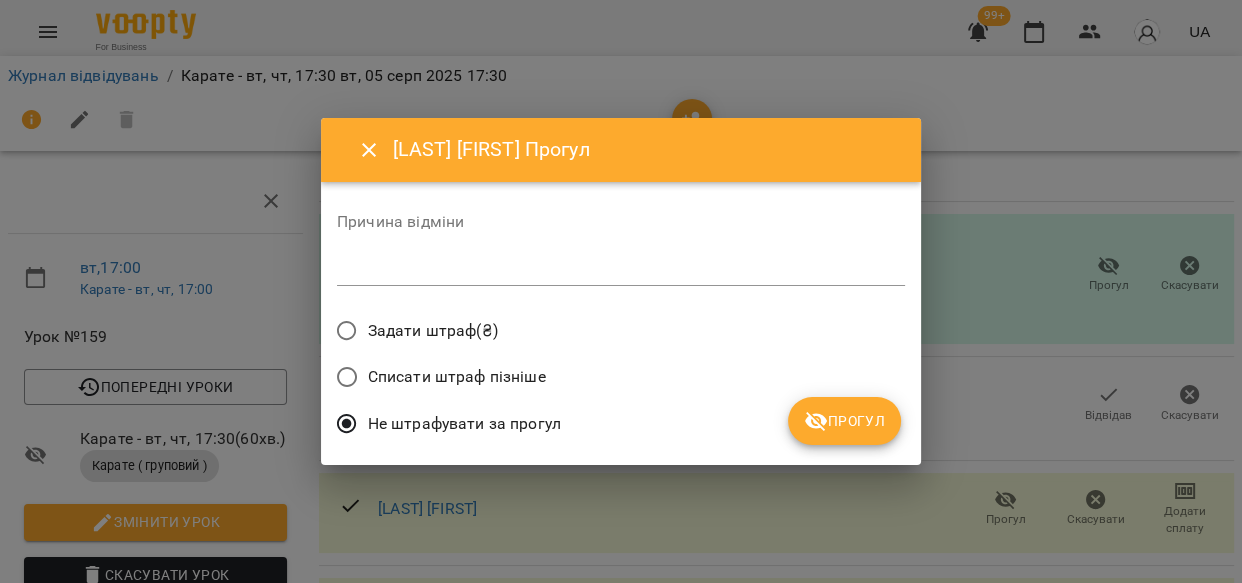 click on "Прогул" at bounding box center [844, 421] 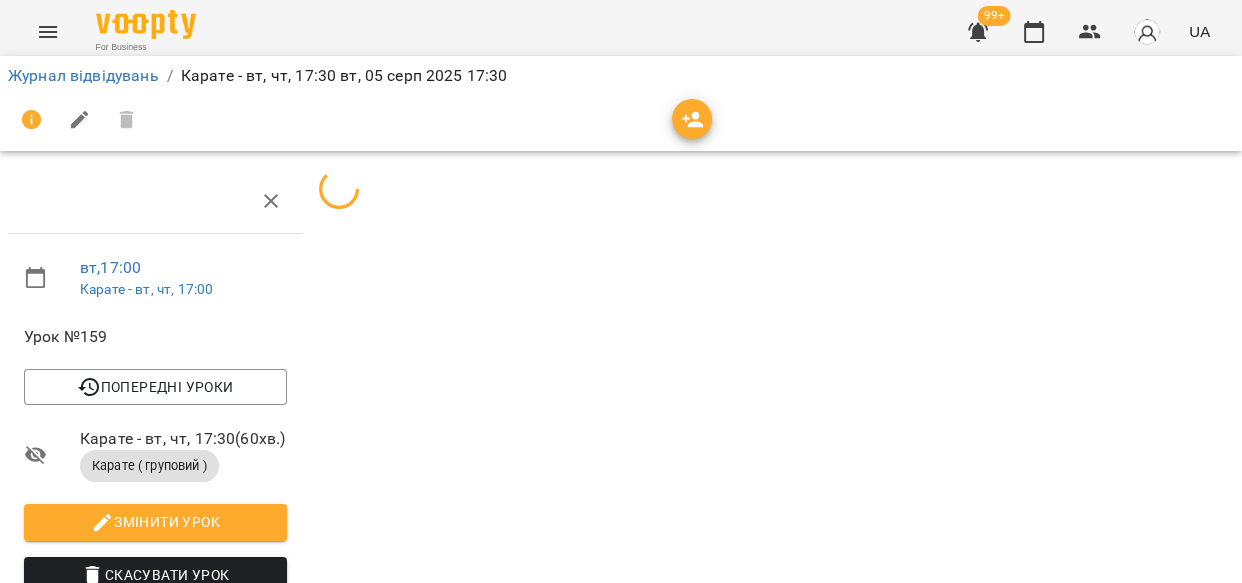 scroll, scrollTop: 1097, scrollLeft: 0, axis: vertical 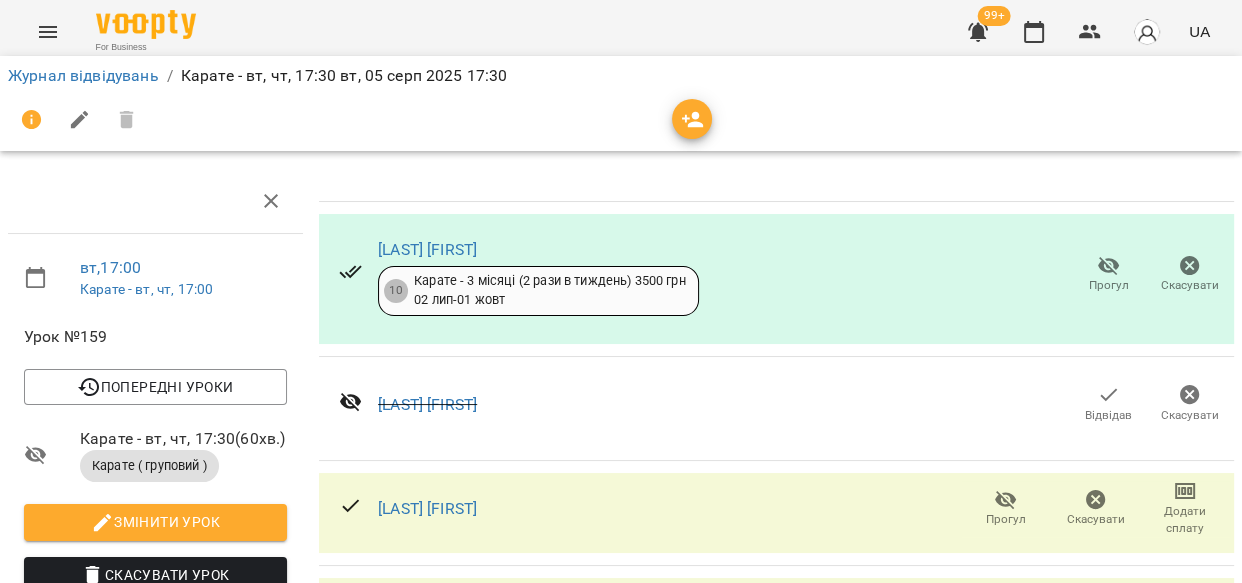 click on "Прогул" at bounding box center [1109, 1354] 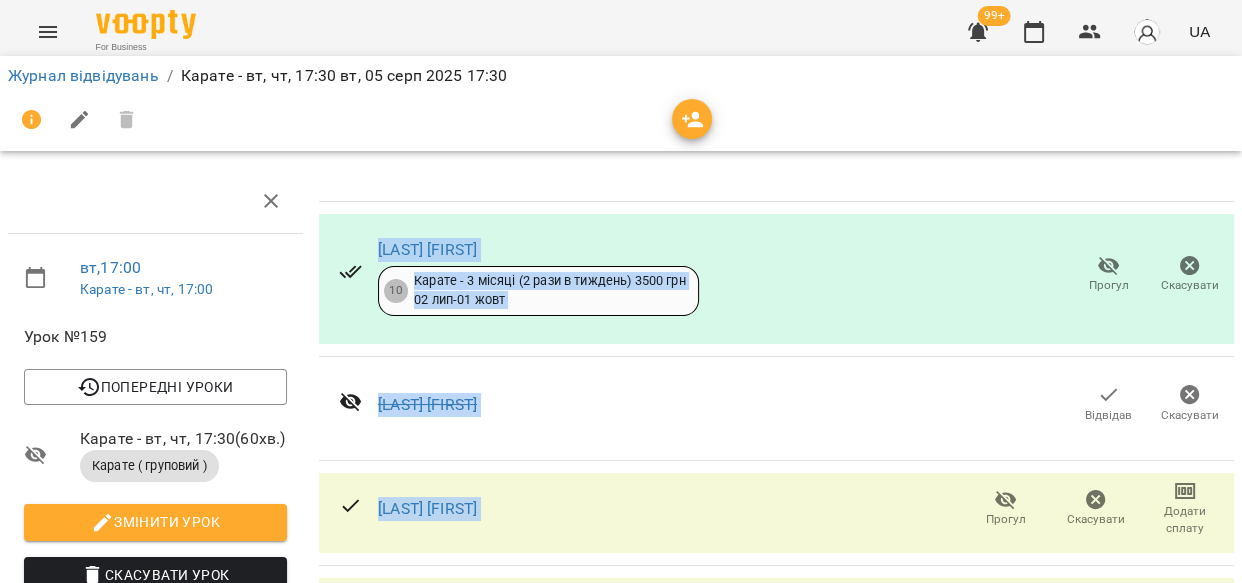 click 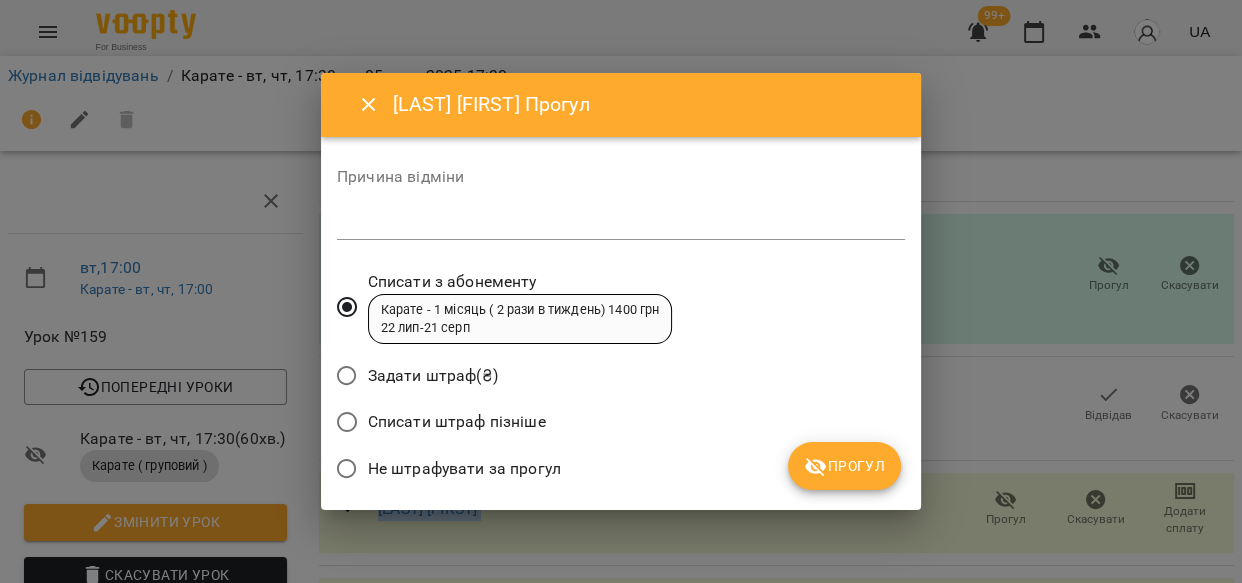 click on "Прогул" at bounding box center (844, 466) 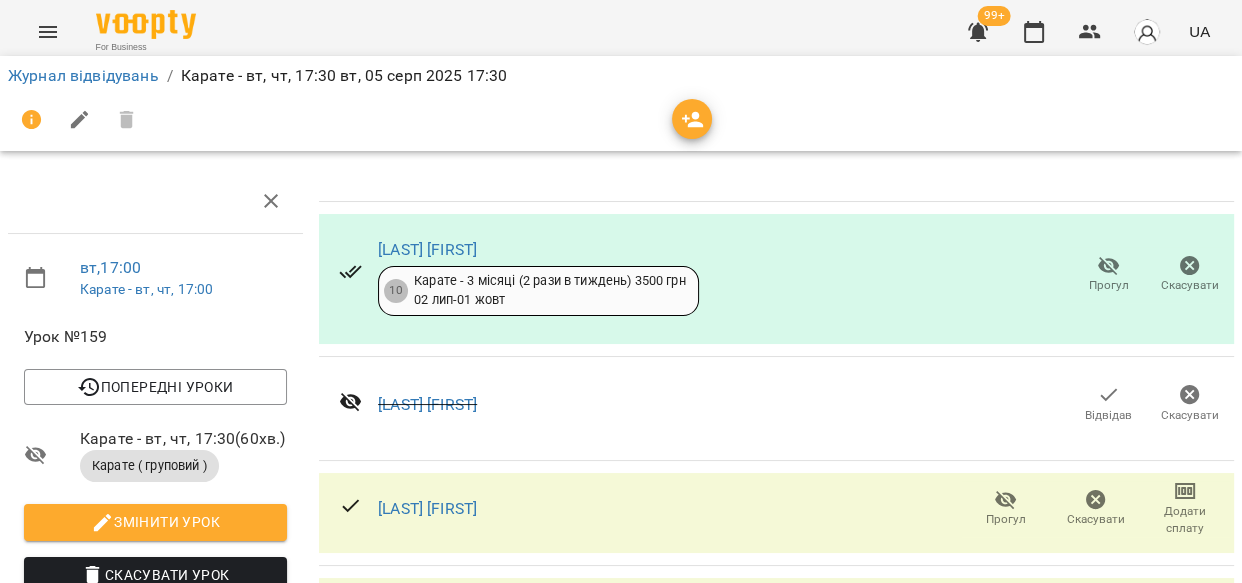 scroll, scrollTop: 1097, scrollLeft: 0, axis: vertical 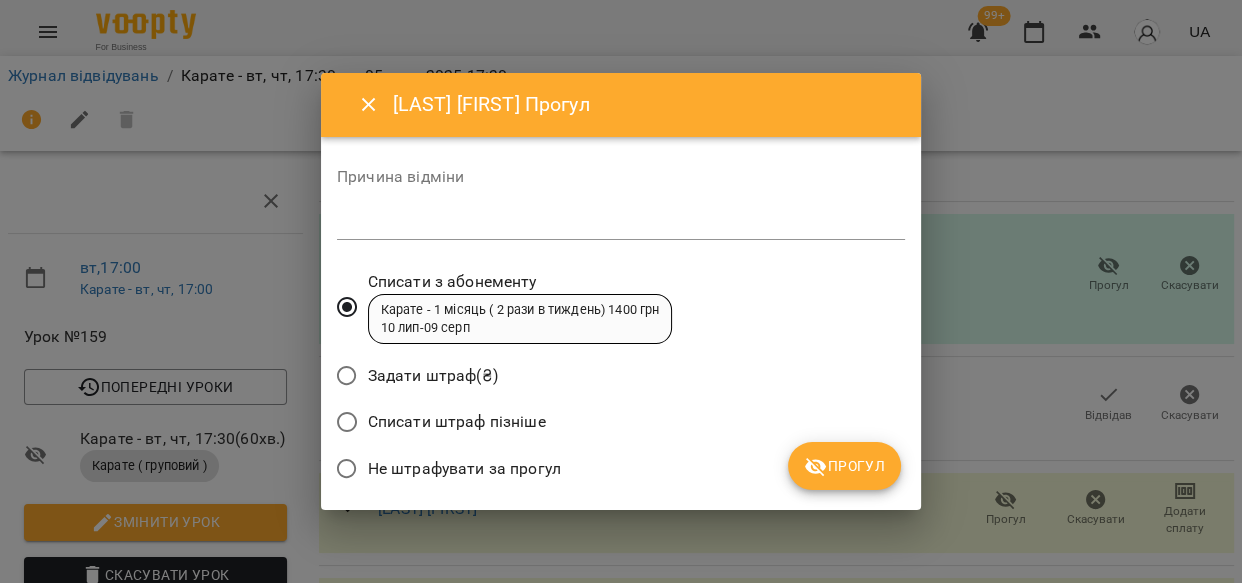 click on "Прогул" at bounding box center (844, 466) 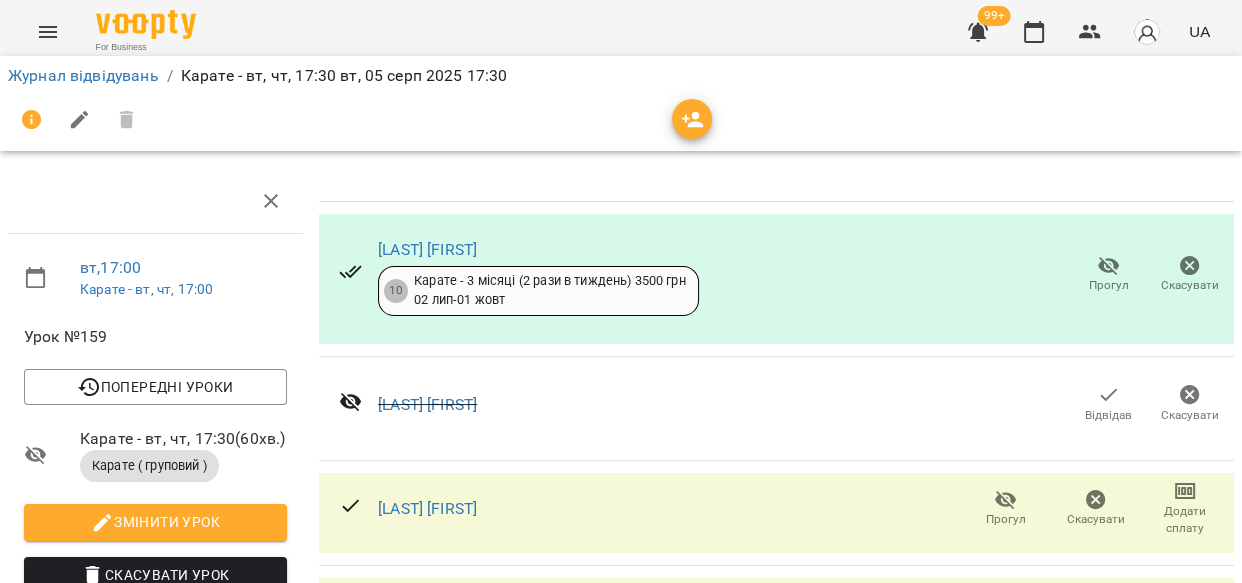 scroll, scrollTop: 1908, scrollLeft: 0, axis: vertical 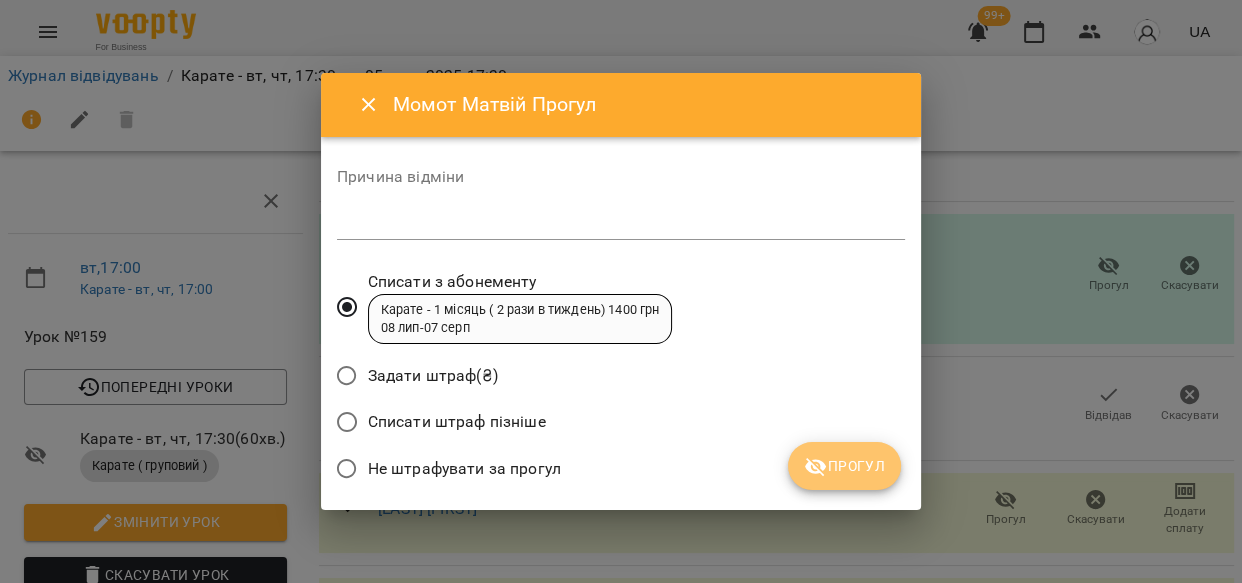 click on "Прогул" at bounding box center (844, 466) 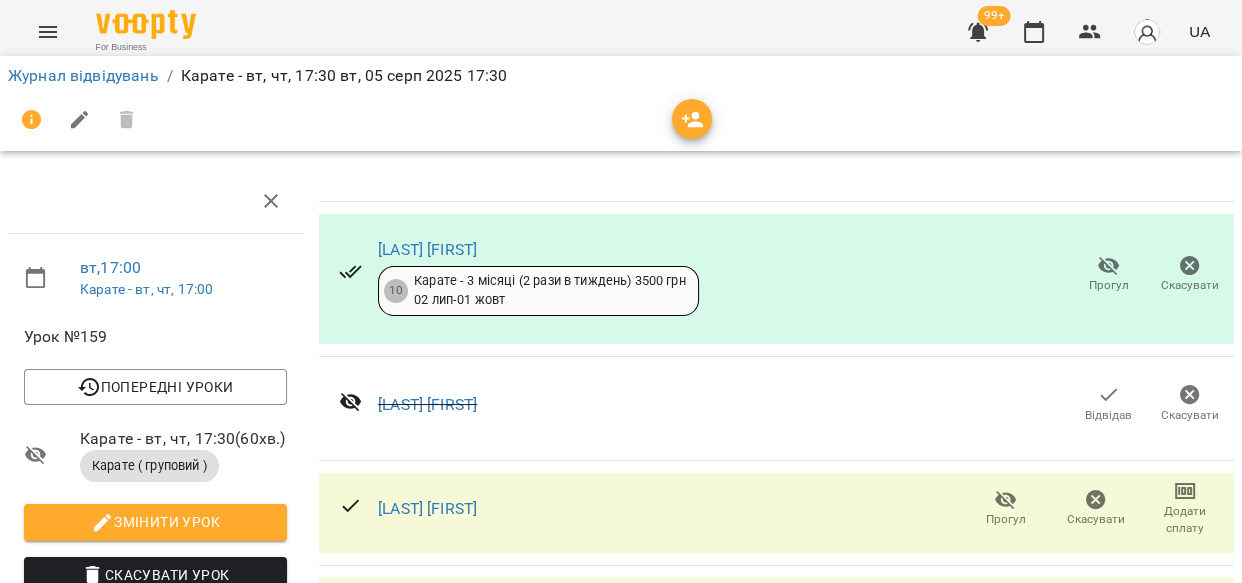 scroll, scrollTop: 3026, scrollLeft: 0, axis: vertical 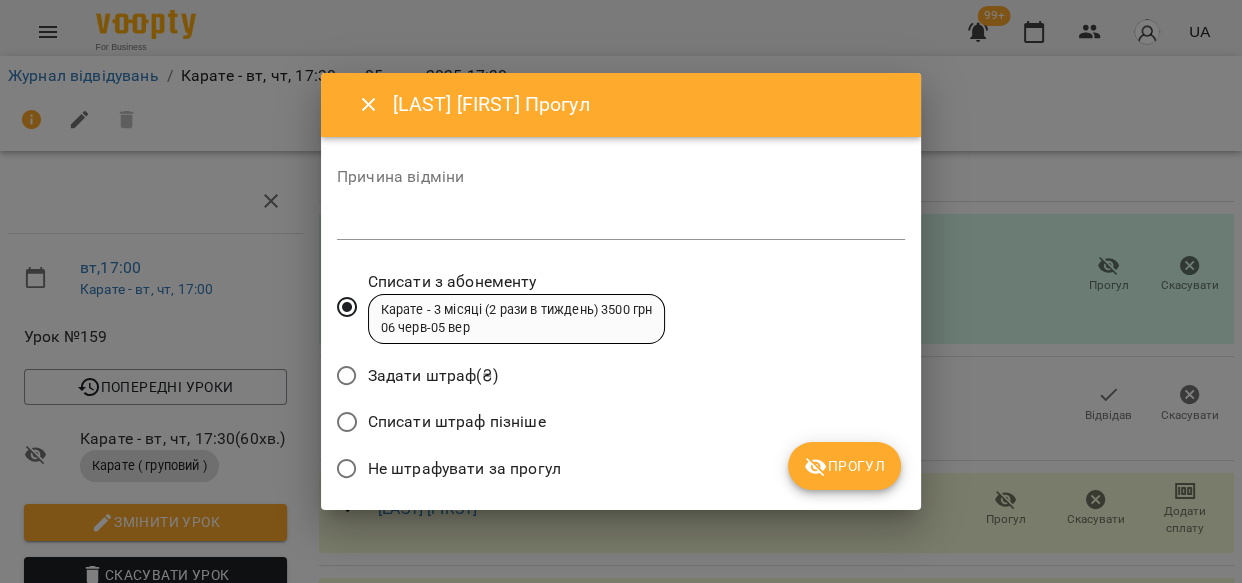 click on "Прогул" at bounding box center [844, 466] 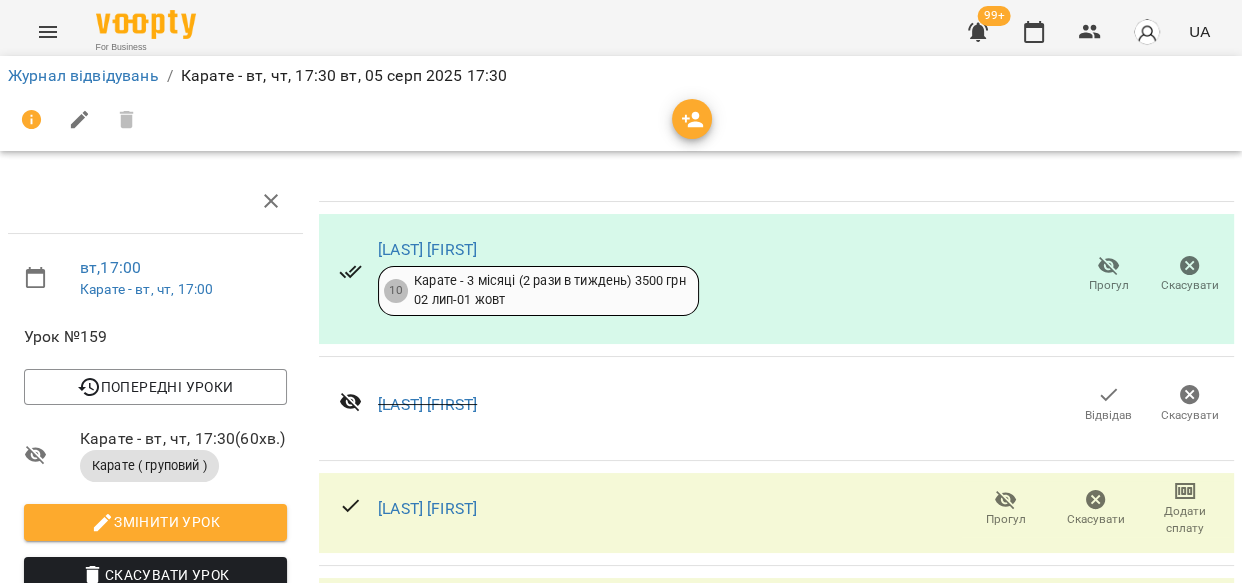 scroll, scrollTop: 3671, scrollLeft: 0, axis: vertical 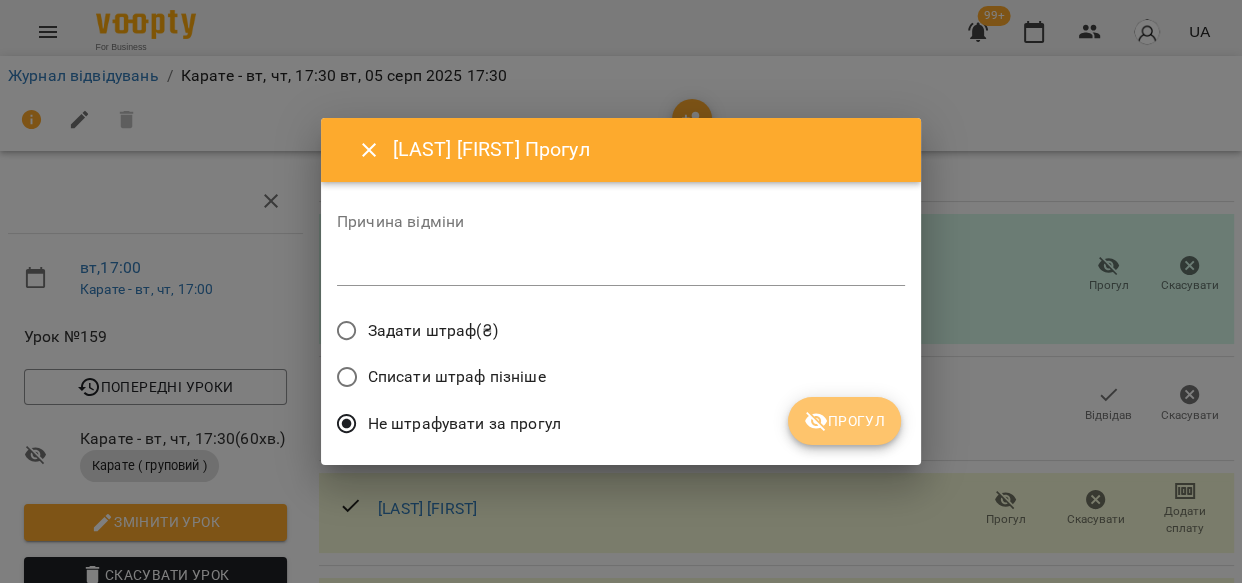 click on "Прогул" at bounding box center (844, 421) 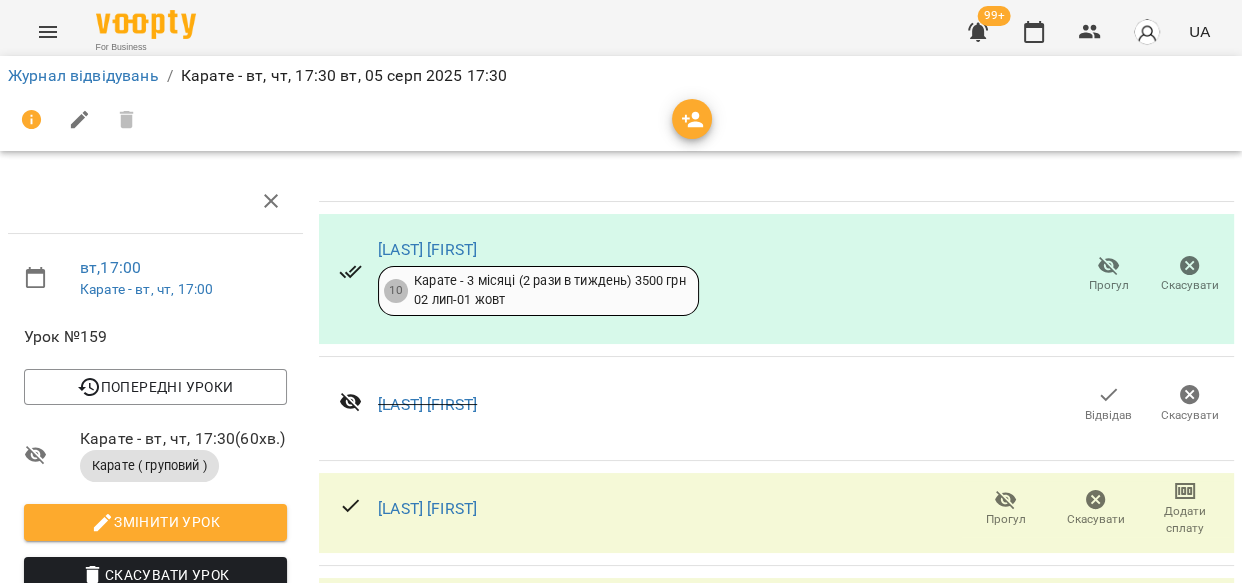 scroll, scrollTop: 4020, scrollLeft: 0, axis: vertical 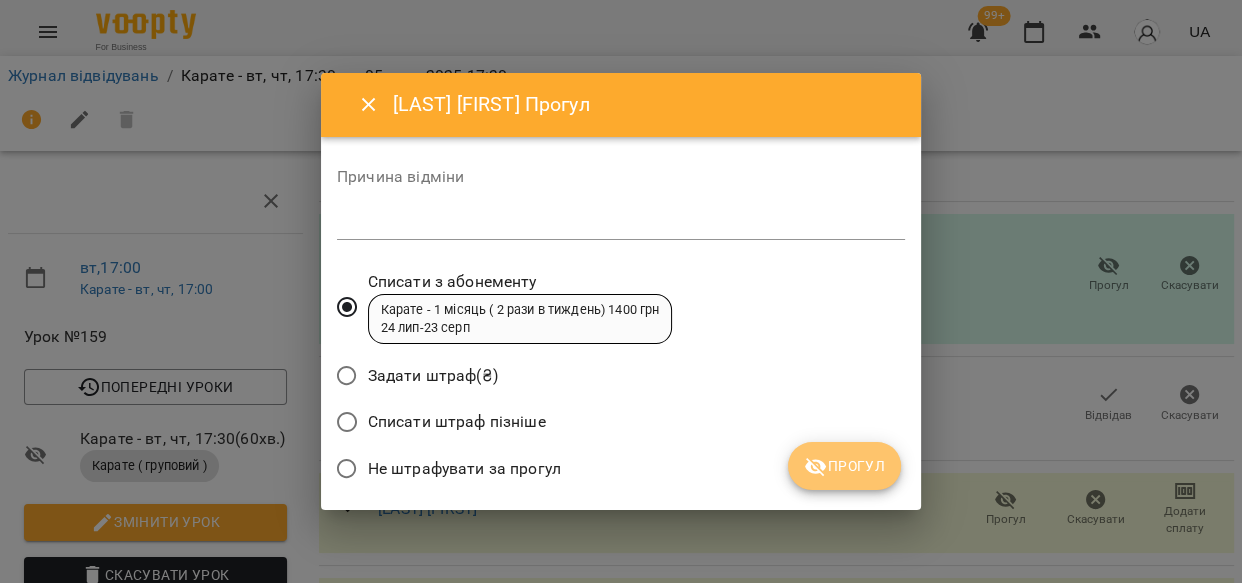 click on "Прогул" at bounding box center (844, 466) 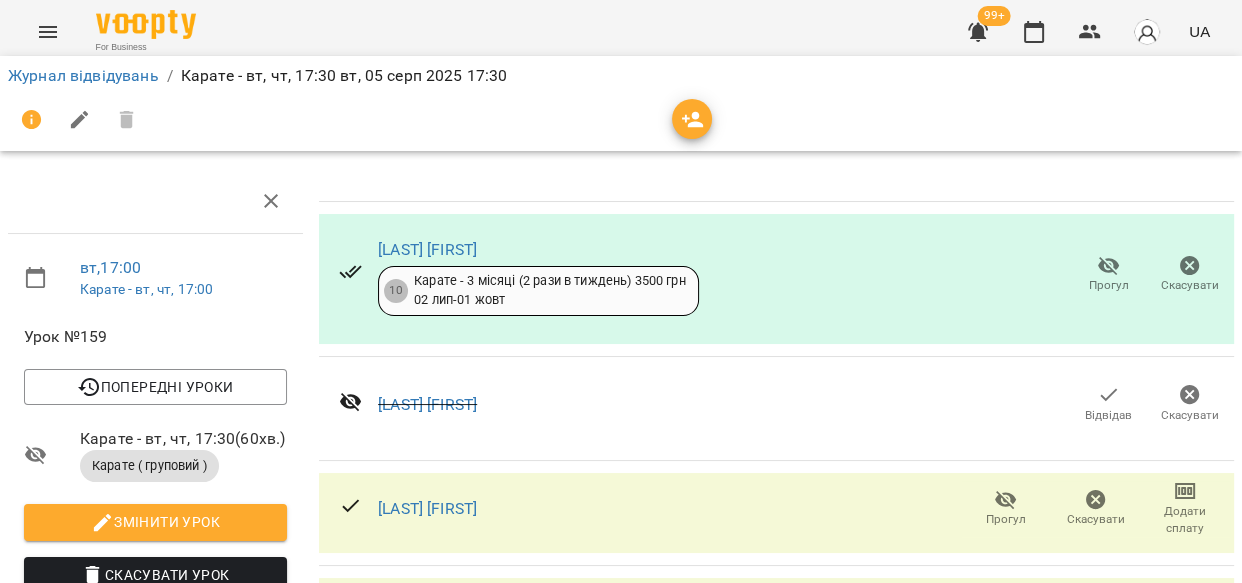 scroll, scrollTop: 4339, scrollLeft: 0, axis: vertical 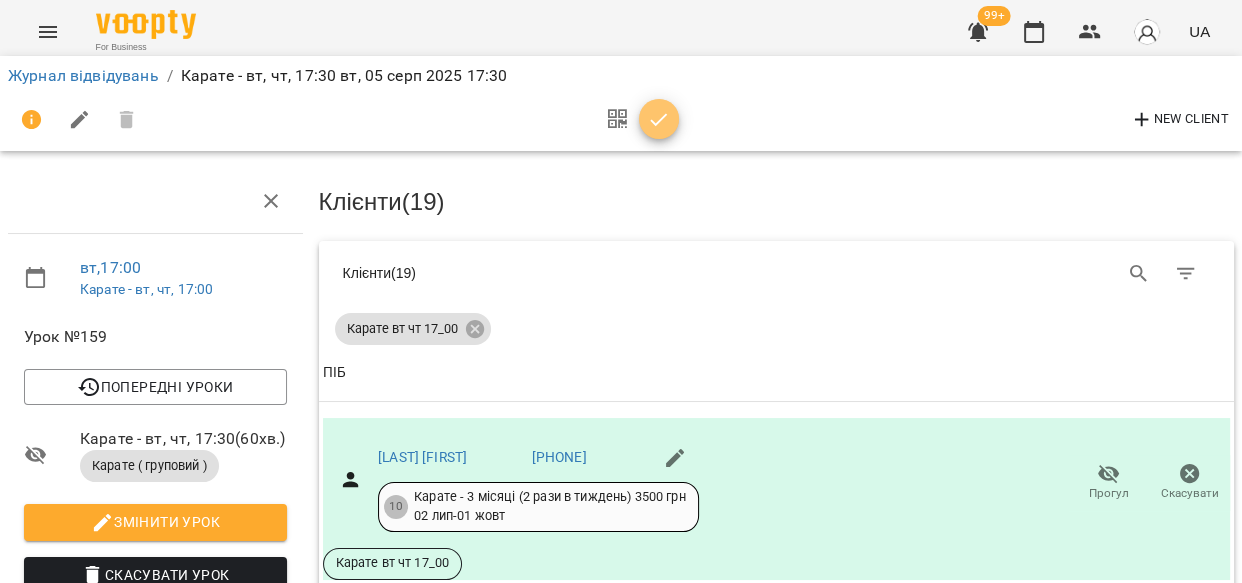 click 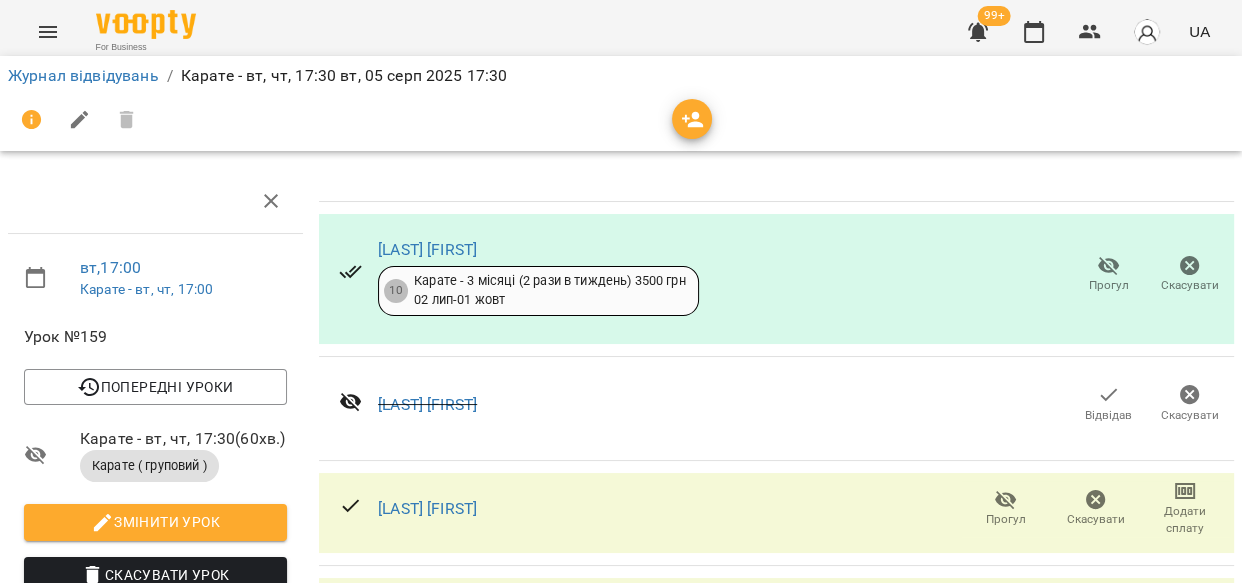 drag, startPoint x: 1235, startPoint y: 151, endPoint x: 1074, endPoint y: 61, distance: 184.44783 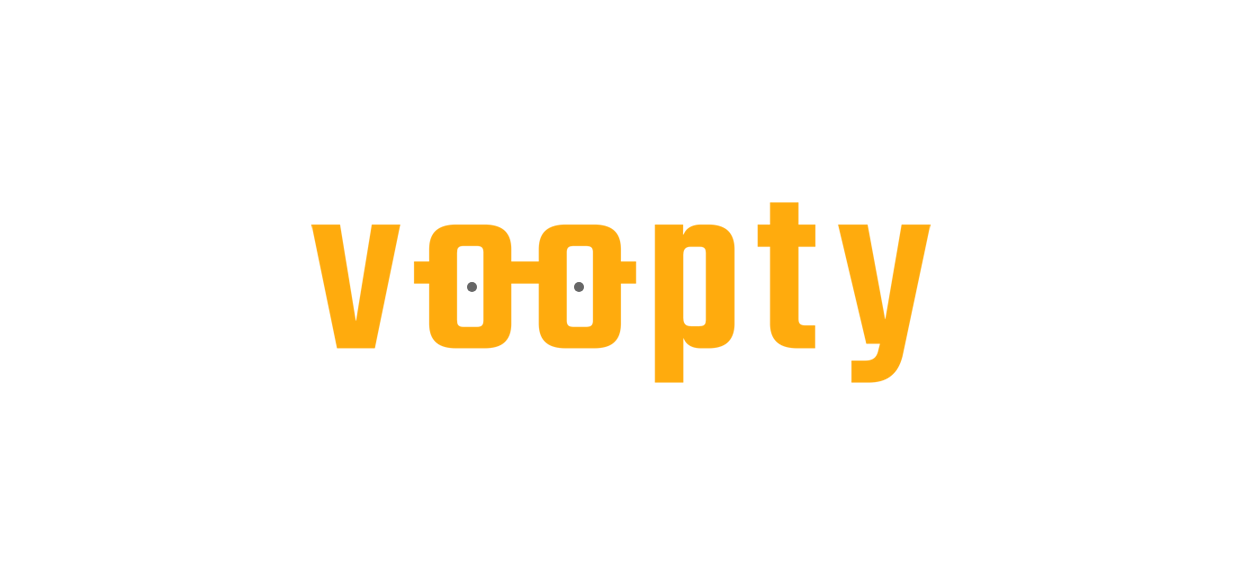 scroll, scrollTop: 0, scrollLeft: 0, axis: both 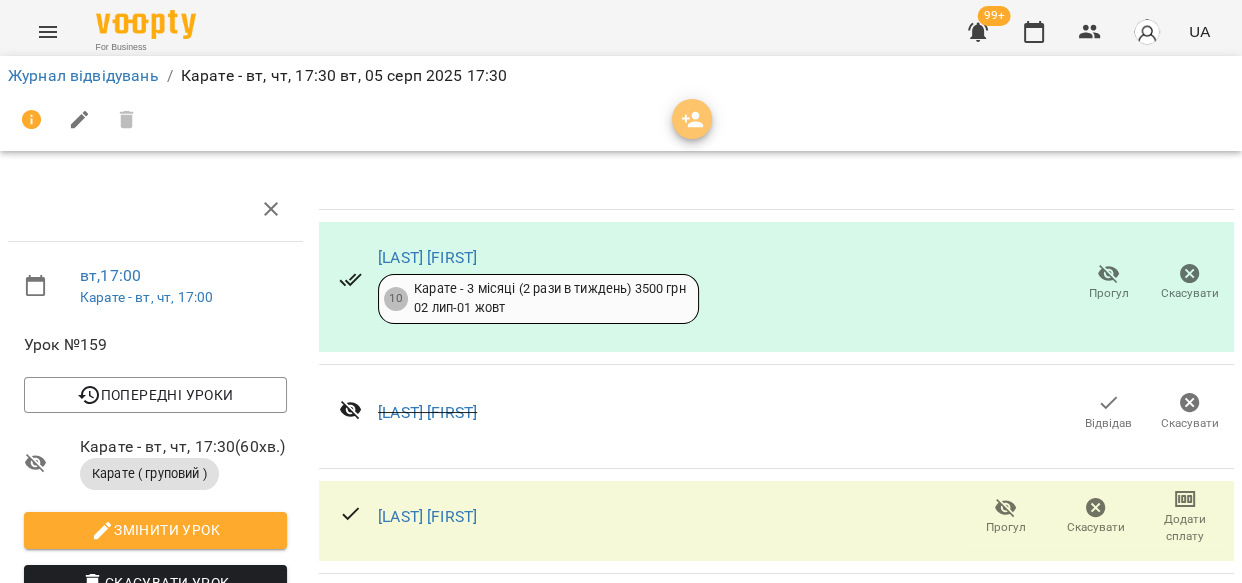 click 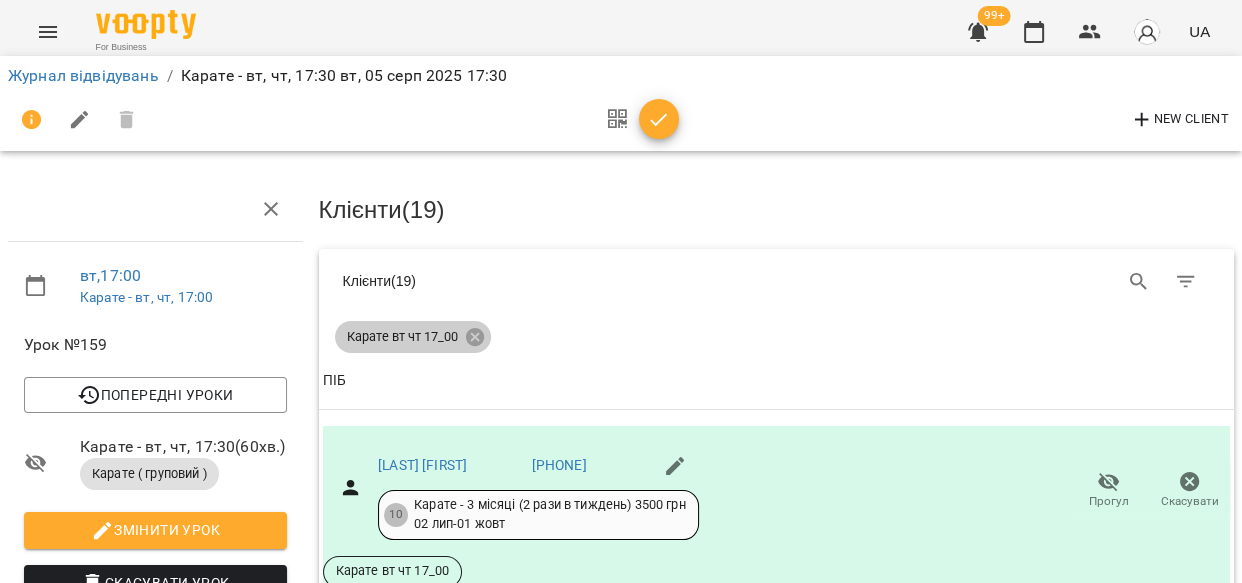 click 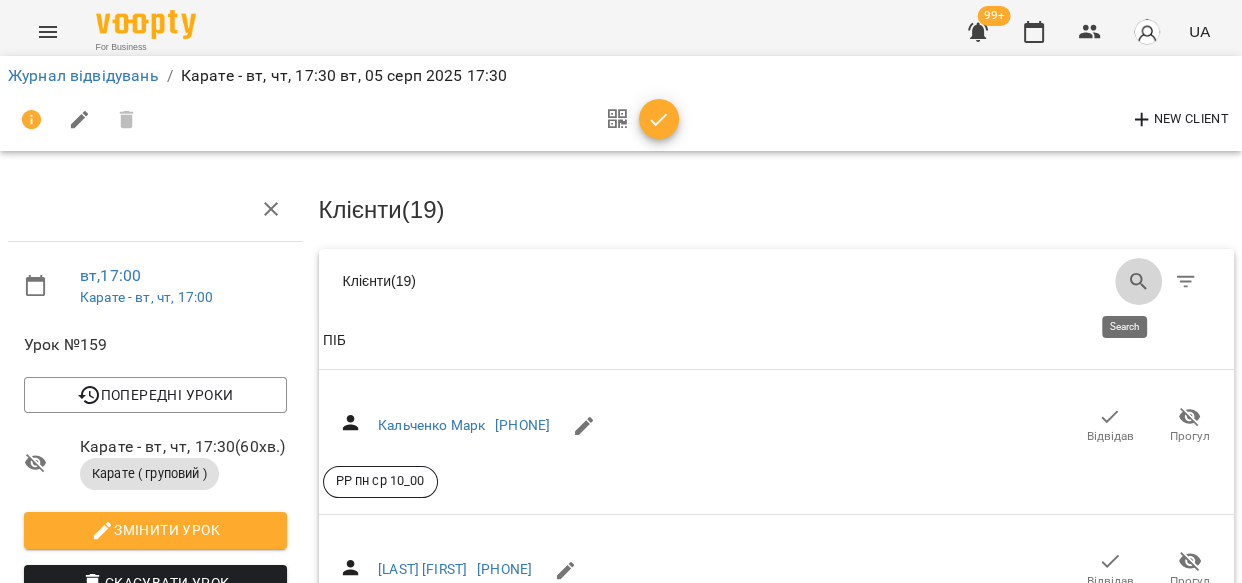 click 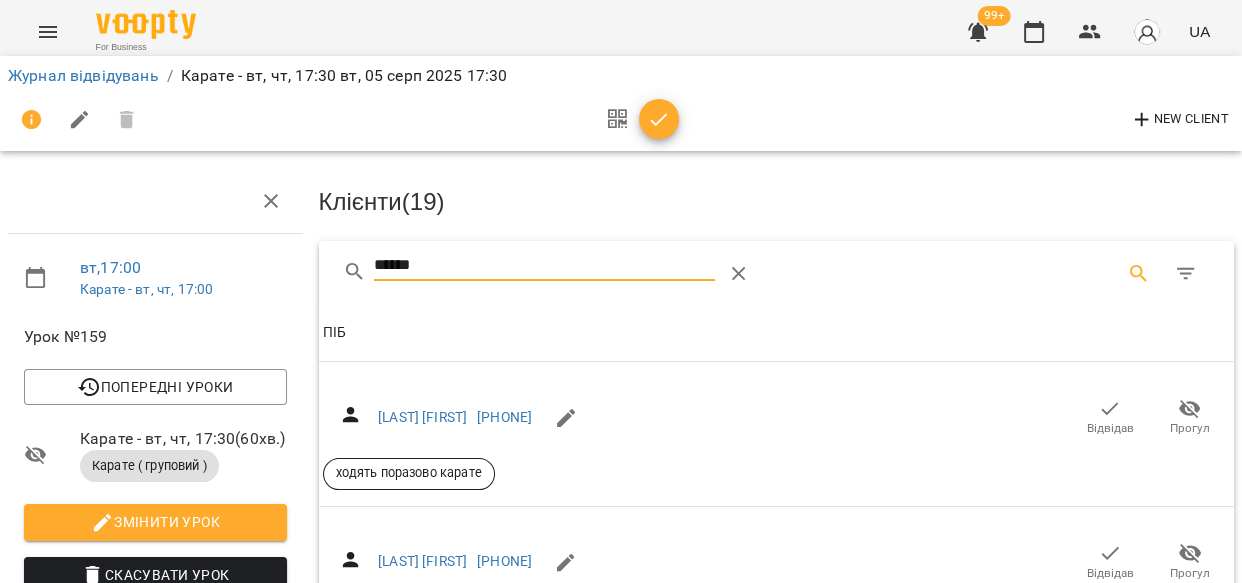 scroll, scrollTop: 87, scrollLeft: 0, axis: vertical 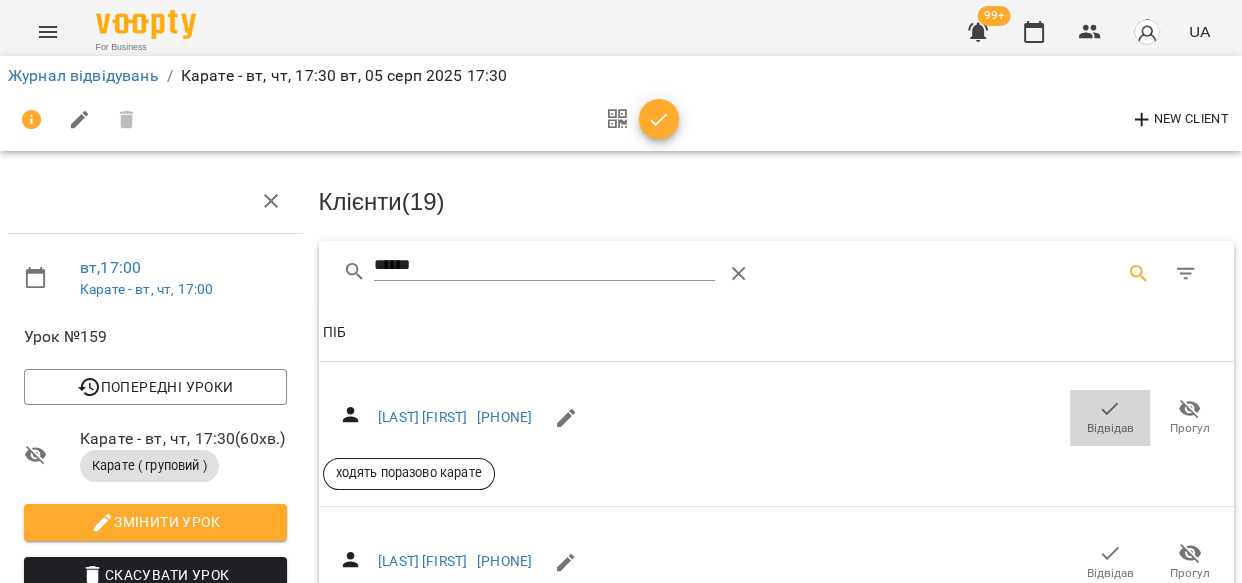 click 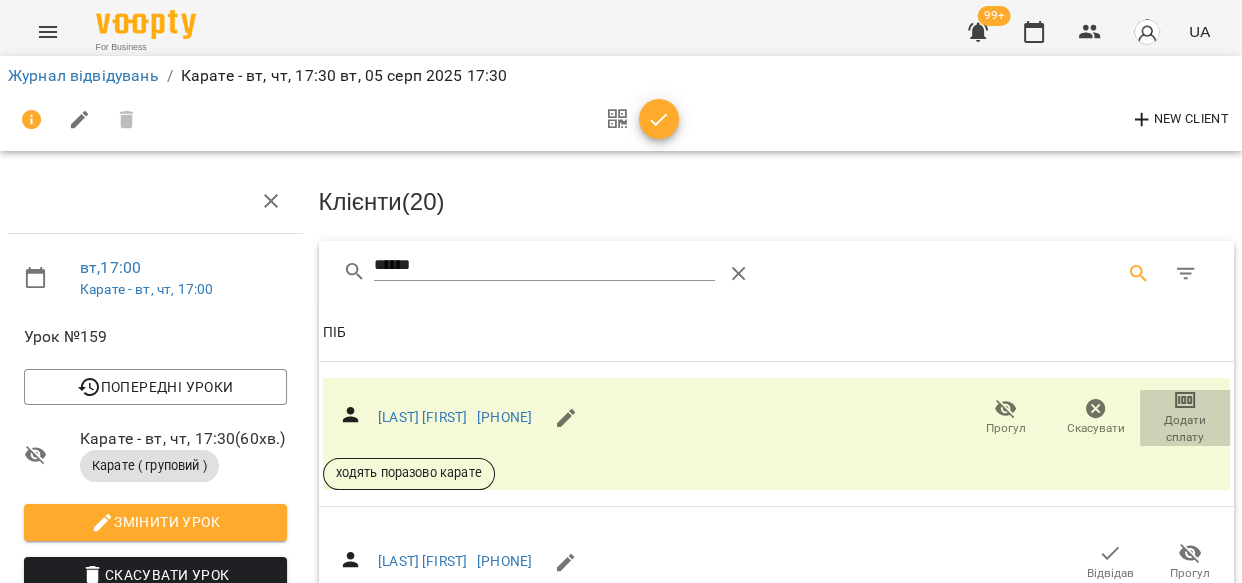 click on "Додати сплату" at bounding box center [1185, 429] 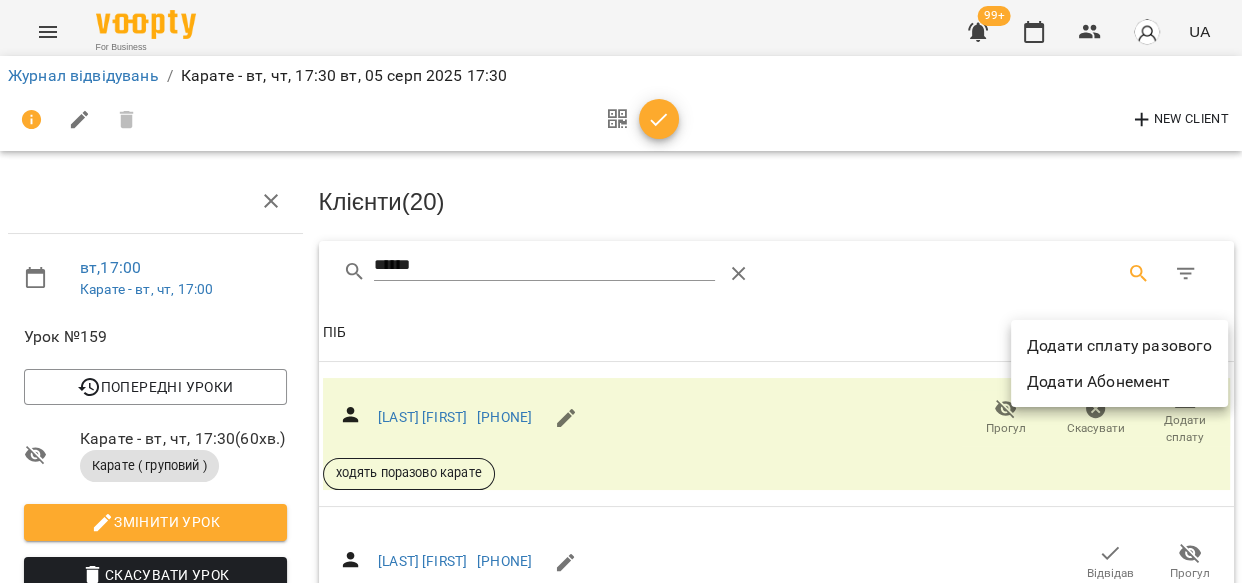 click on "Додати сплату разового" at bounding box center [1119, 346] 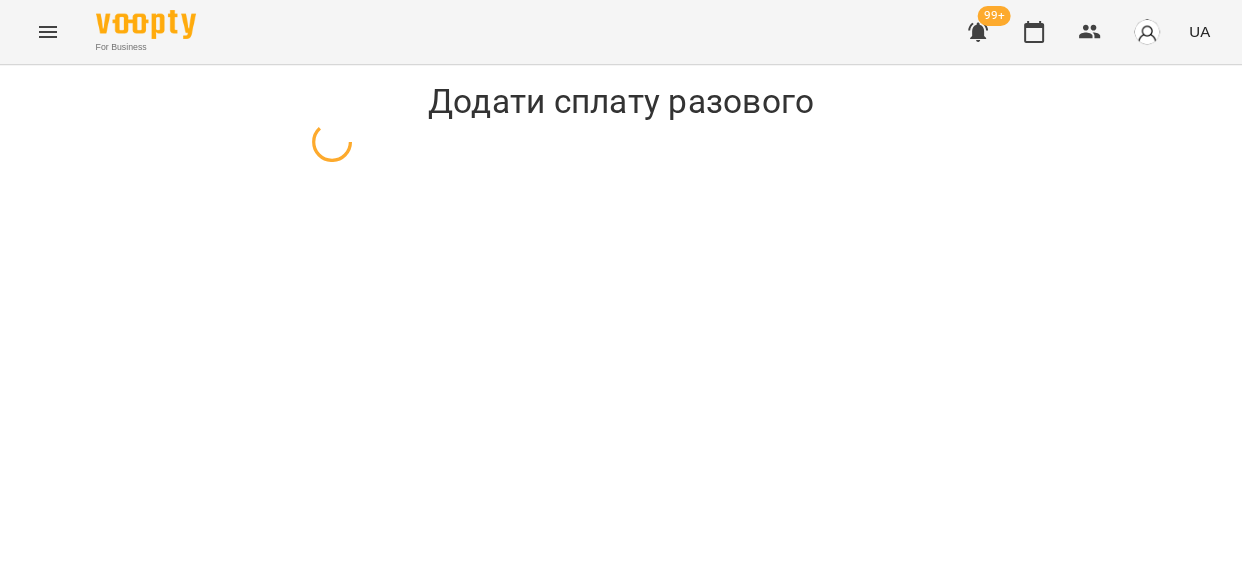 scroll, scrollTop: 0, scrollLeft: 0, axis: both 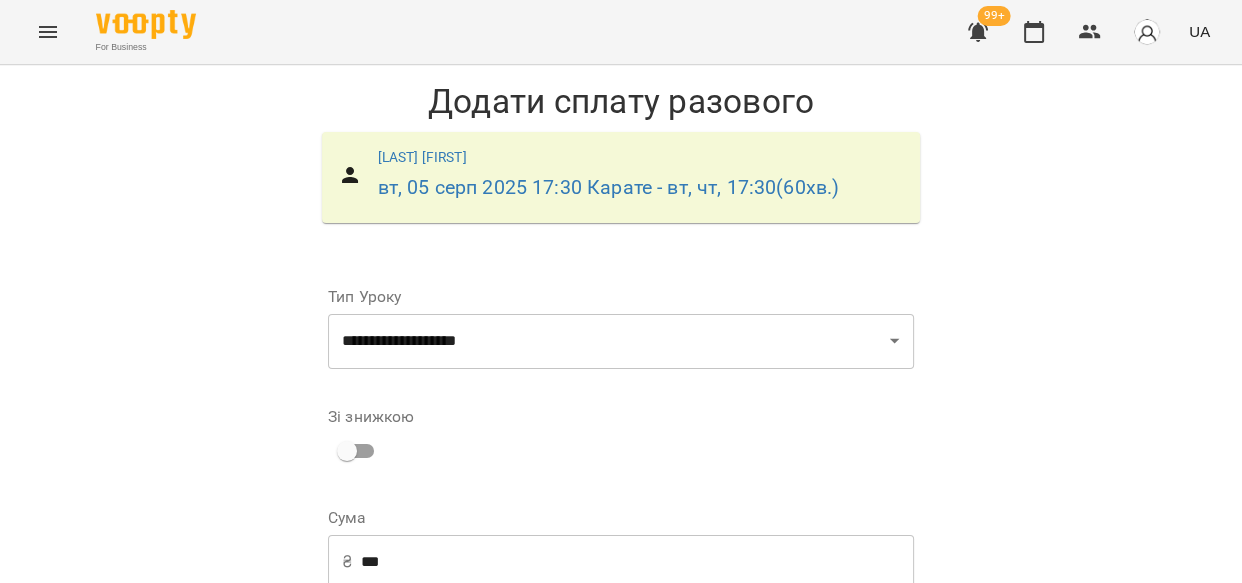 click on "**********" at bounding box center (769, 685) 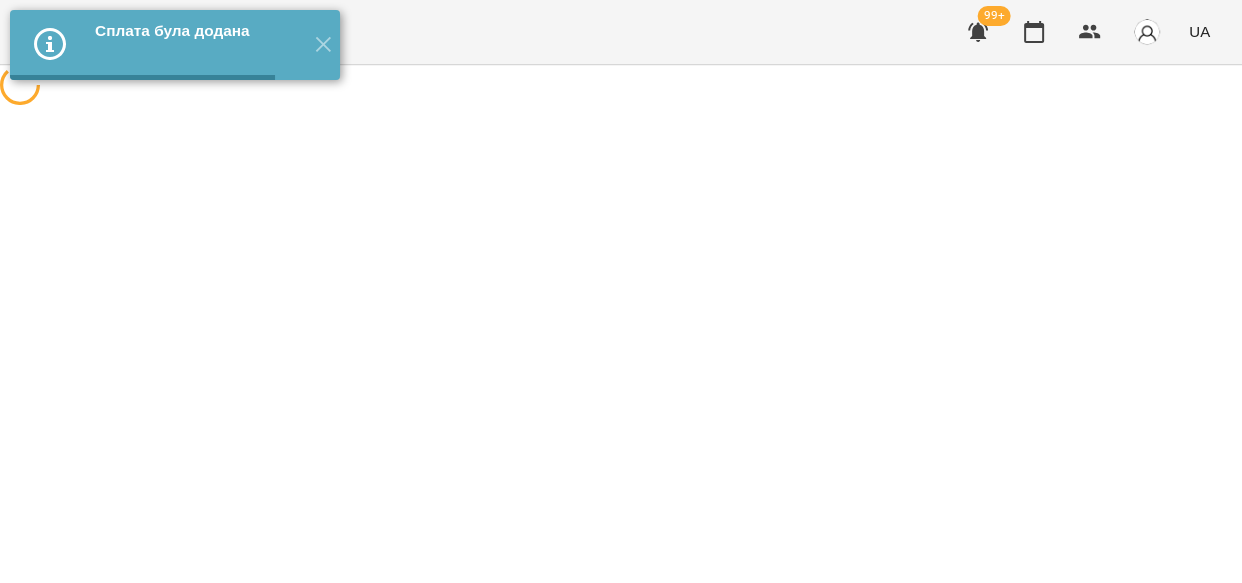 scroll, scrollTop: 0, scrollLeft: 0, axis: both 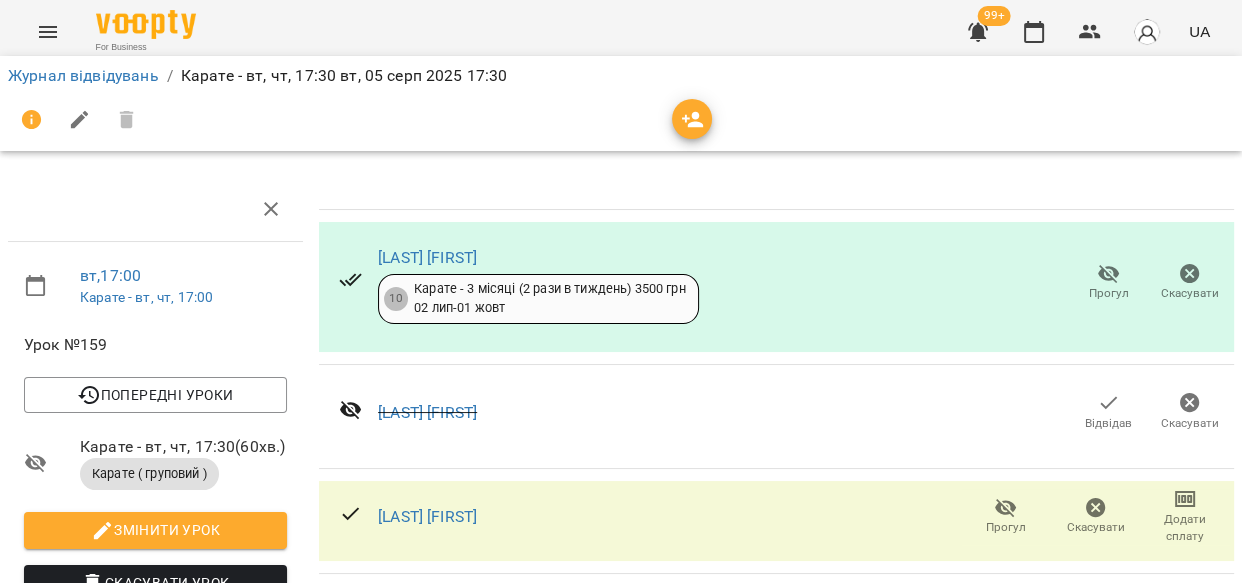click on "Прогул" at bounding box center [1006, 527] 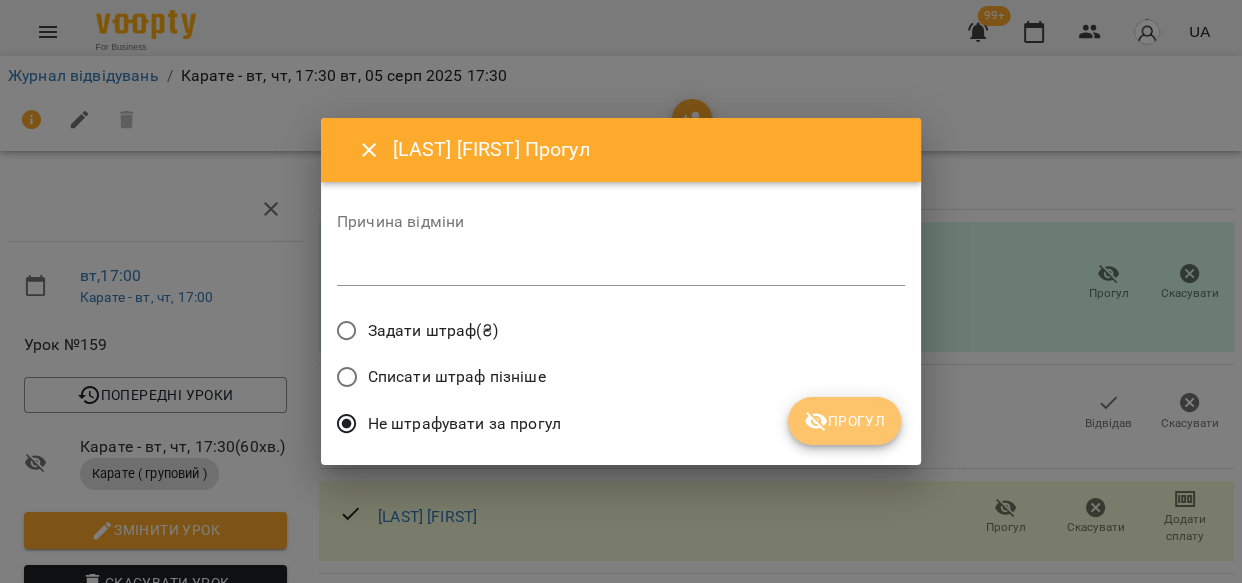 click 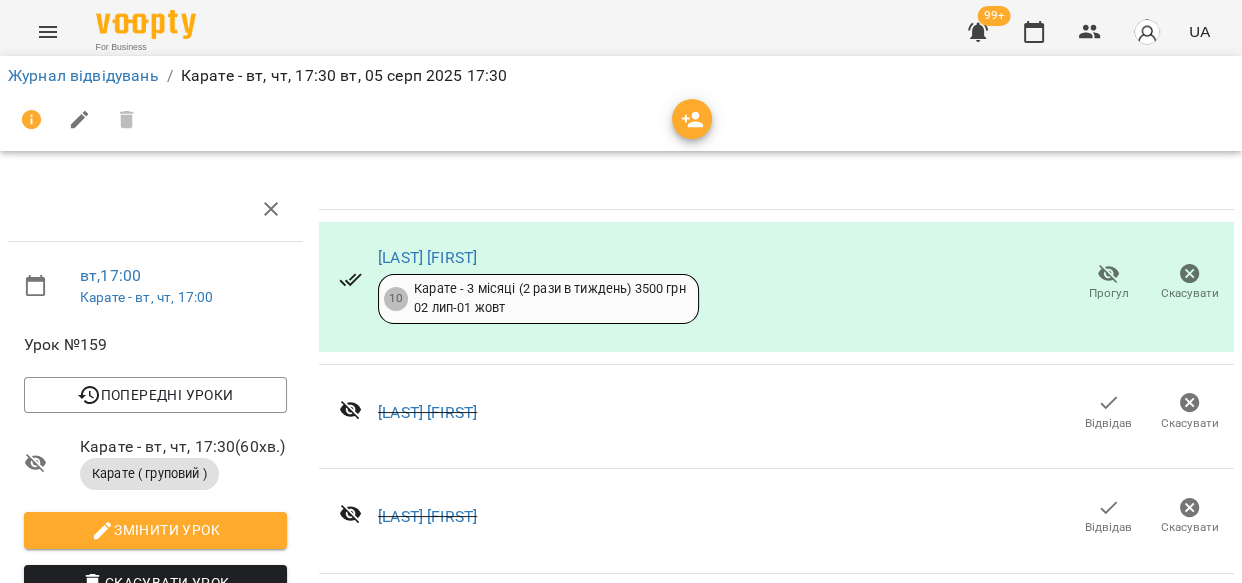 scroll, scrollTop: 440, scrollLeft: 0, axis: vertical 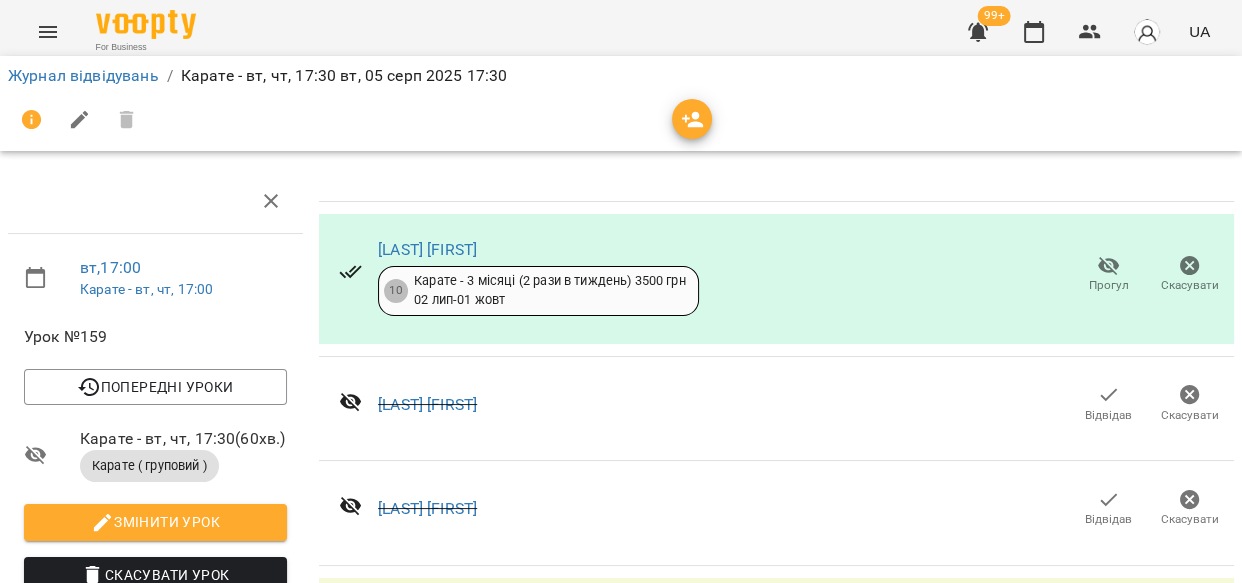 drag, startPoint x: 1236, startPoint y: 157, endPoint x: 1234, endPoint y: 139, distance: 18.110771 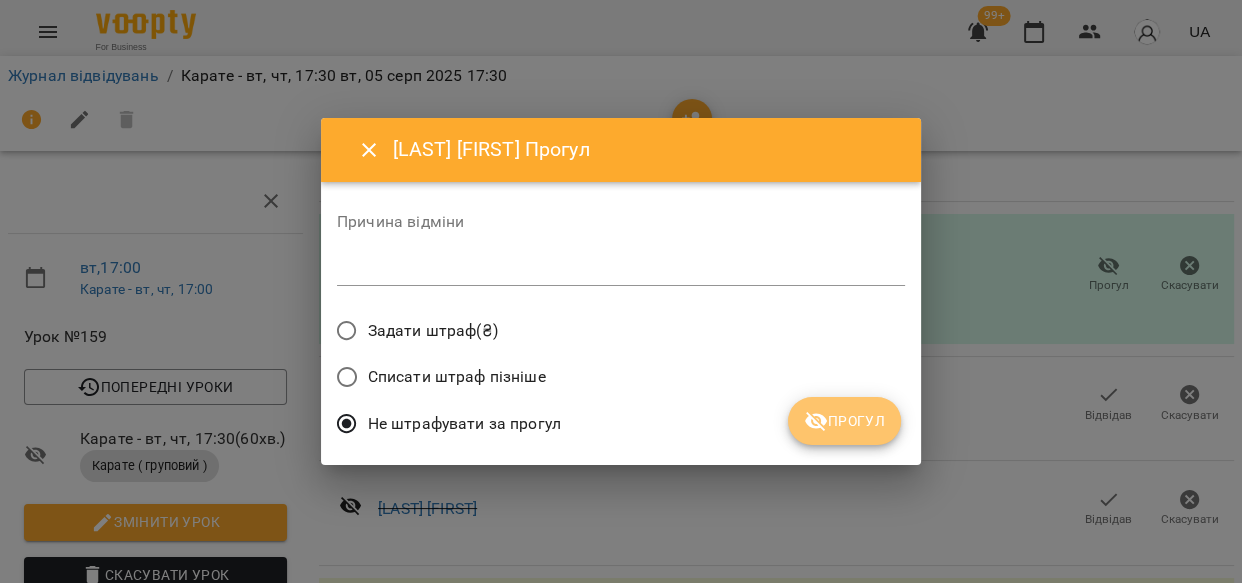 click on "Прогул" at bounding box center [844, 421] 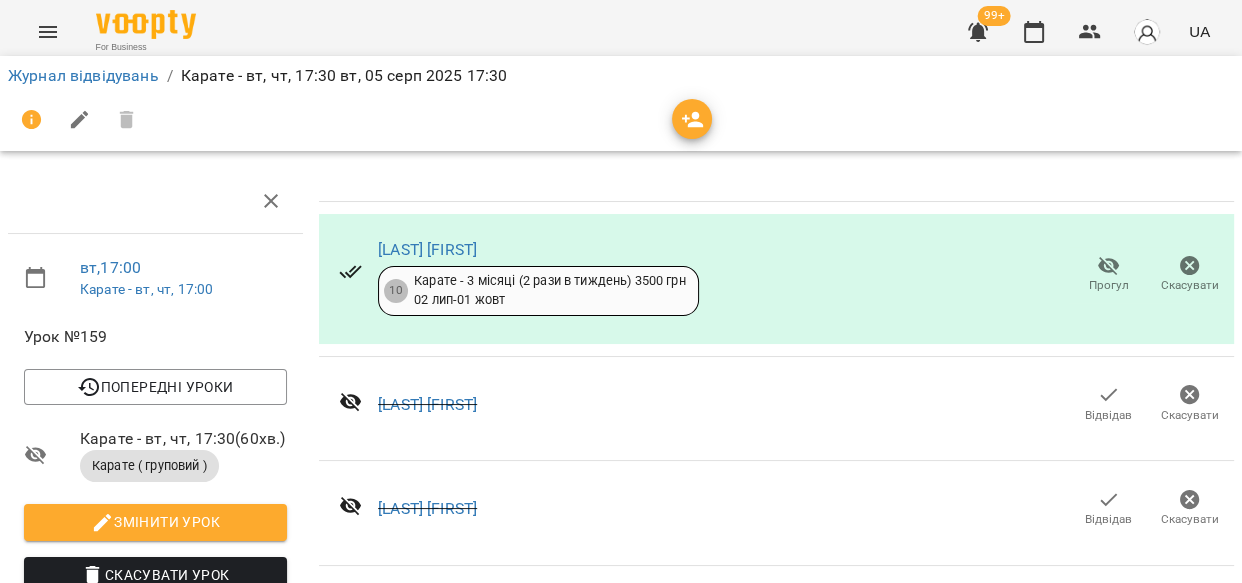 scroll, scrollTop: 681, scrollLeft: 0, axis: vertical 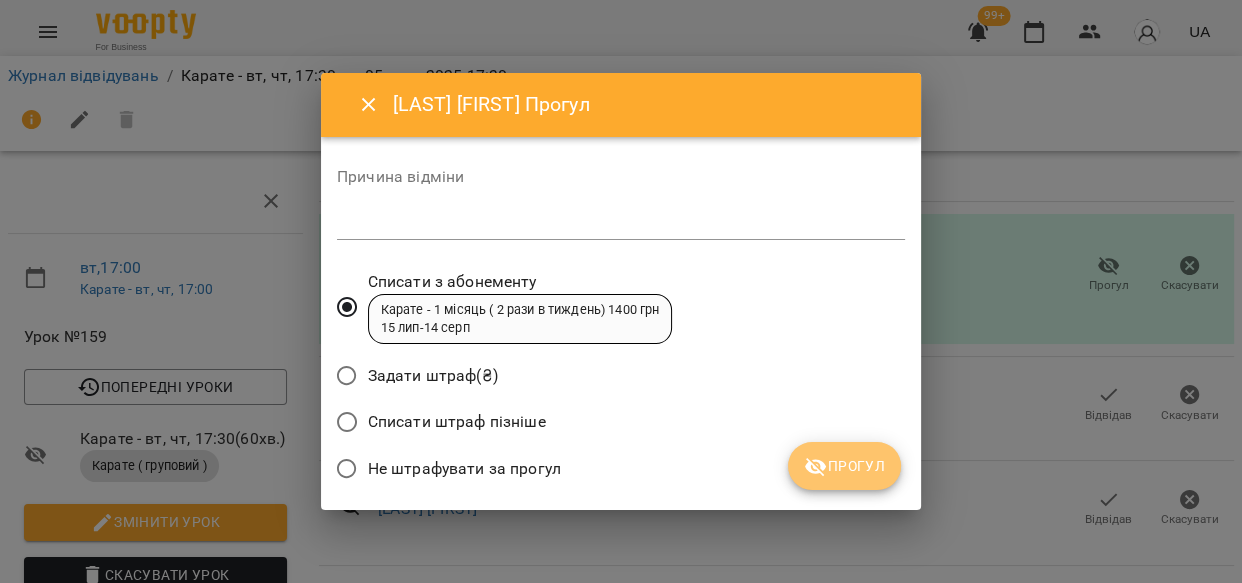 click on "Прогул" at bounding box center (844, 466) 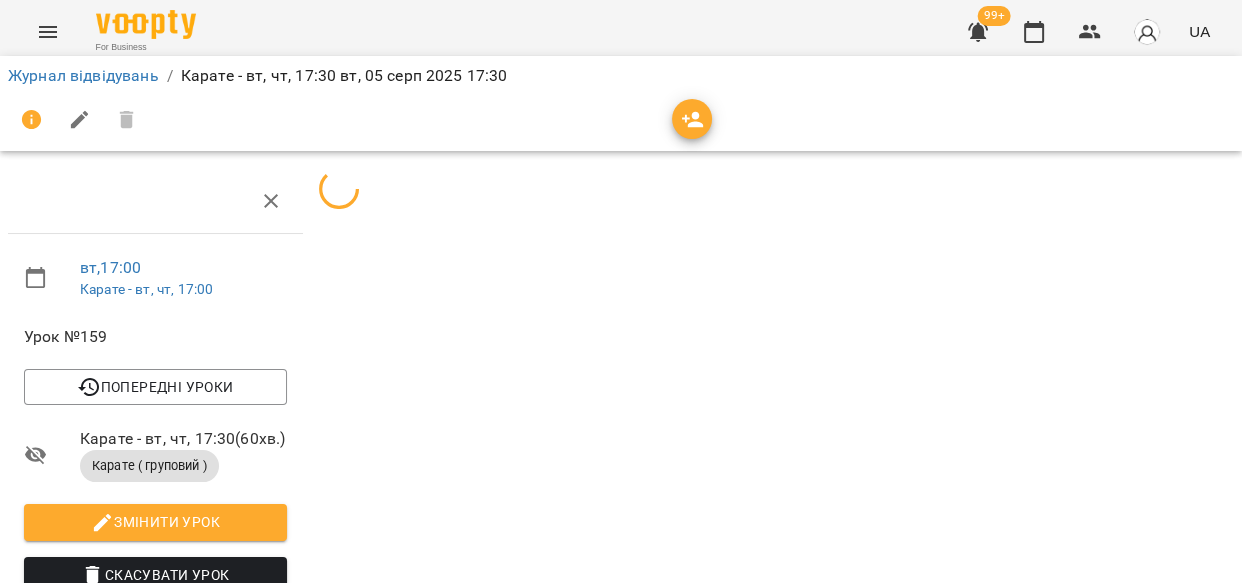 scroll, scrollTop: 3326, scrollLeft: 0, axis: vertical 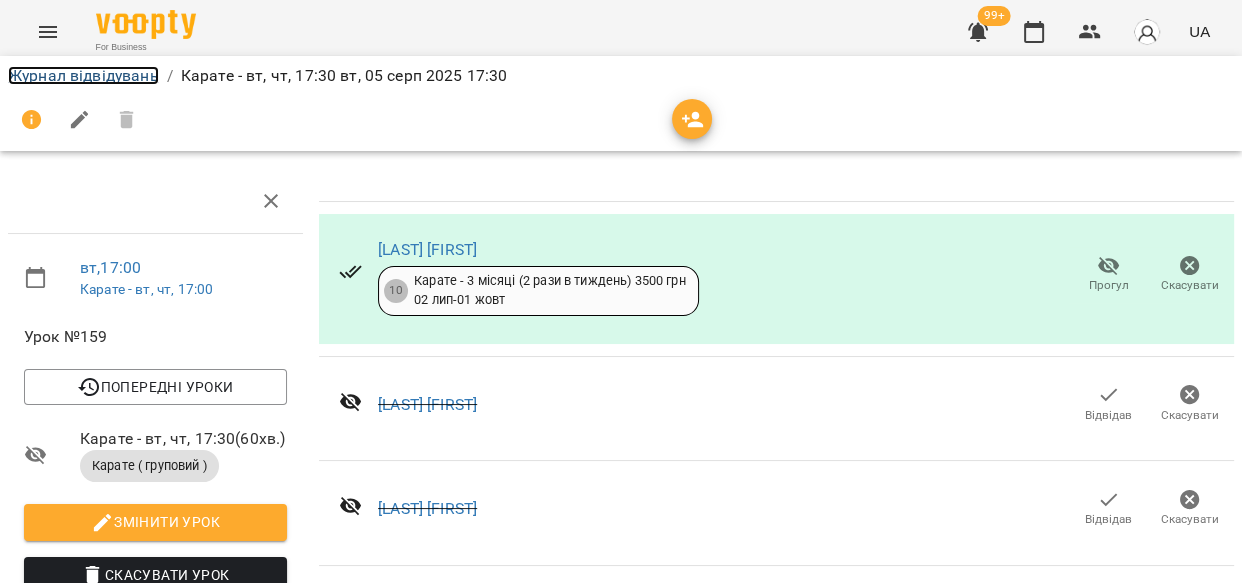 click on "Журнал відвідувань" at bounding box center (83, 75) 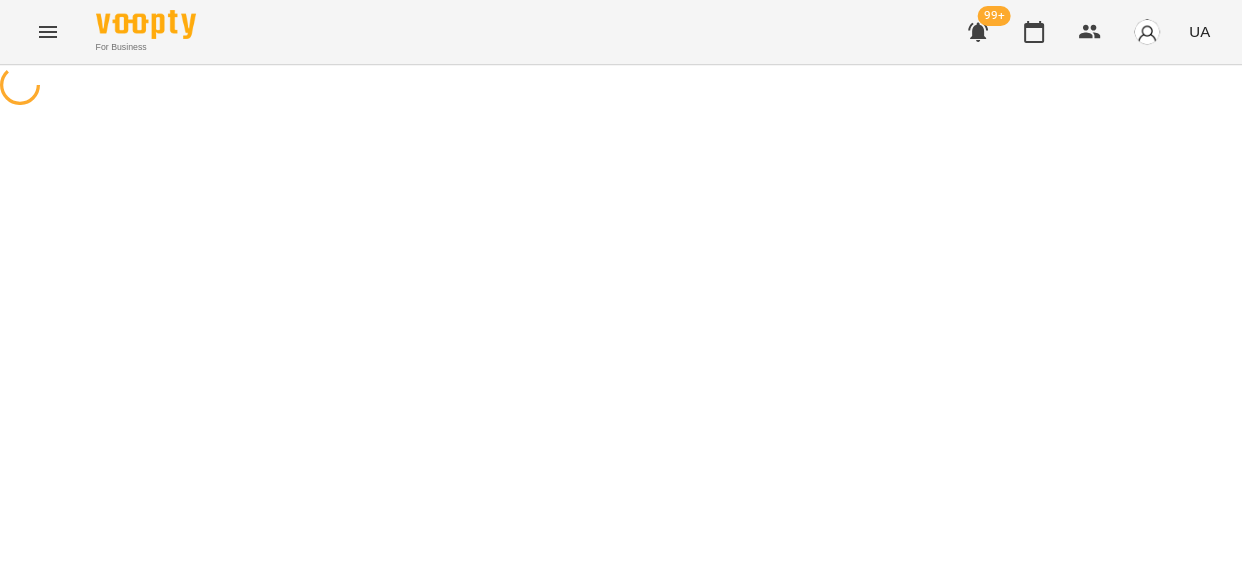 scroll, scrollTop: 0, scrollLeft: 0, axis: both 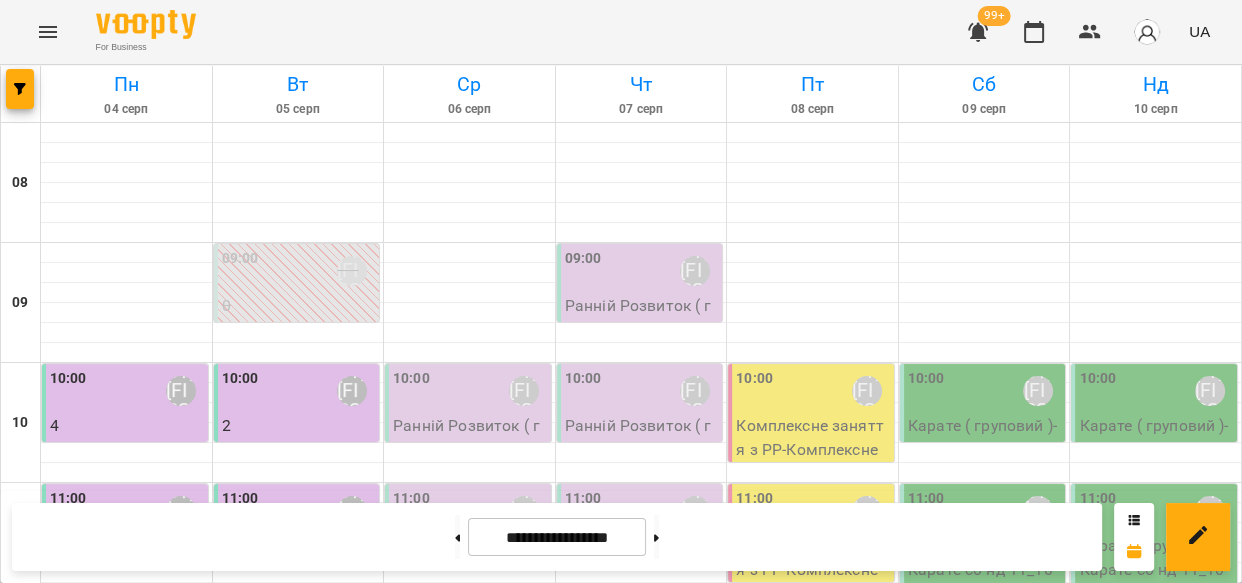click on "Карате ( груповий ) (Карате вт чт 17_00)" at bounding box center [299, 1361] 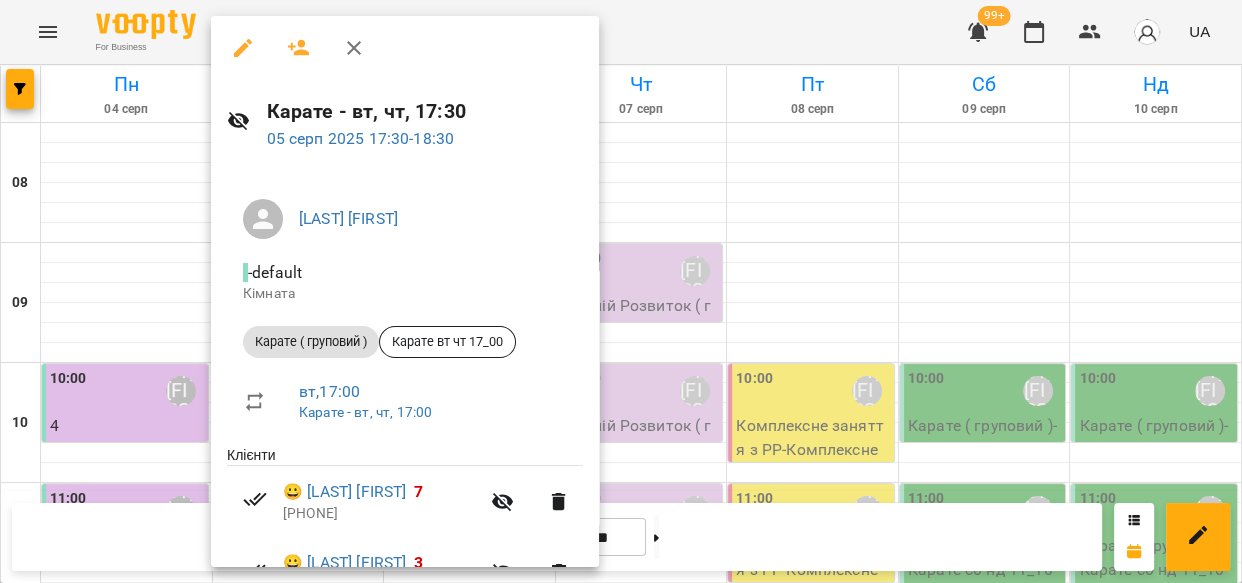click 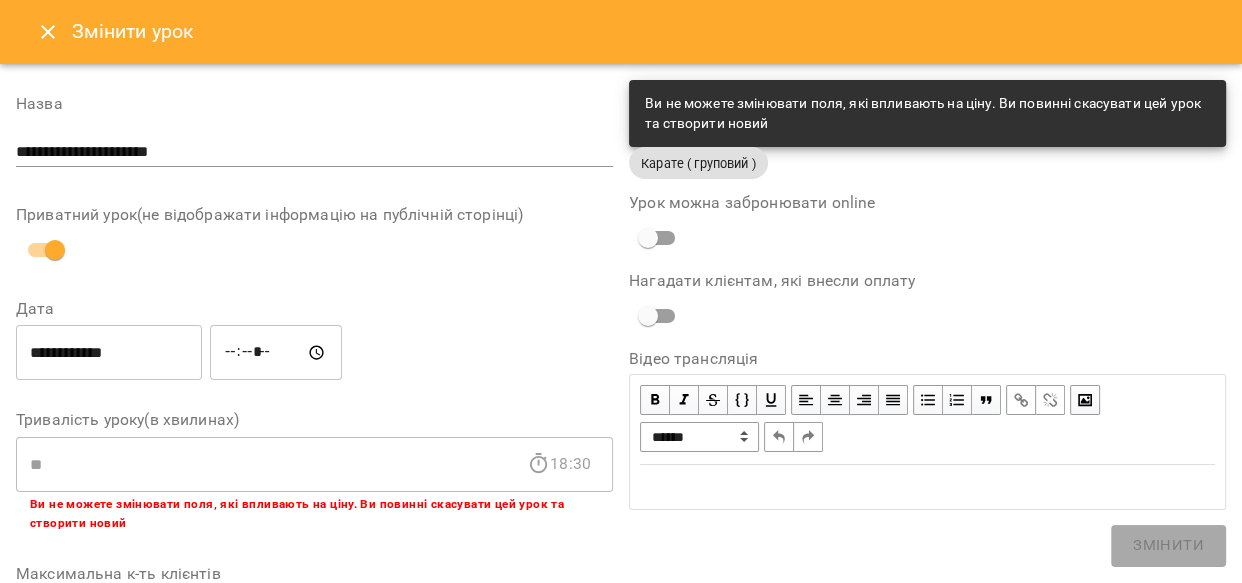 click 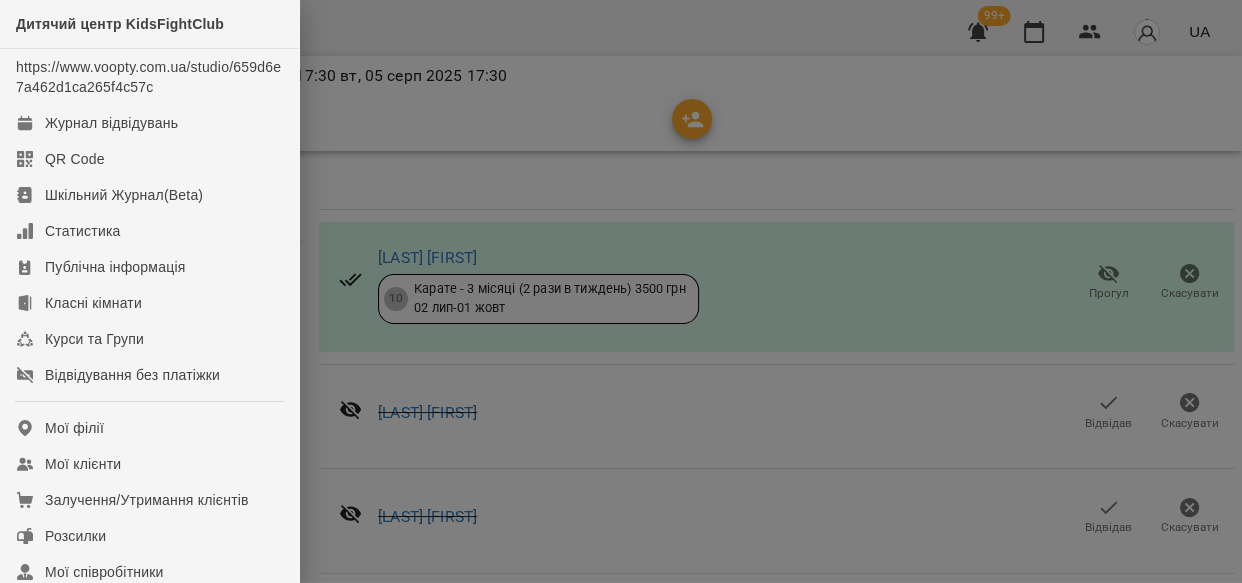click at bounding box center (621, 291) 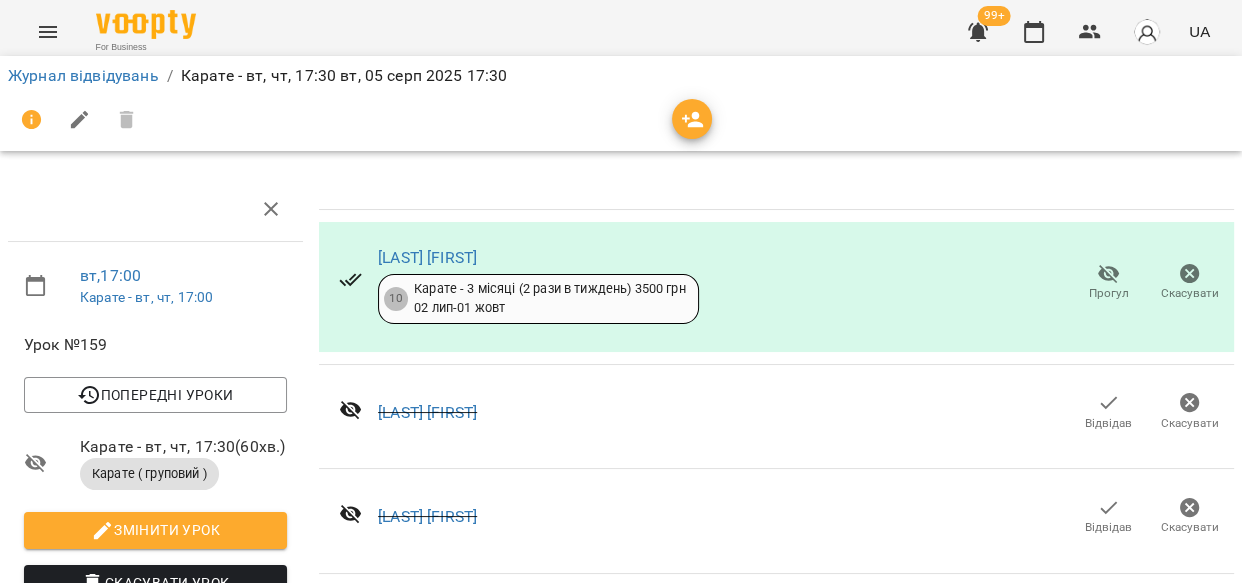 scroll, scrollTop: 440, scrollLeft: 0, axis: vertical 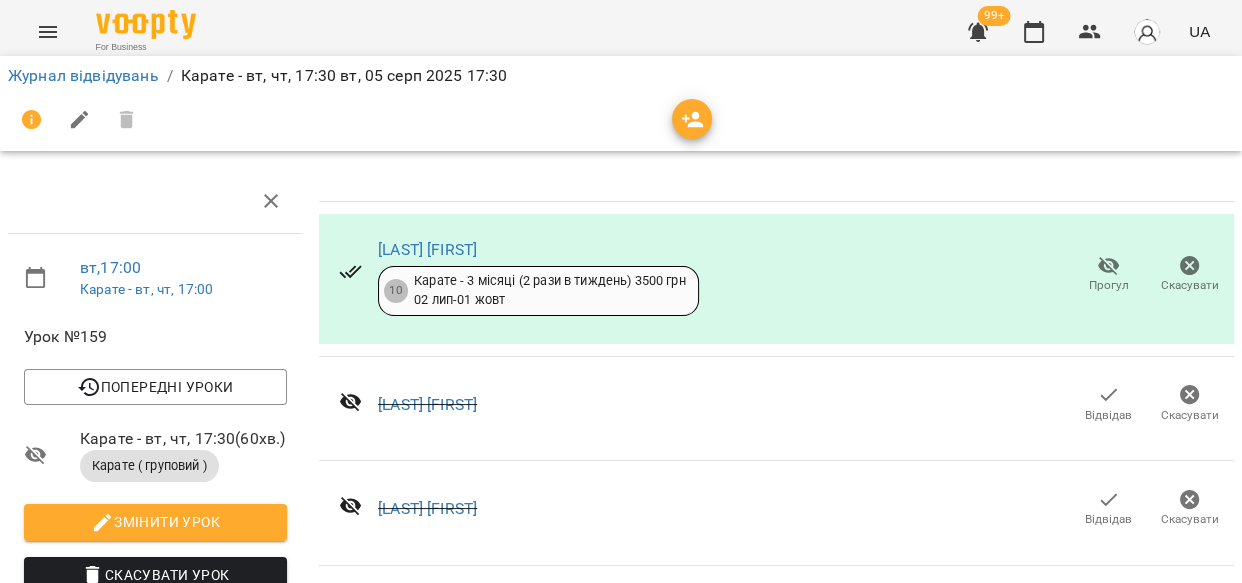 click on "Журнал відвідувань / Карате - [DAY], [TIME]  [DAY], [NUMBER] [MONTH] [YEAR] [TIME]" at bounding box center (621, 103) 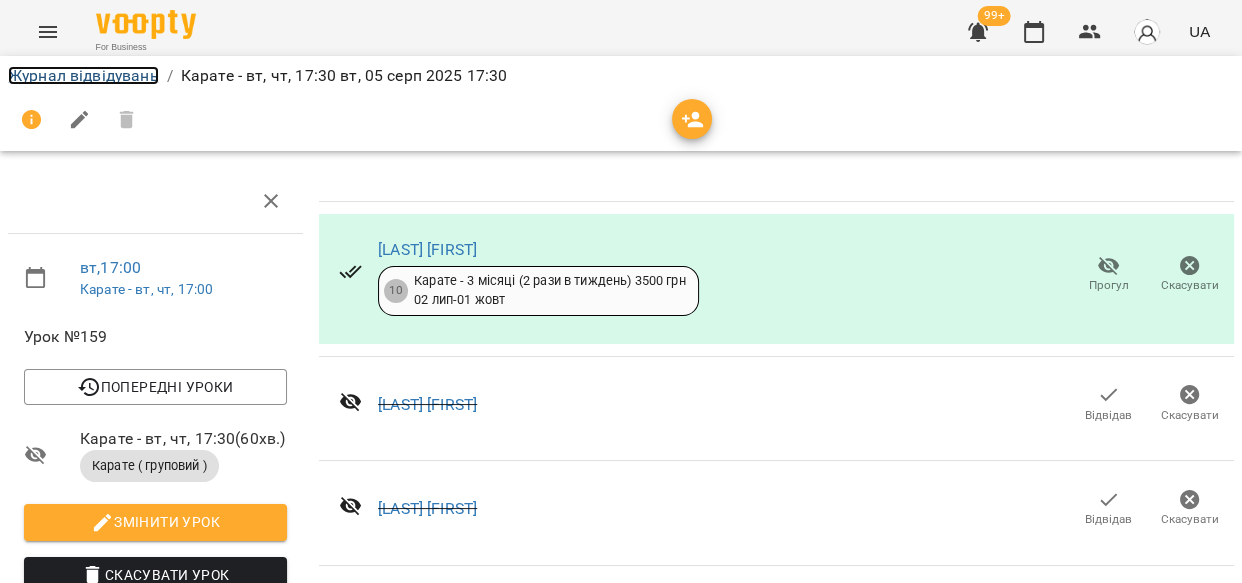 click on "Журнал відвідувань" at bounding box center (83, 75) 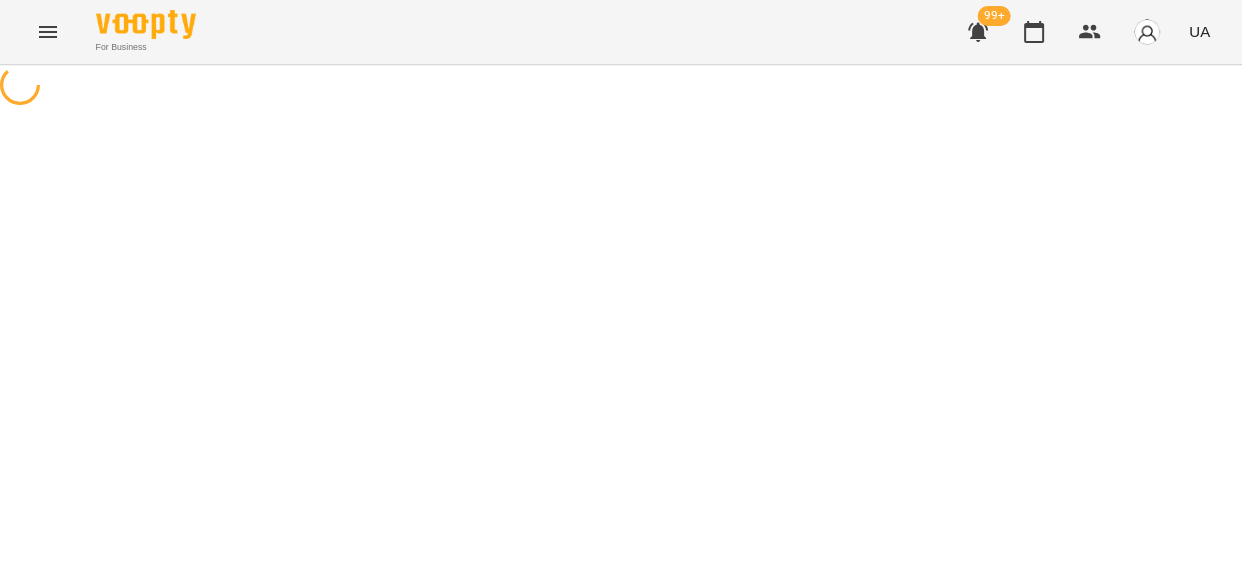 scroll, scrollTop: 0, scrollLeft: 0, axis: both 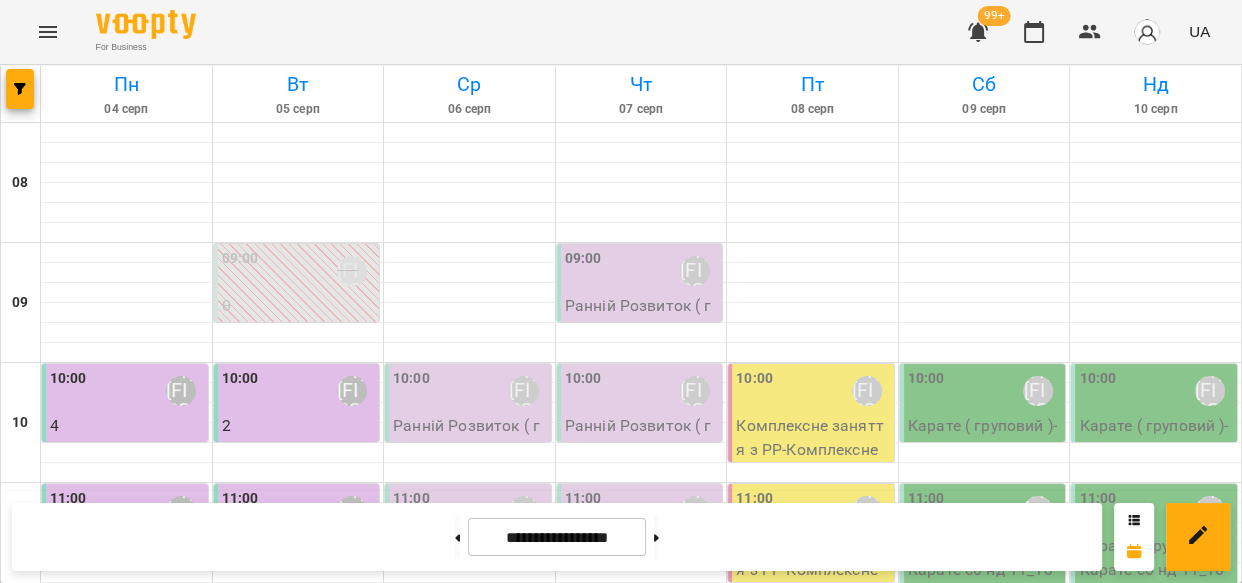 click 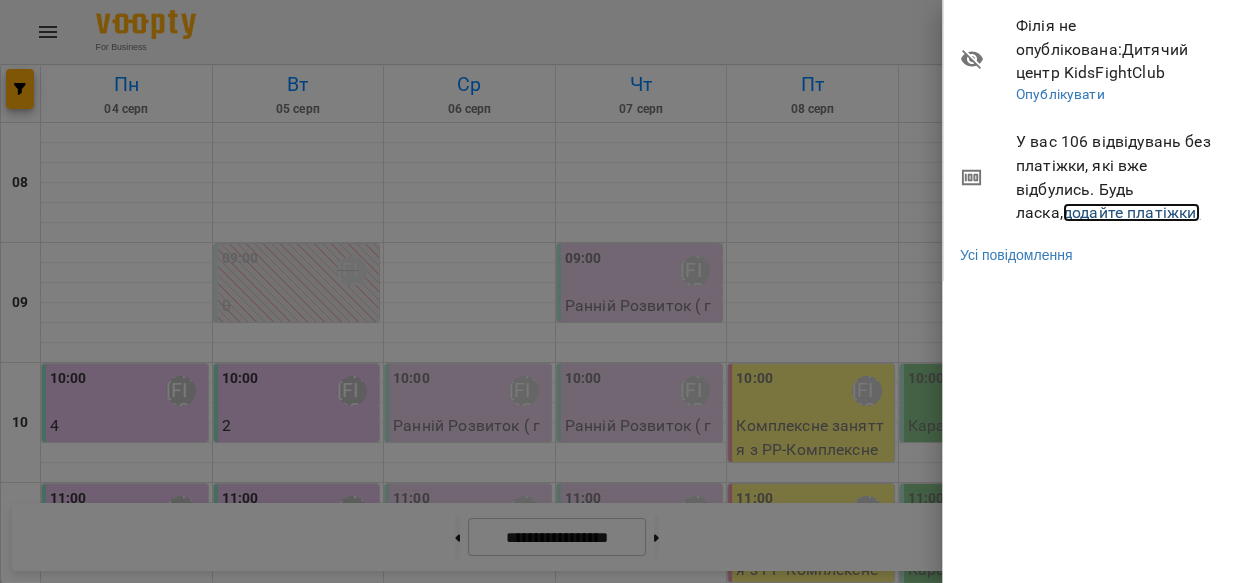 click on "додайте платіжки!" at bounding box center (1132, 212) 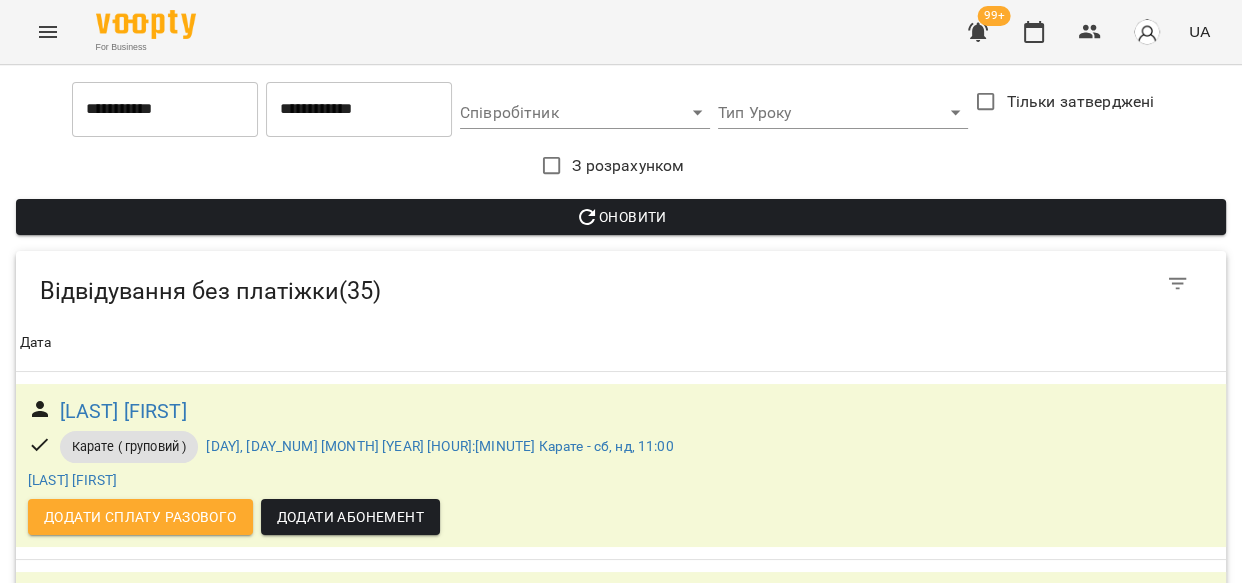 scroll, scrollTop: 6022, scrollLeft: 0, axis: vertical 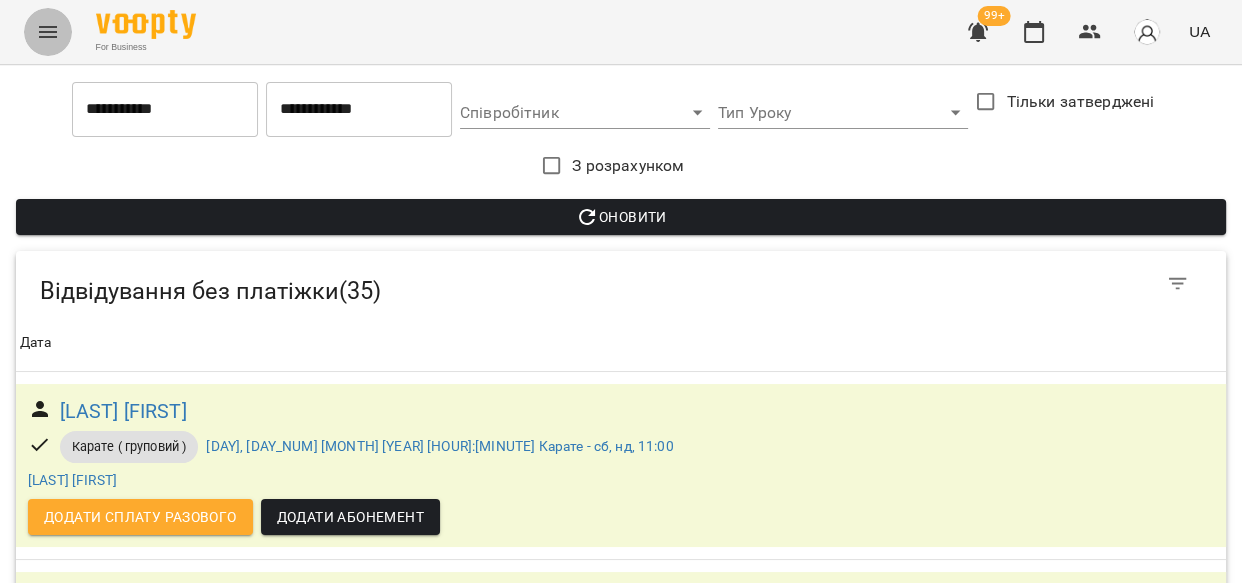 click 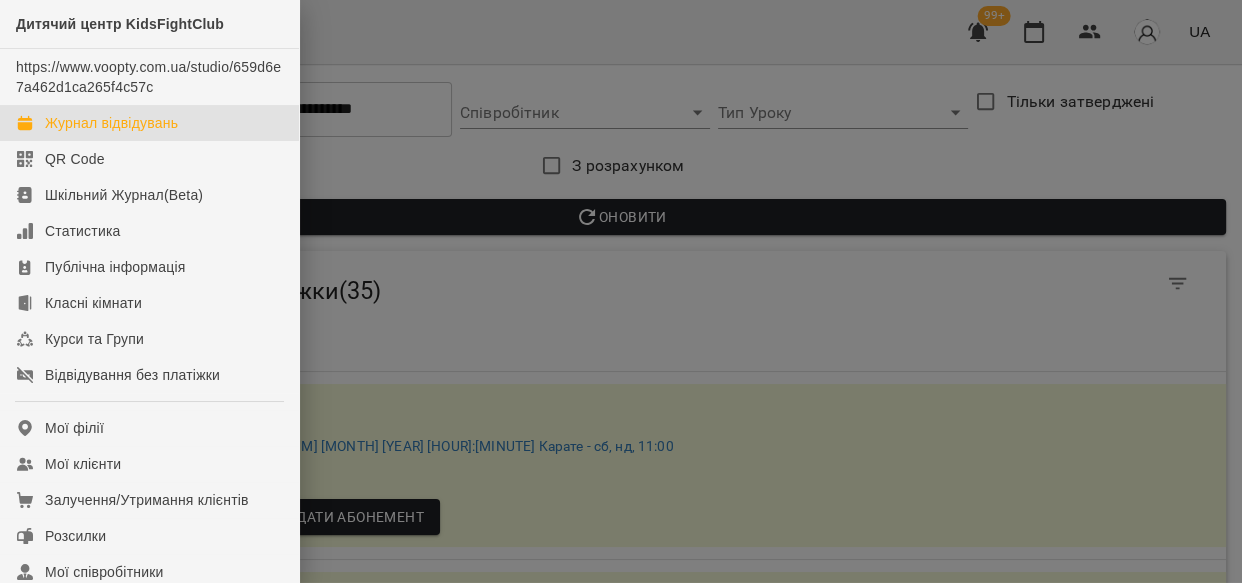 click on "Журнал відвідувань" at bounding box center [111, 123] 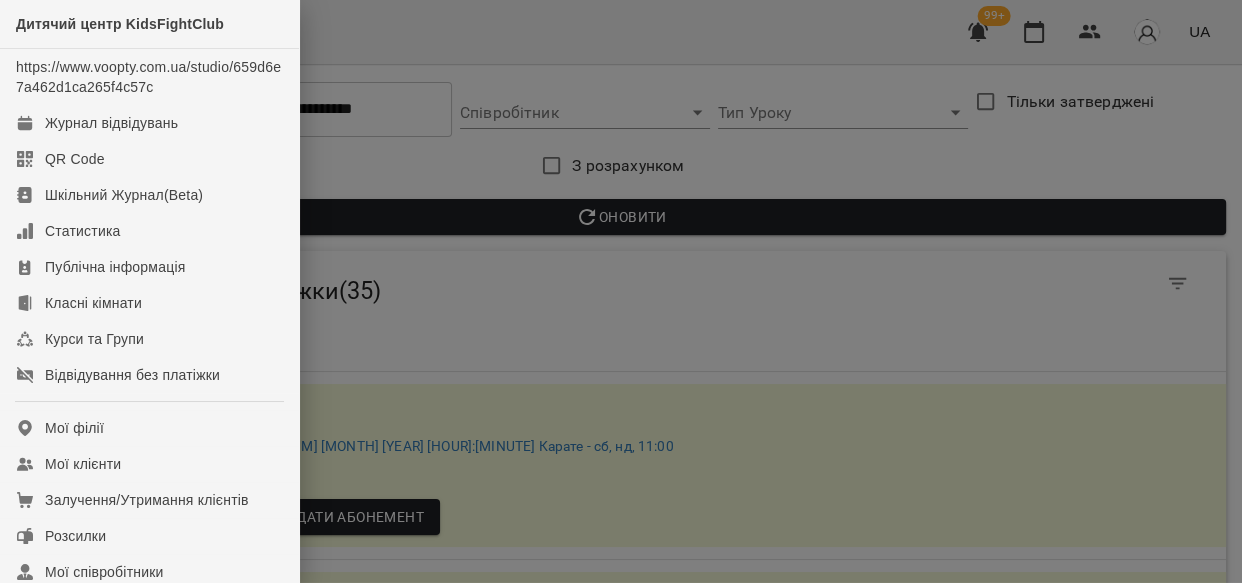 scroll, scrollTop: 0, scrollLeft: 0, axis: both 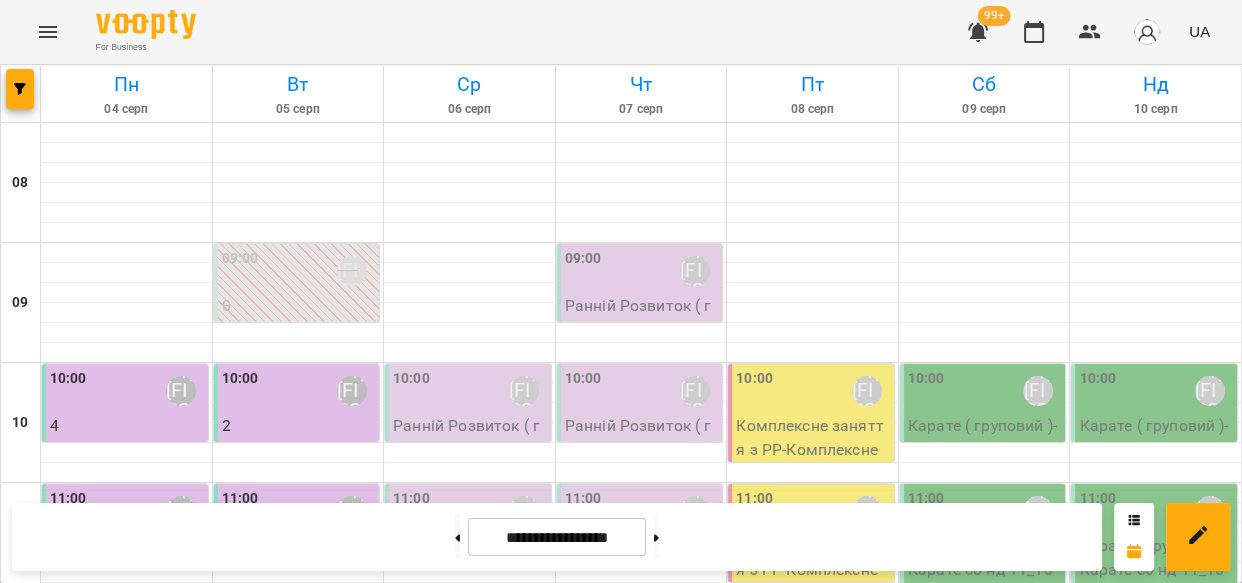 click on "Карате ( груповий ) (Карате вт чт 18_30)" at bounding box center [299, 1501] 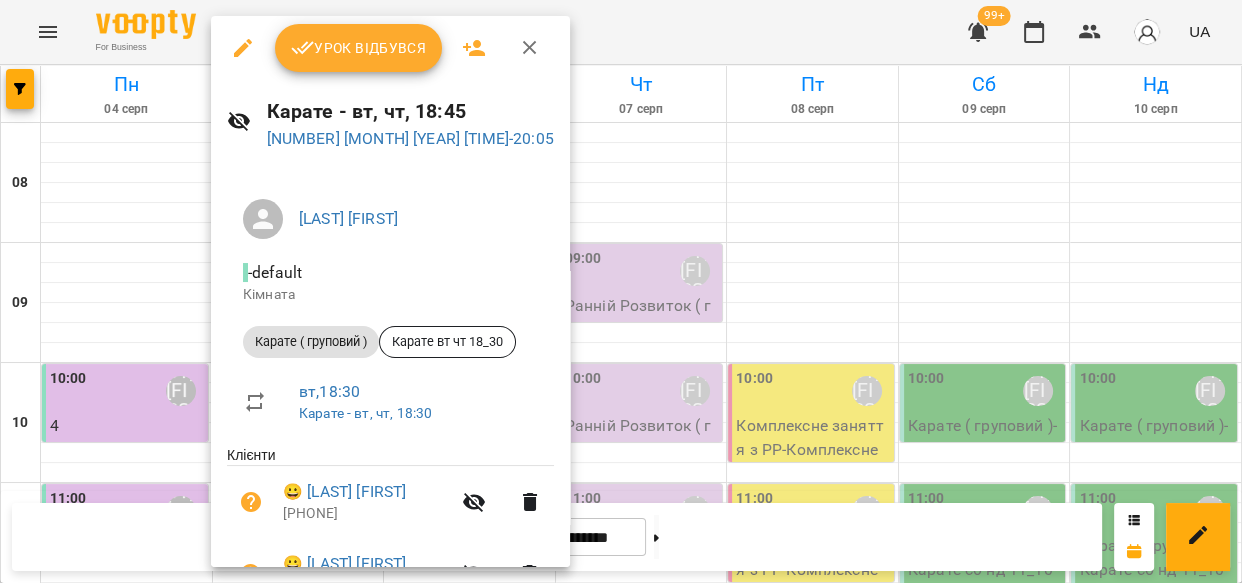 click on "Урок відбувся" at bounding box center [359, 48] 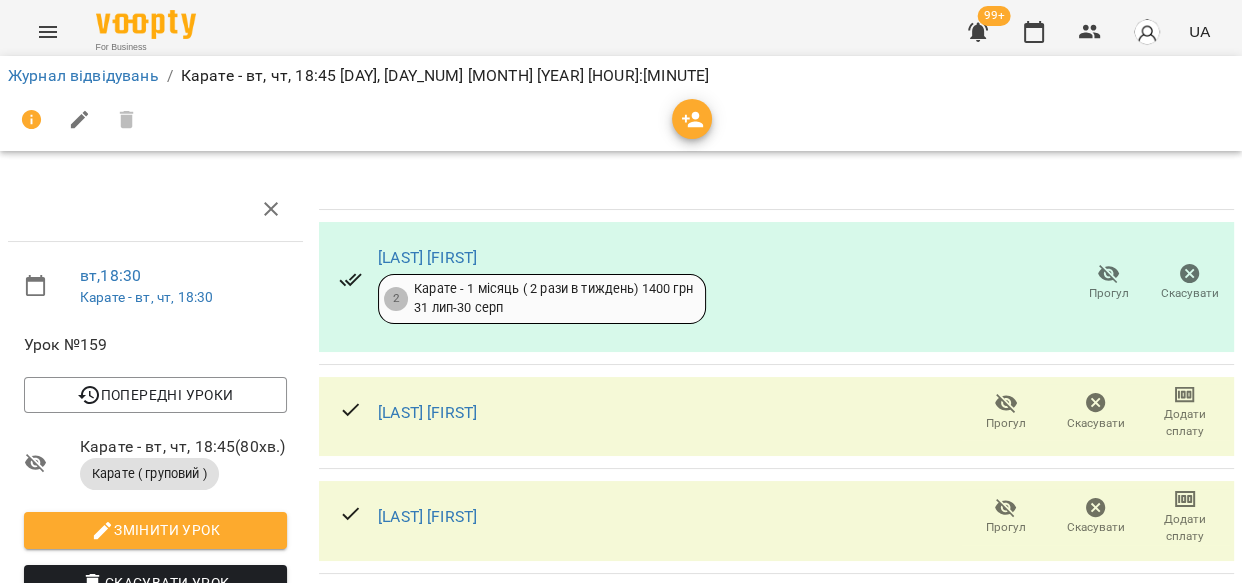 scroll, scrollTop: 440, scrollLeft: 0, axis: vertical 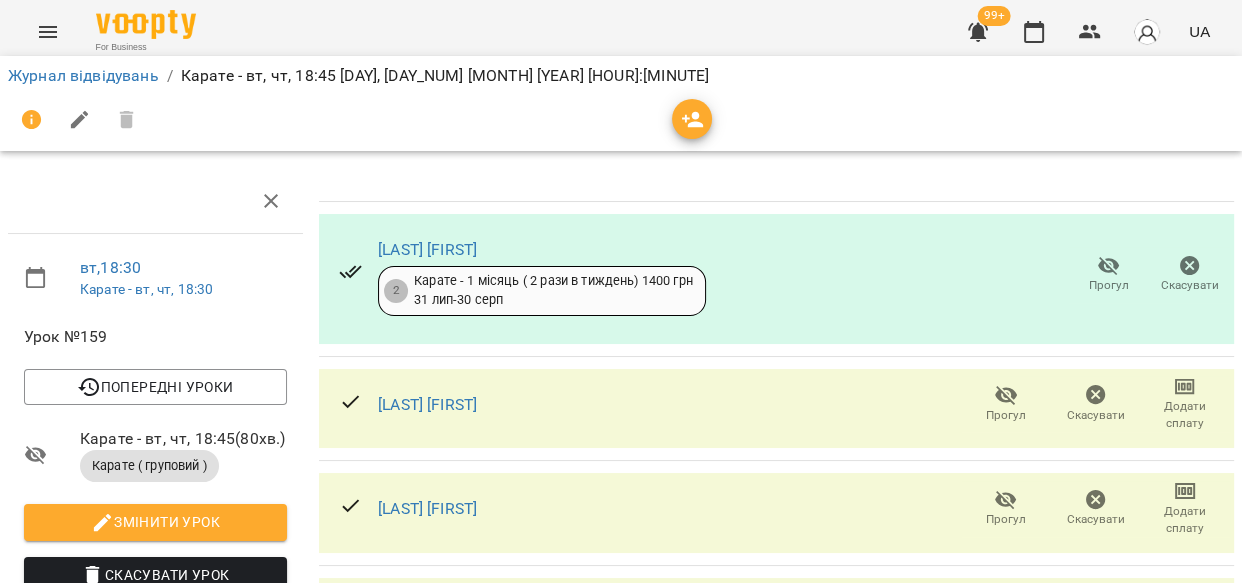 click on "Прогул" at bounding box center [1006, 624] 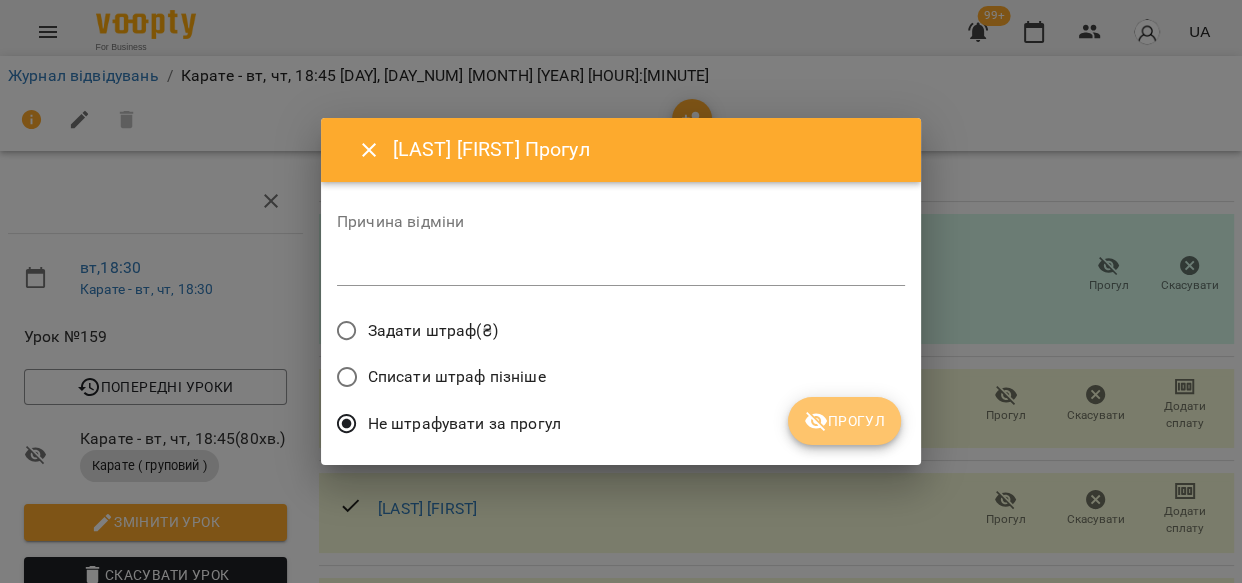 click on "Прогул" at bounding box center (844, 421) 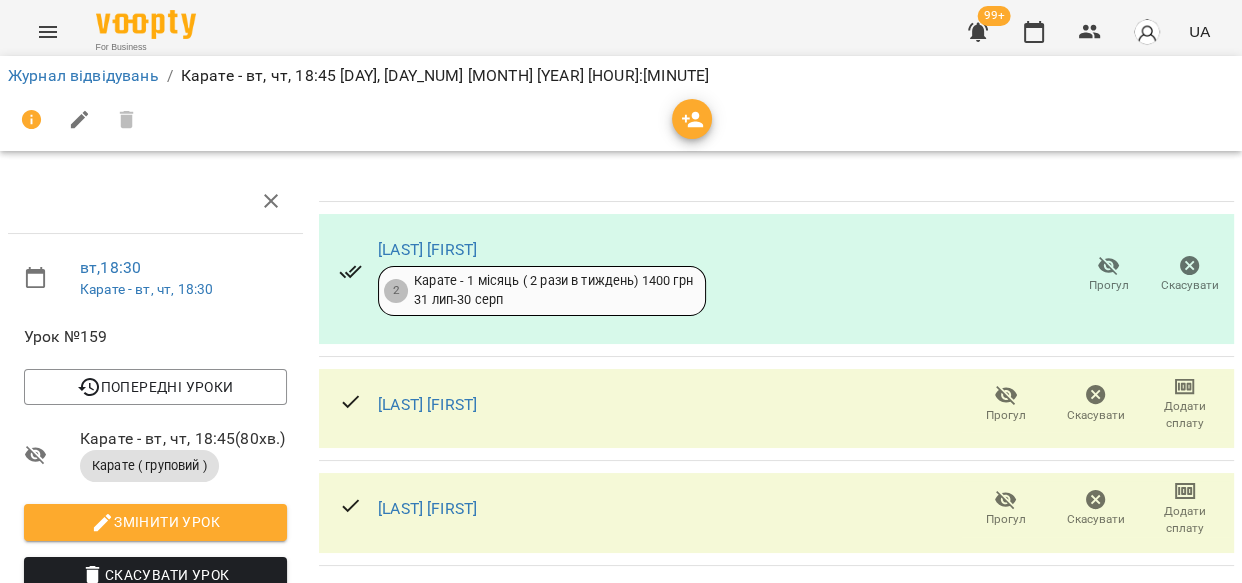 scroll, scrollTop: 293, scrollLeft: 0, axis: vertical 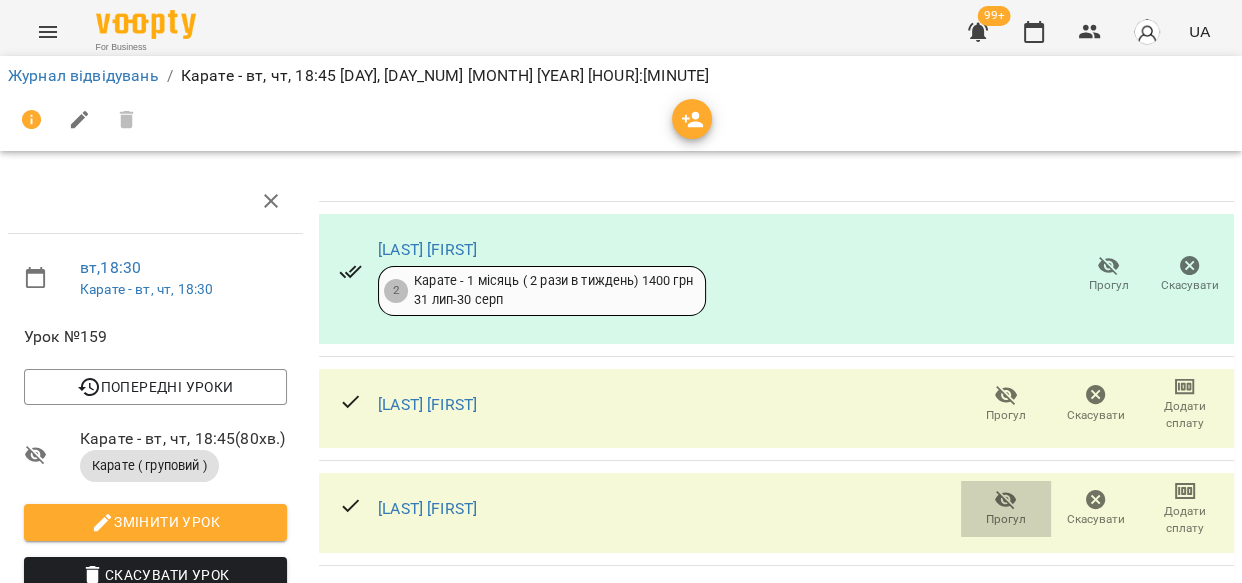 click 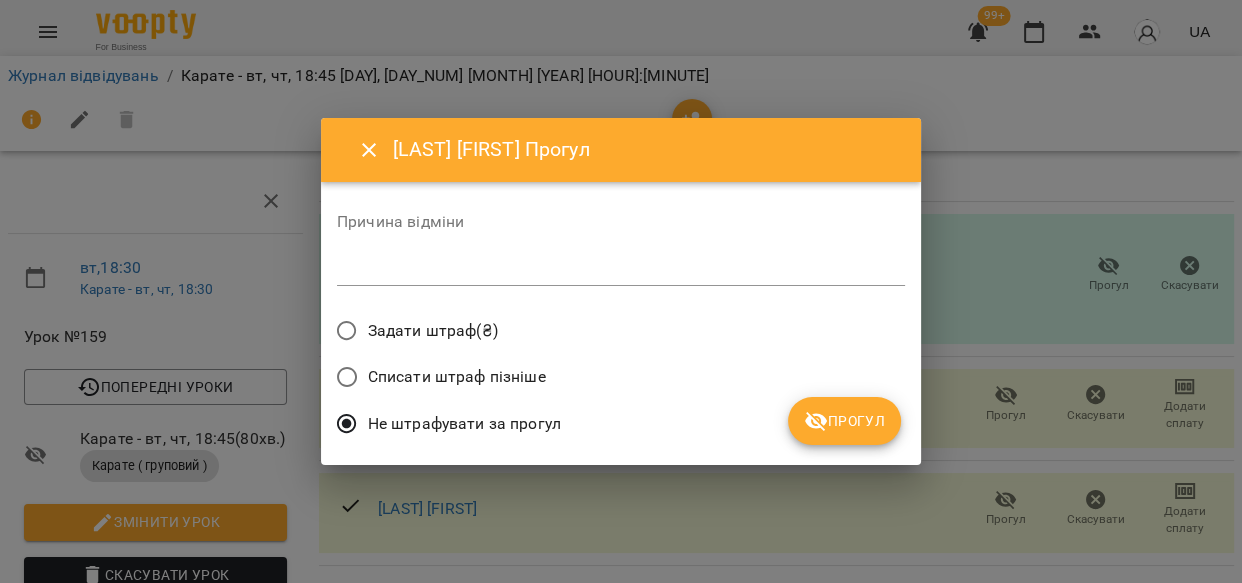 click on "Прогул" at bounding box center [844, 421] 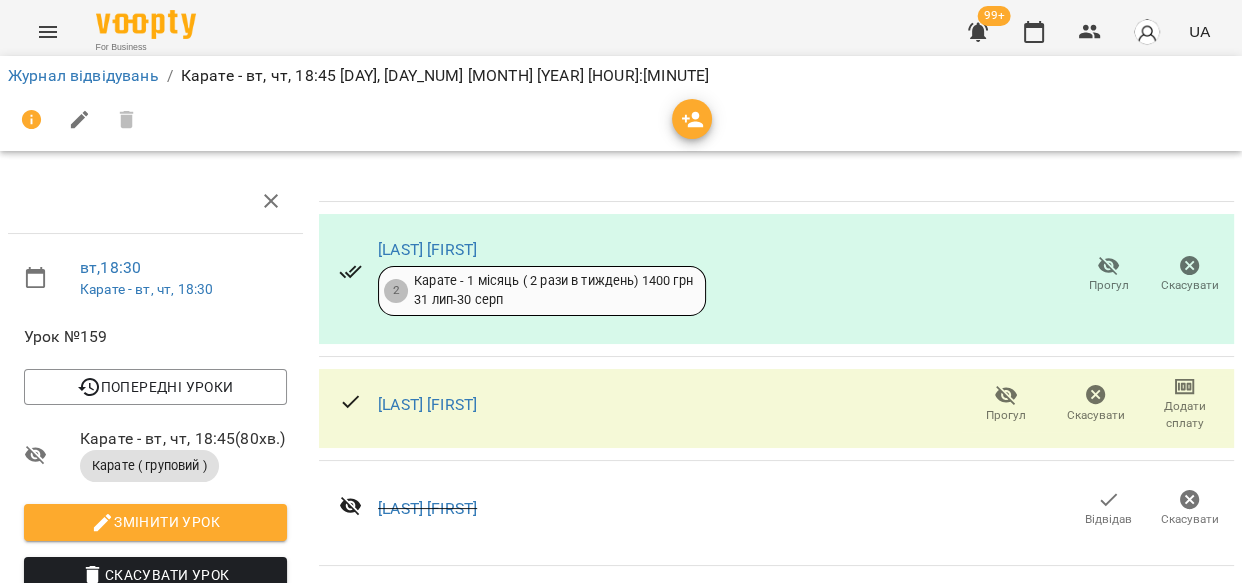 click on "Прогул" at bounding box center [1006, 717] 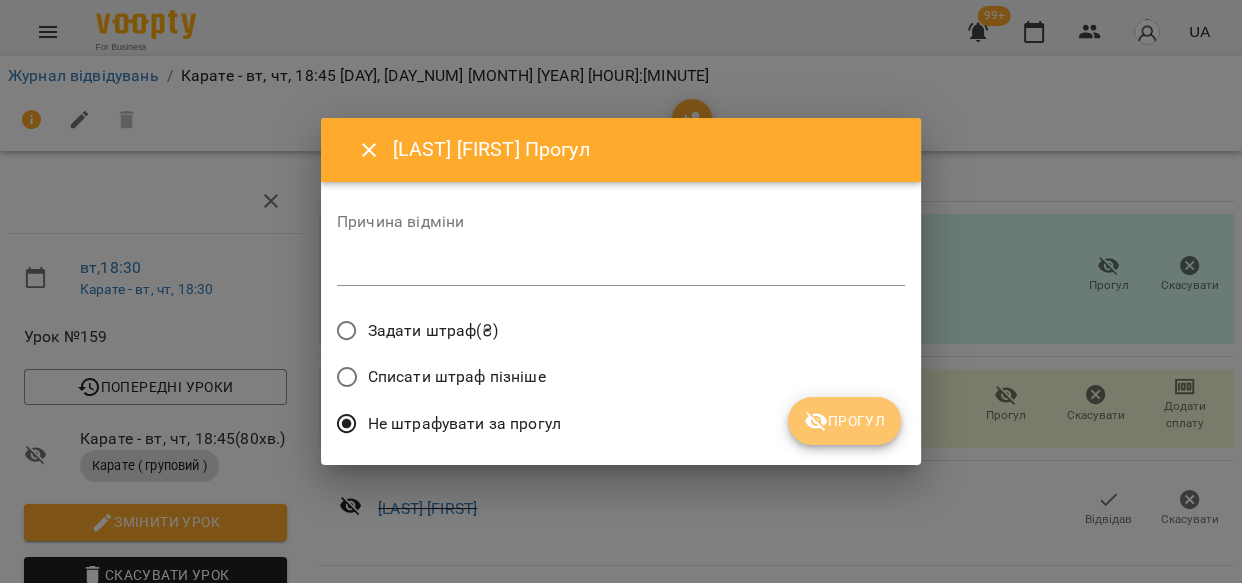 click on "Прогул" at bounding box center [844, 421] 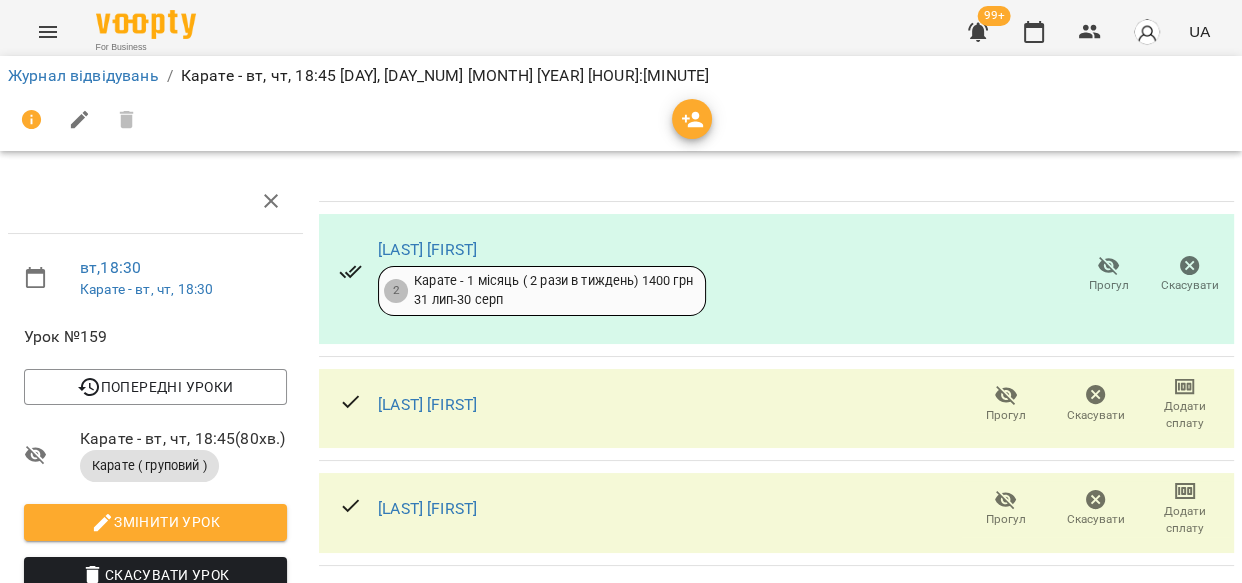 click on "Прогул" at bounding box center [1006, 717] 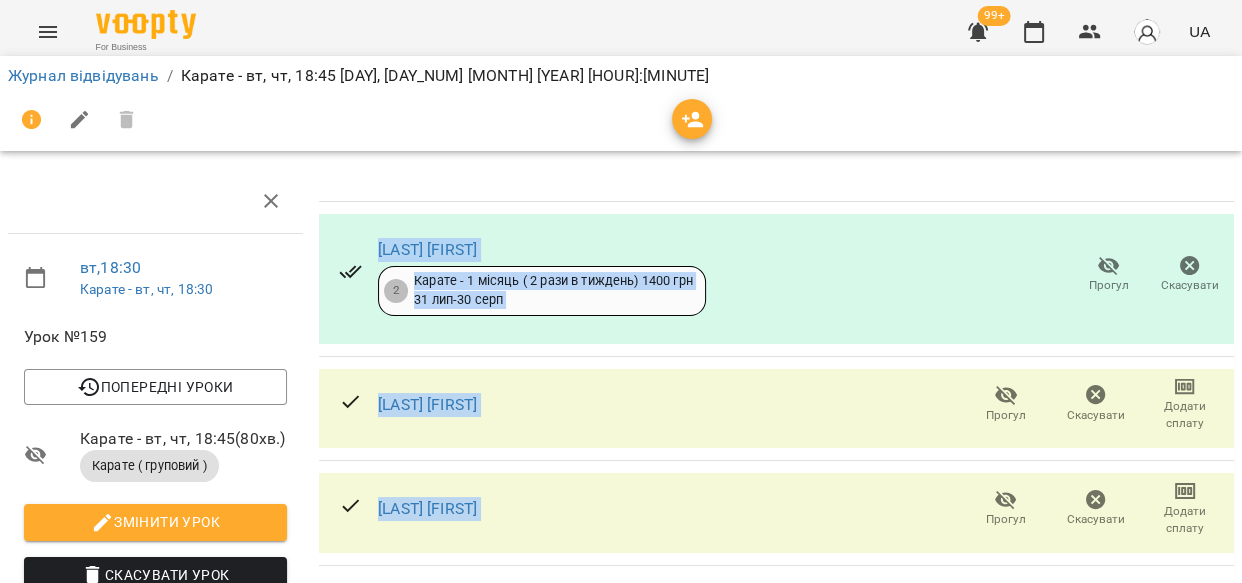 click 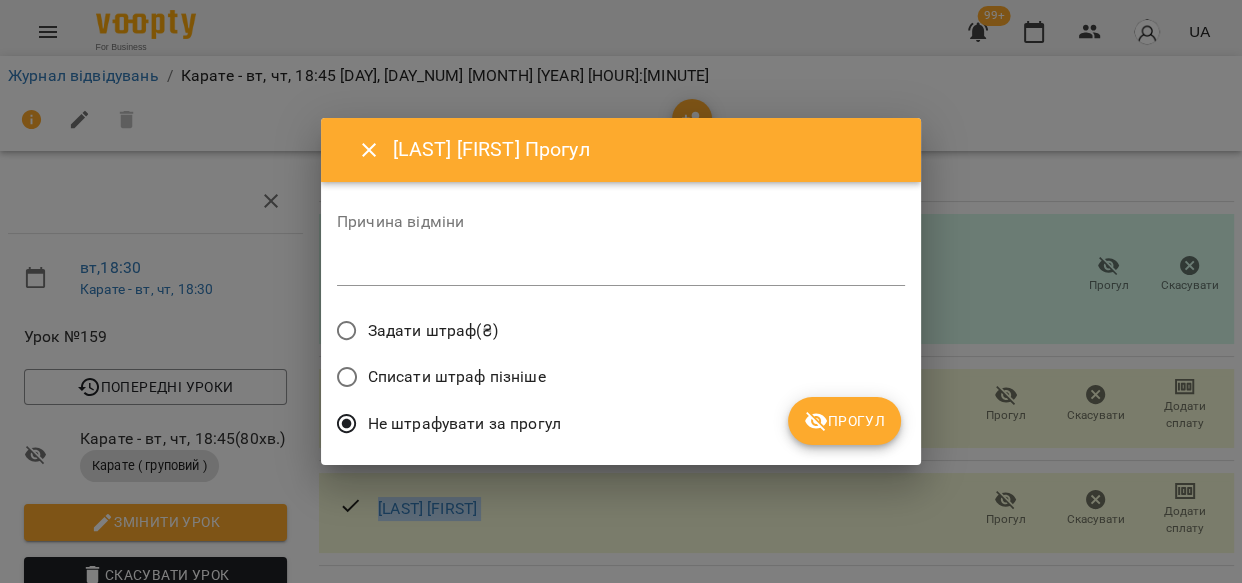 click on "Прогул" at bounding box center [844, 421] 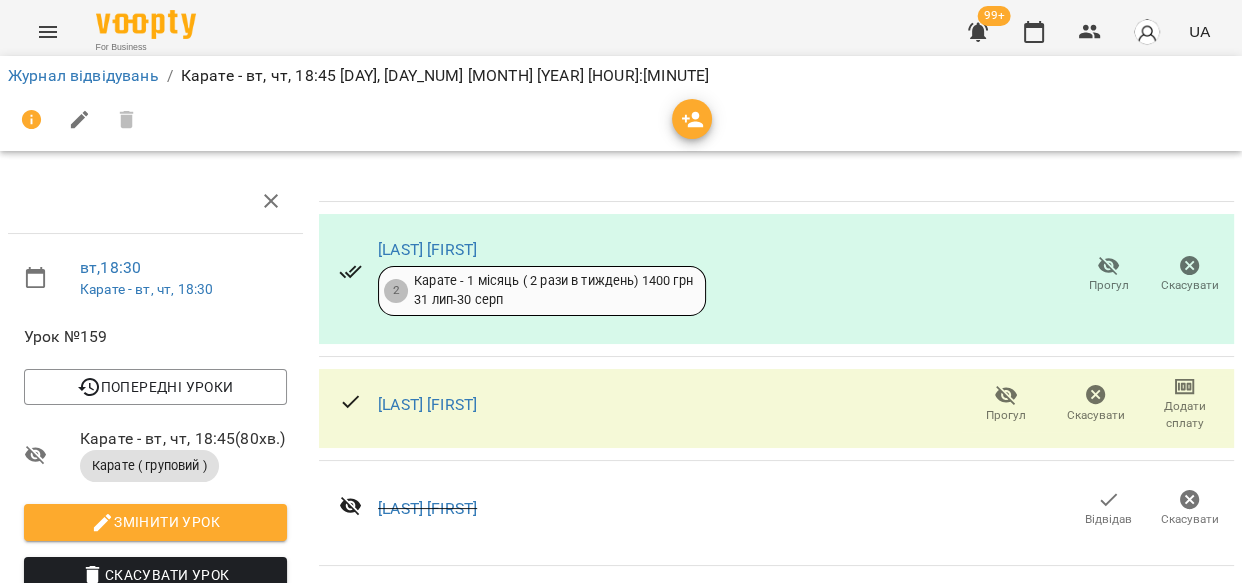 scroll, scrollTop: 288, scrollLeft: 0, axis: vertical 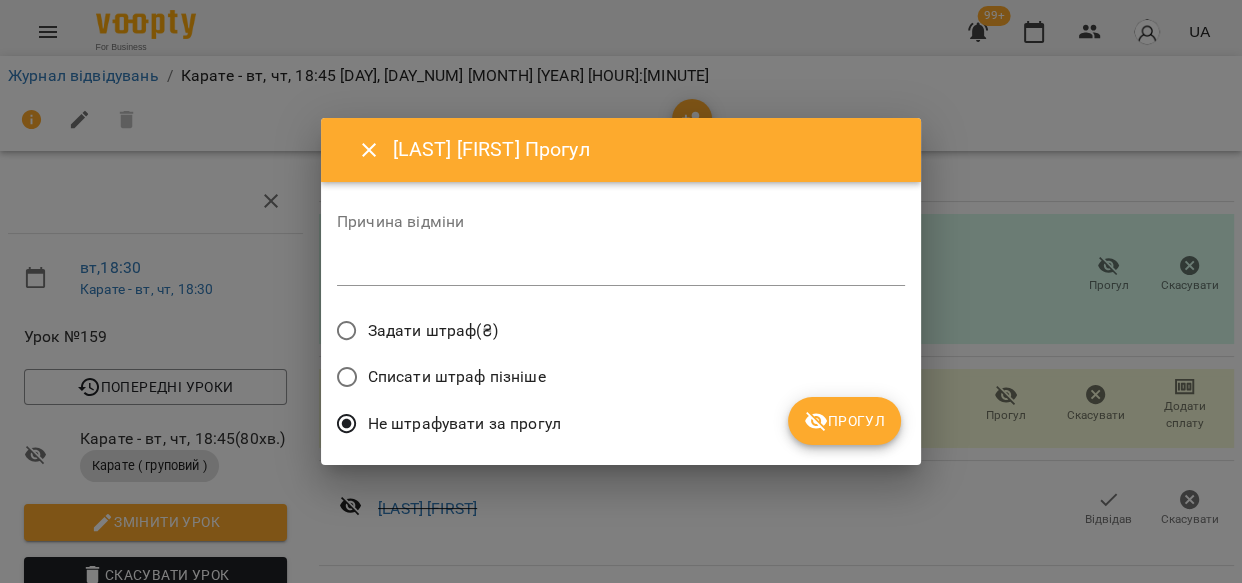 click on "Списати штраф пізніше" at bounding box center [621, 379] 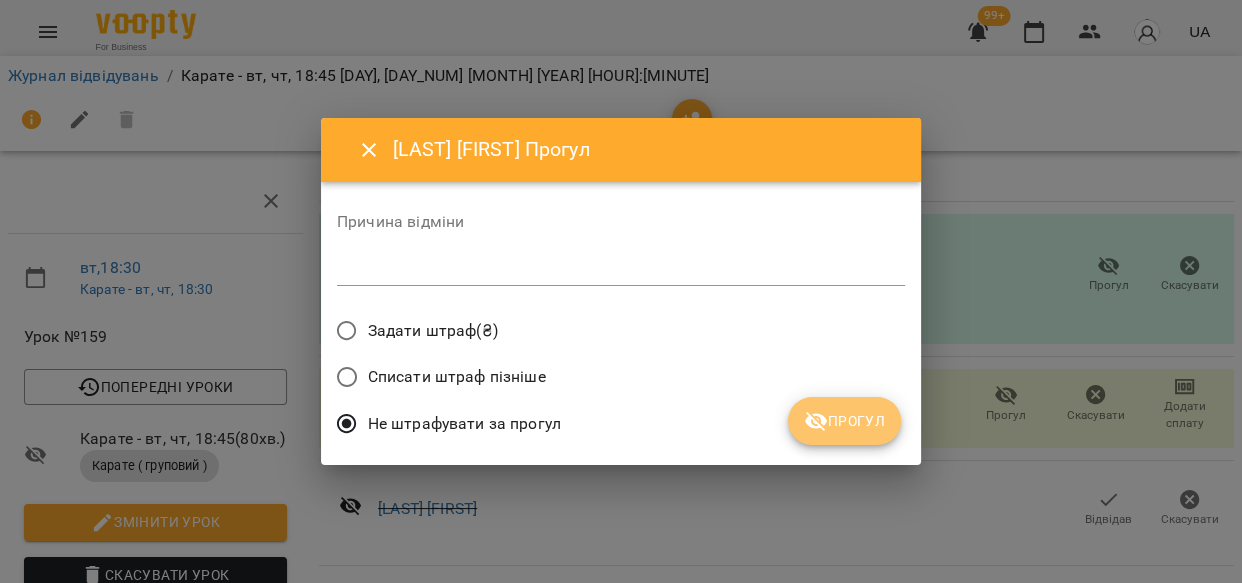 click on "Прогул" at bounding box center (844, 421) 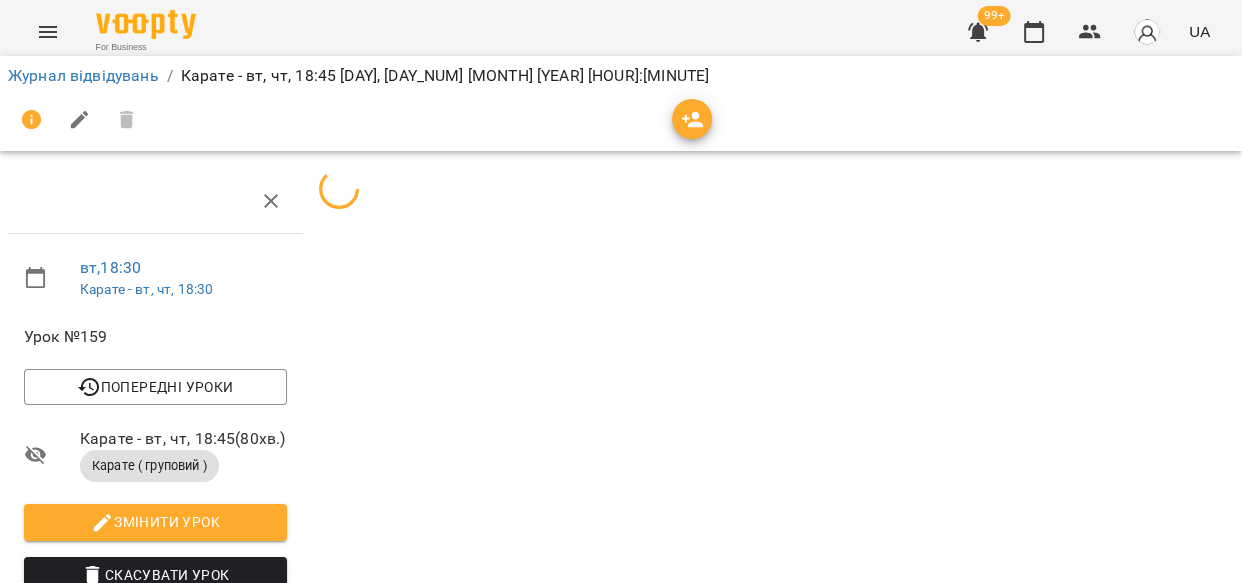 scroll, scrollTop: 878, scrollLeft: 0, axis: vertical 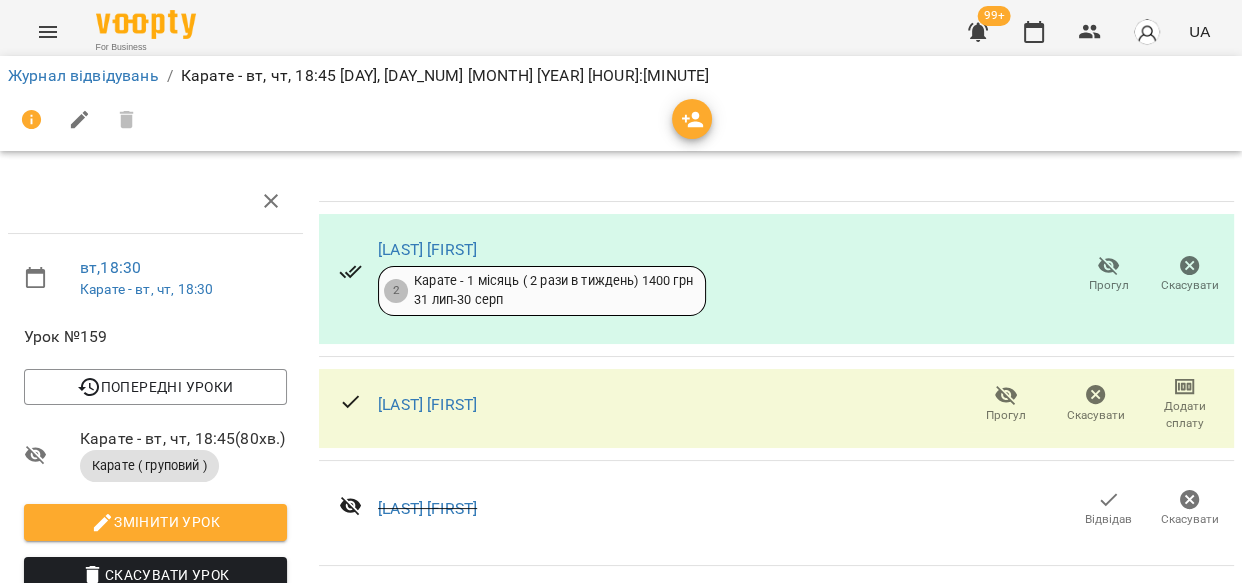 click on "Прогул" at bounding box center (1108, 1365) 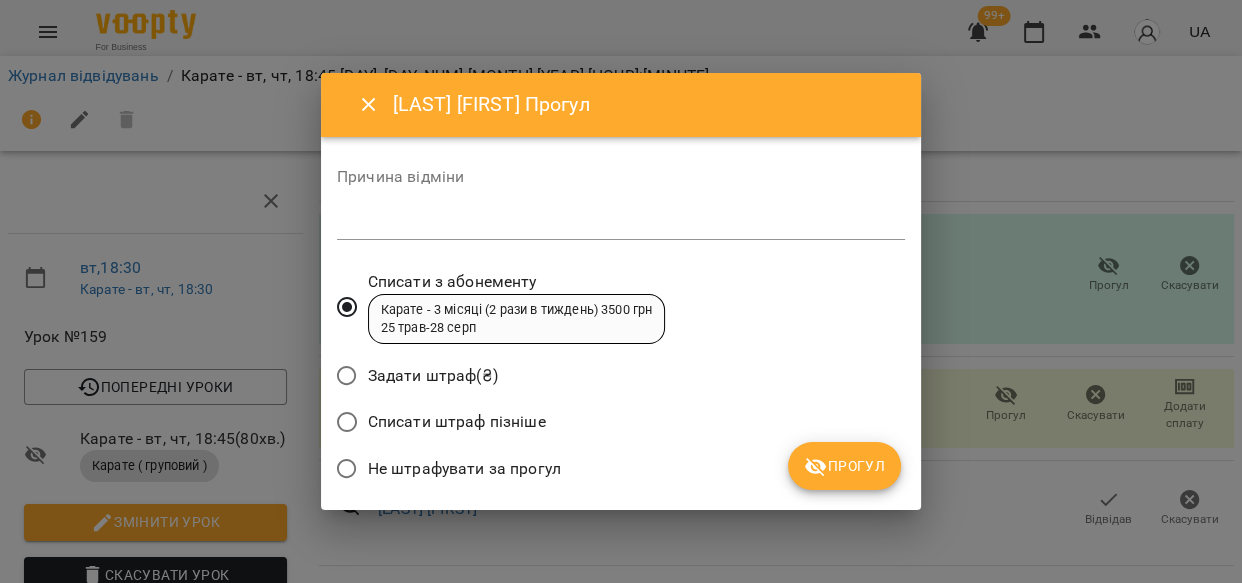 click on "Прогул" at bounding box center (844, 466) 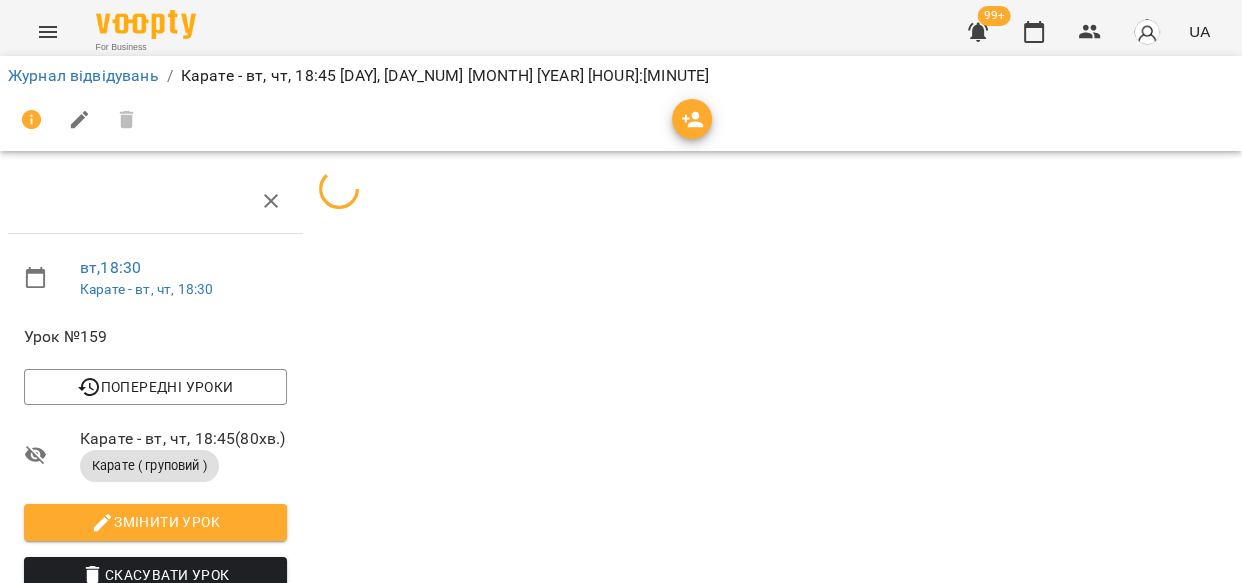 scroll, scrollTop: 906, scrollLeft: 0, axis: vertical 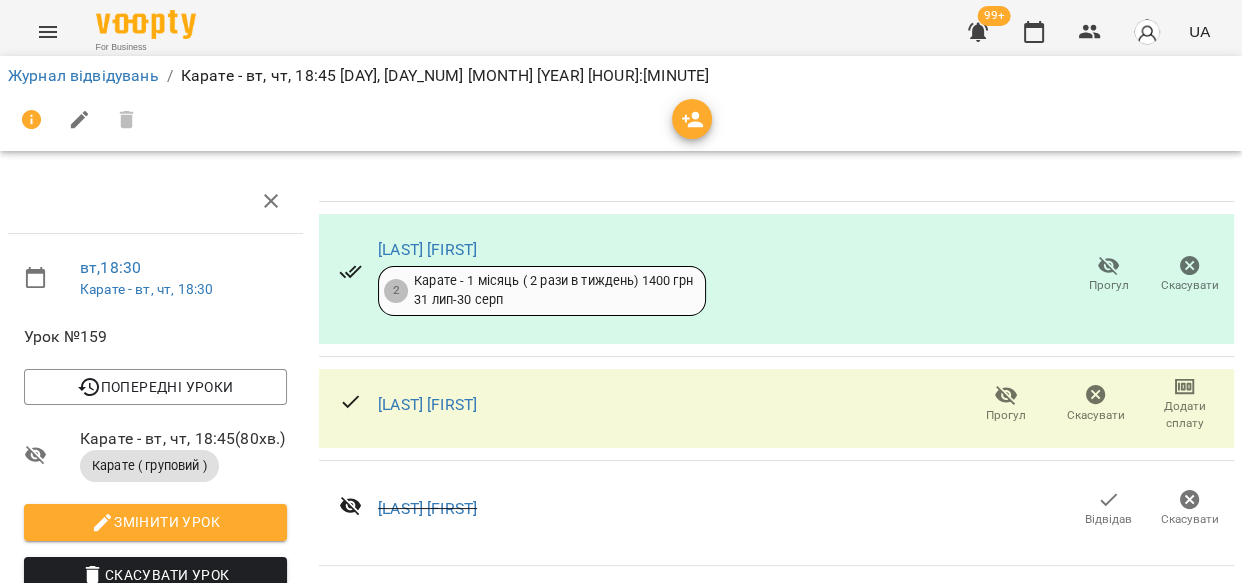 click 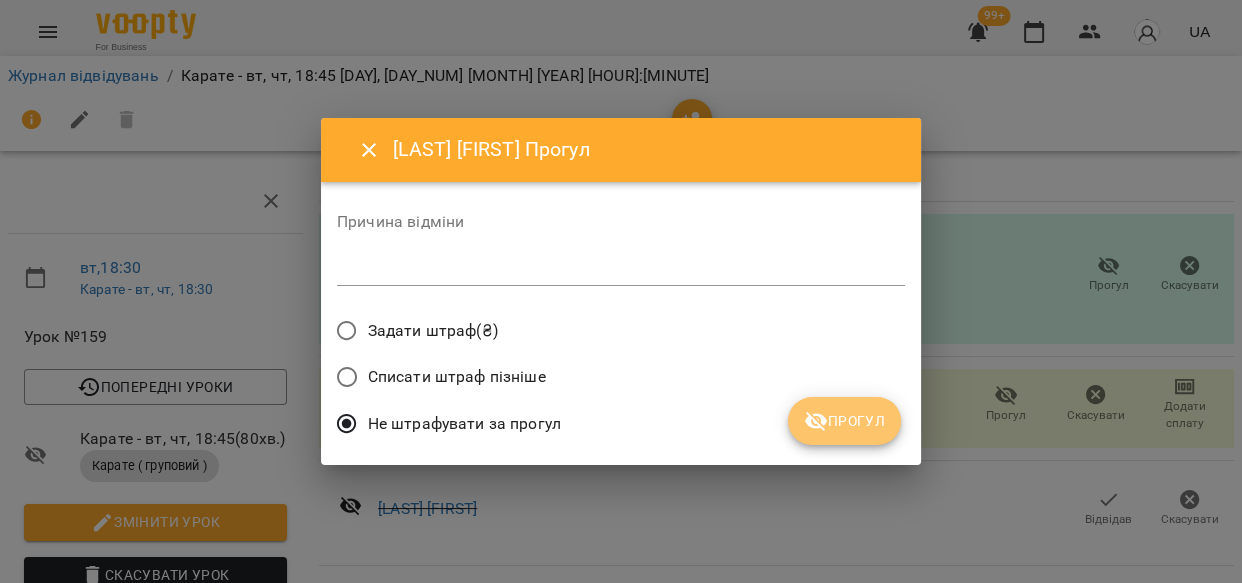 drag, startPoint x: 849, startPoint y: 400, endPoint x: 896, endPoint y: 393, distance: 47.518417 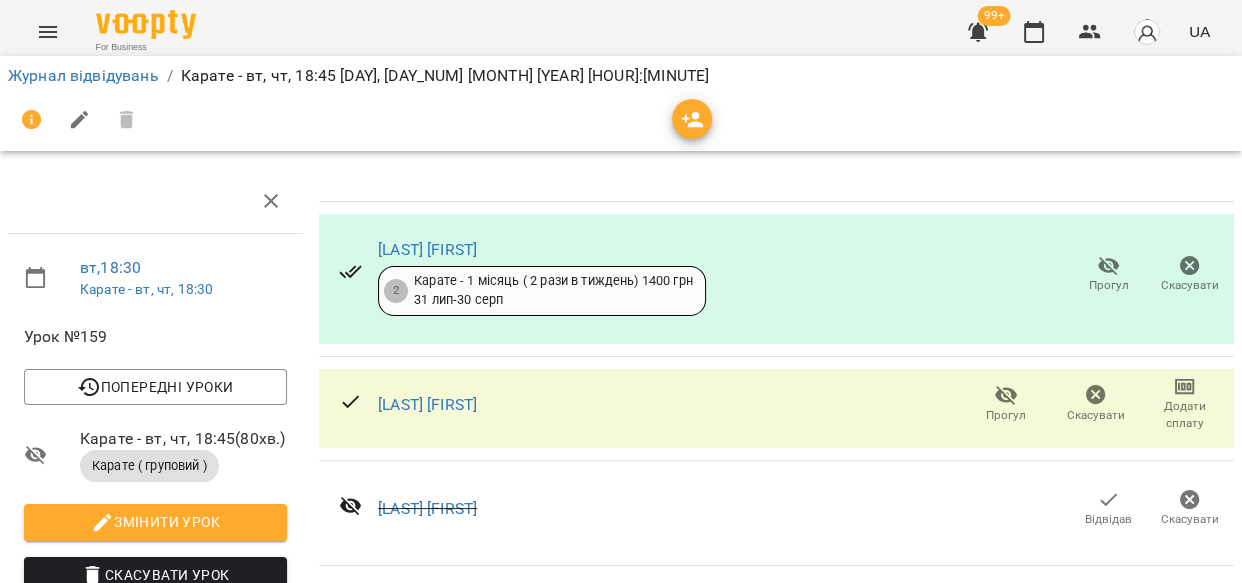 scroll, scrollTop: 1523, scrollLeft: 0, axis: vertical 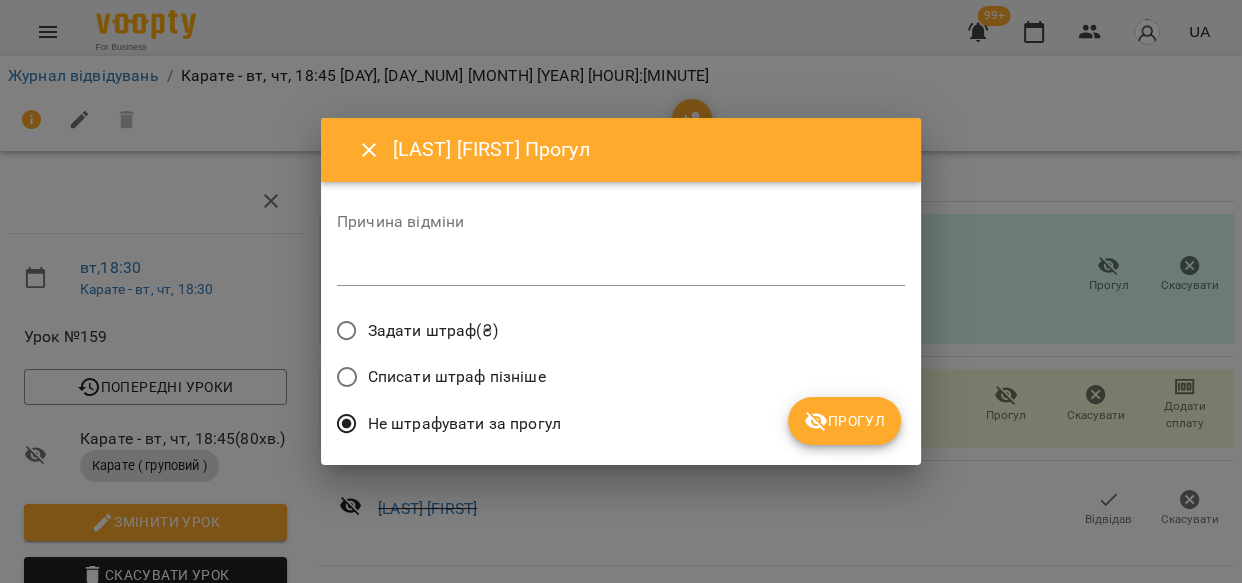 click on "Прогул" at bounding box center (844, 421) 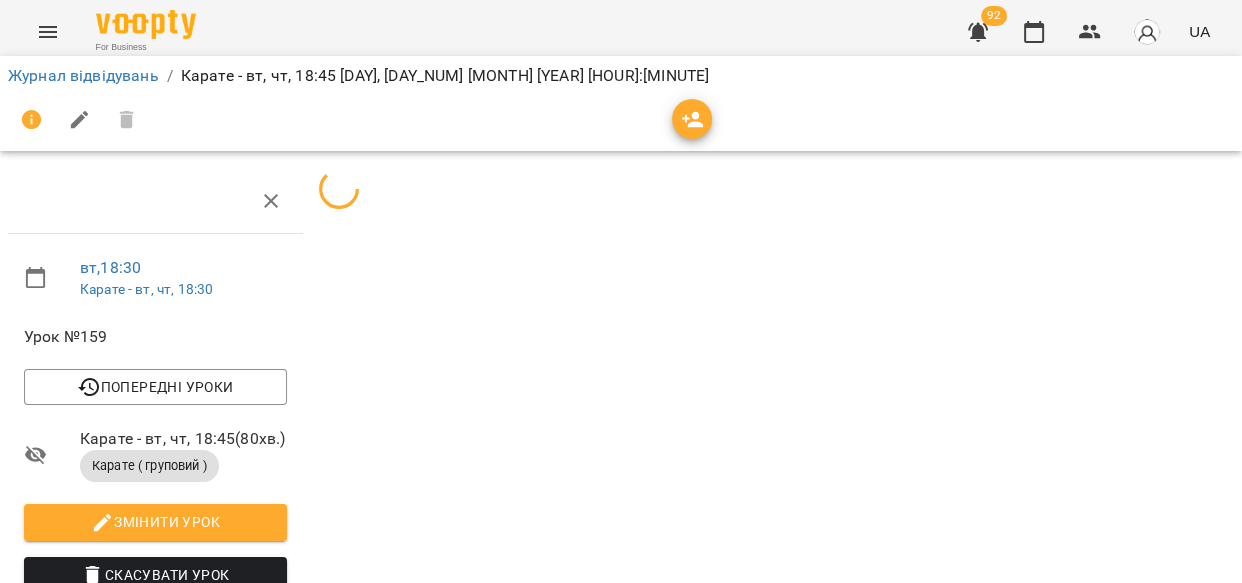scroll, scrollTop: 1523, scrollLeft: 0, axis: vertical 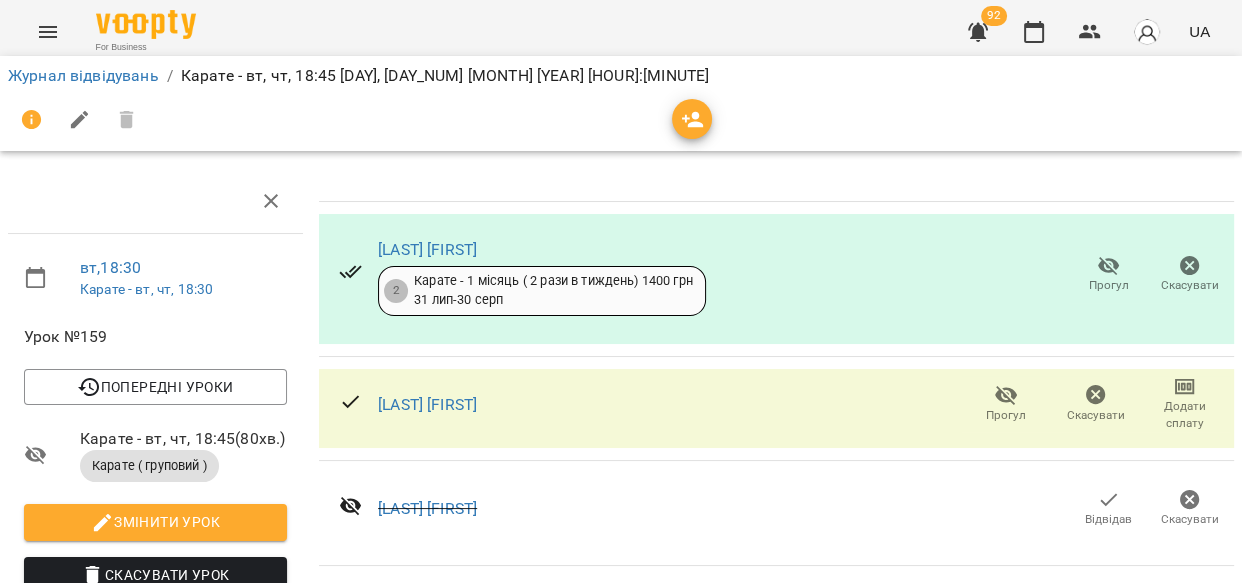 click 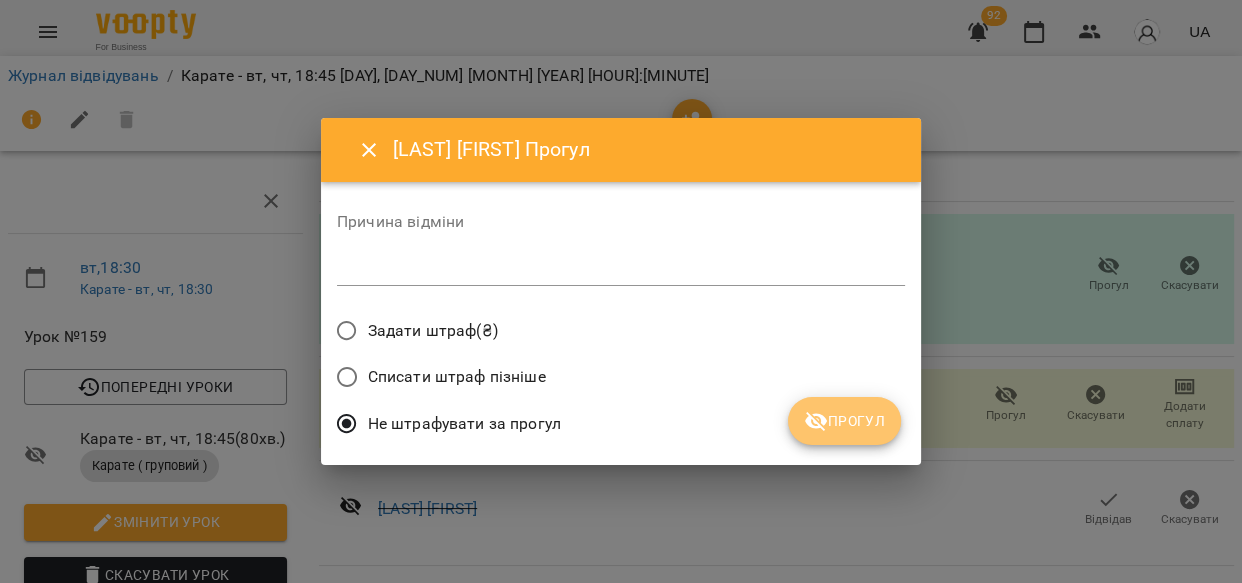 click on "Прогул" at bounding box center (844, 421) 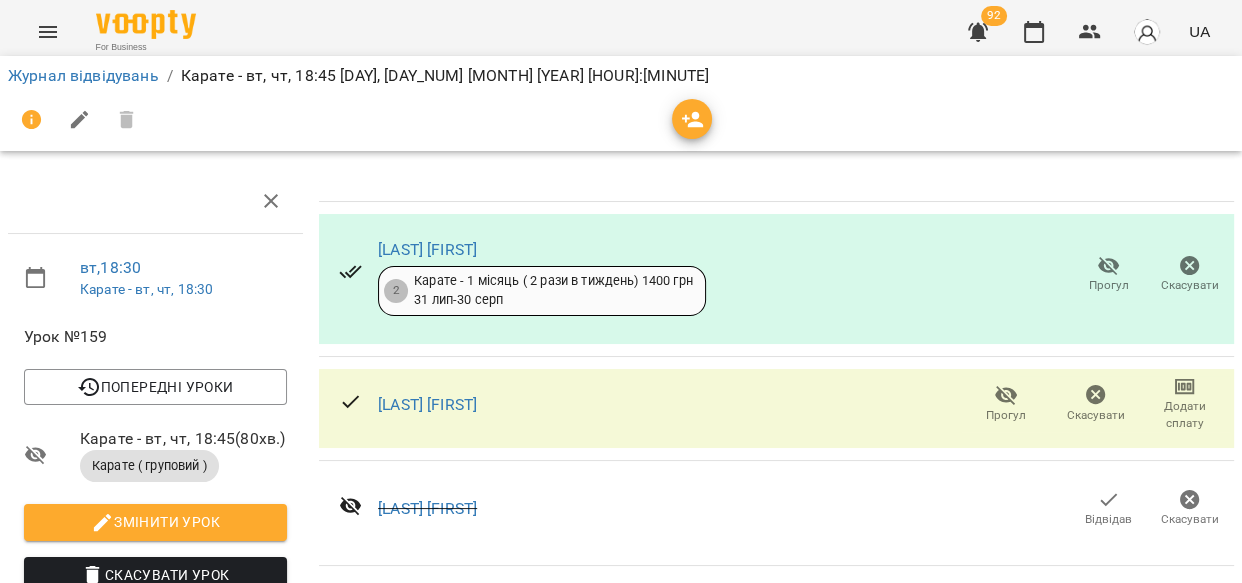 scroll, scrollTop: 2403, scrollLeft: 0, axis: vertical 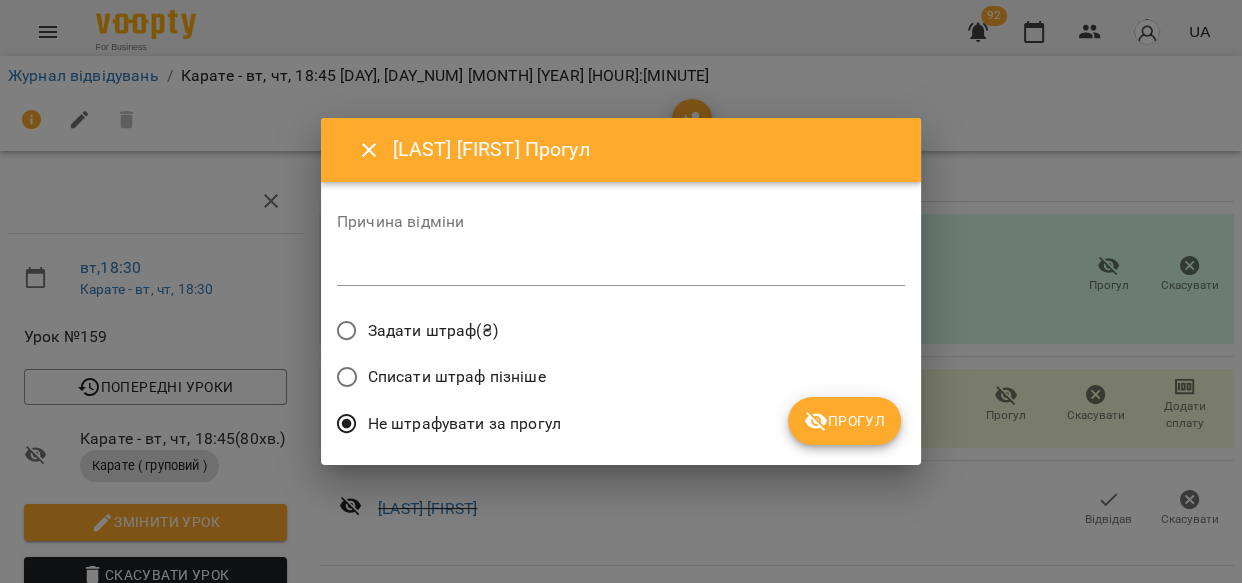 drag, startPoint x: 852, startPoint y: 419, endPoint x: 893, endPoint y: 423, distance: 41.19466 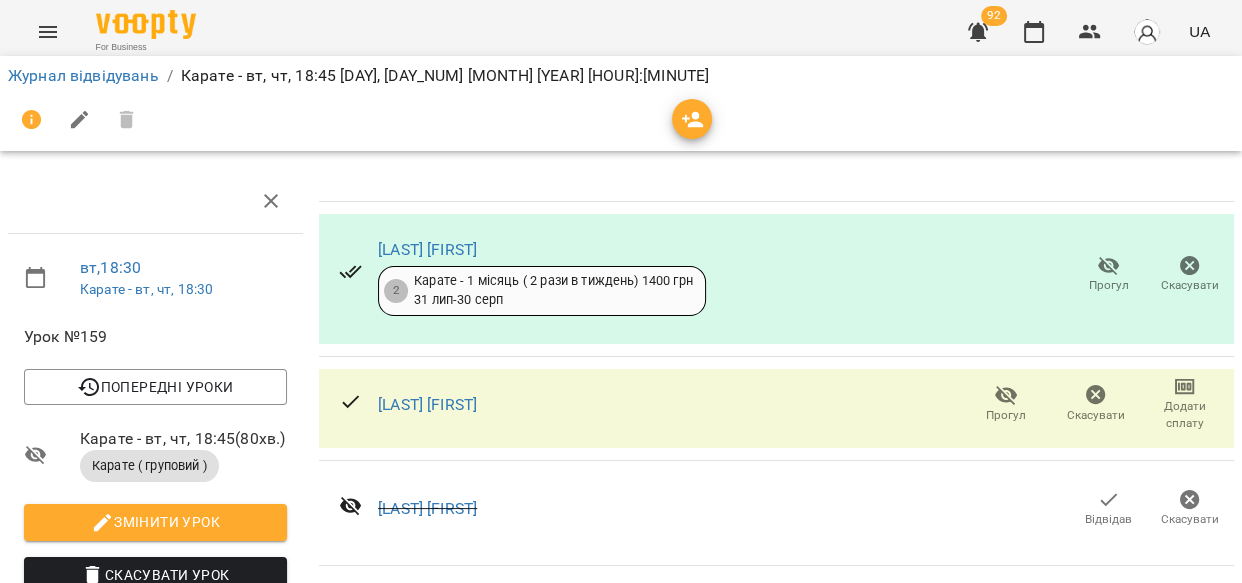 scroll, scrollTop: 2403, scrollLeft: 0, axis: vertical 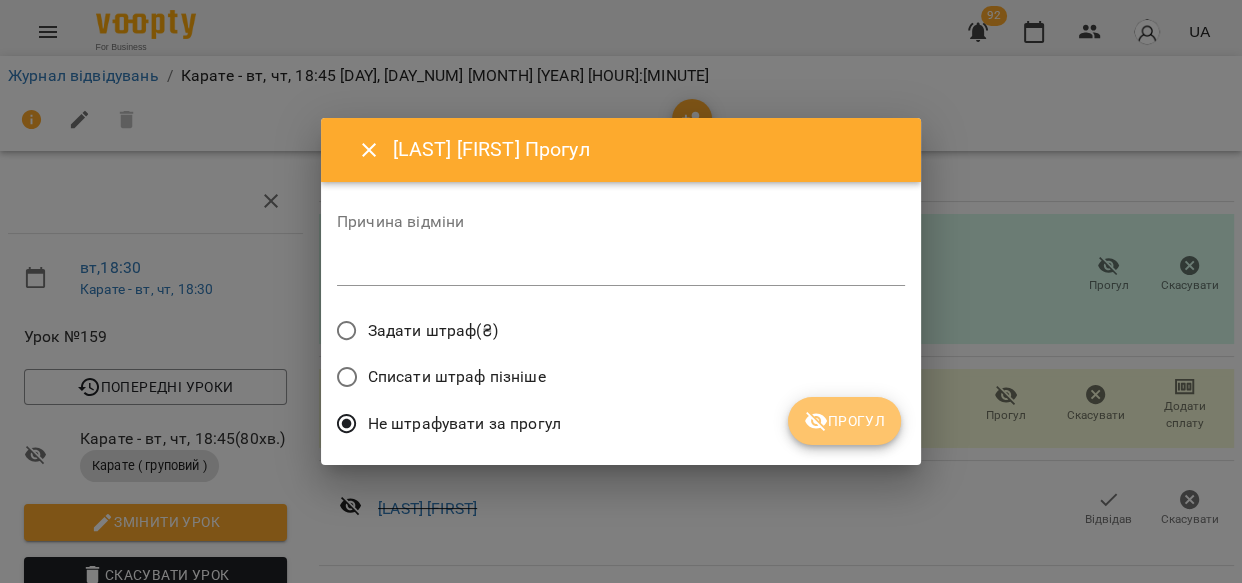 drag, startPoint x: 830, startPoint y: 412, endPoint x: 859, endPoint y: 406, distance: 29.614185 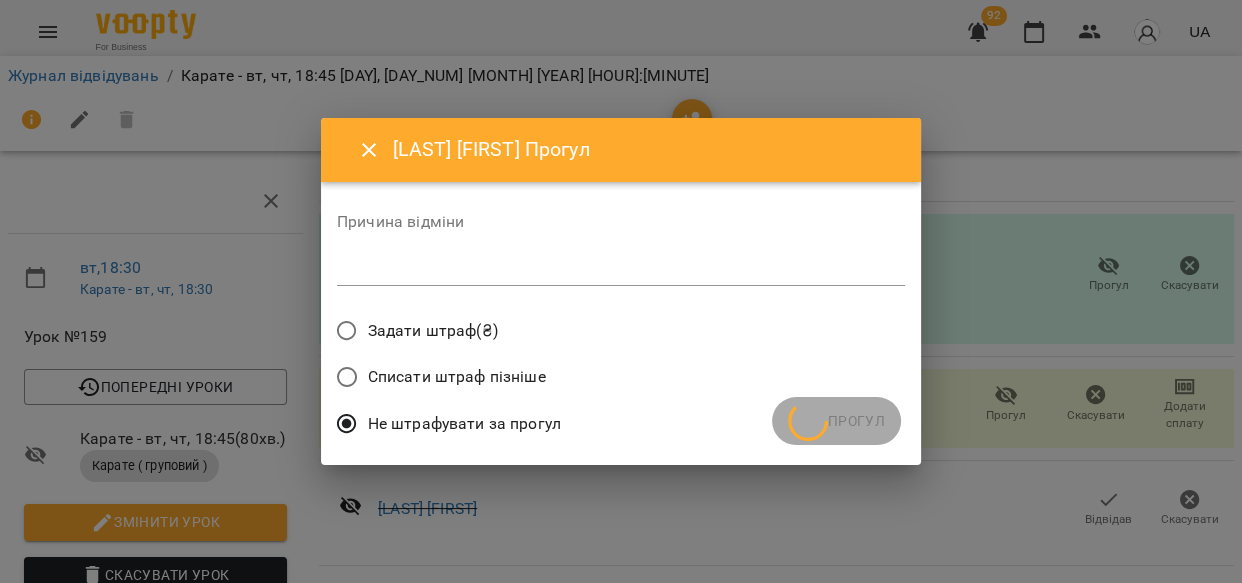 scroll, scrollTop: 2403, scrollLeft: 0, axis: vertical 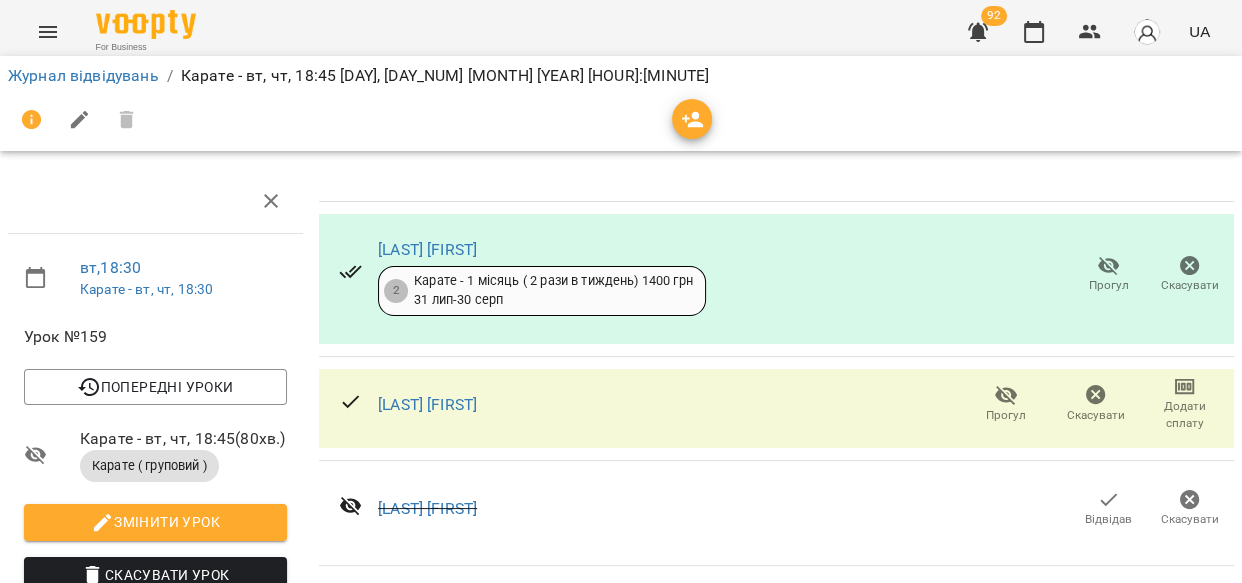 click on "Прогул" at bounding box center [1006, 2697] 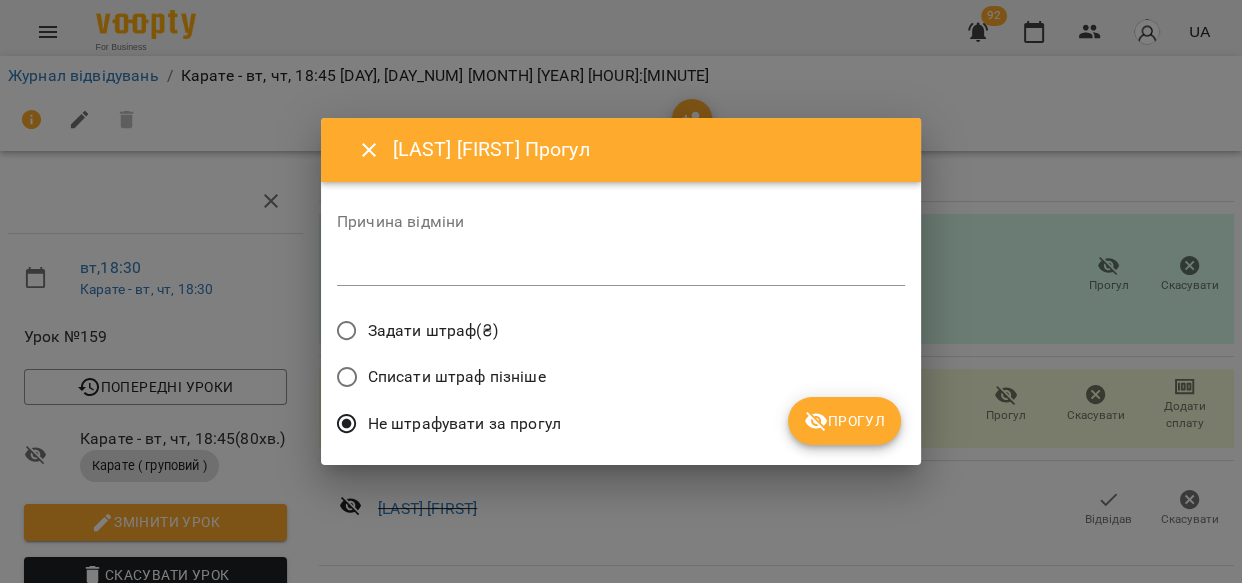 drag, startPoint x: 836, startPoint y: 416, endPoint x: 851, endPoint y: 416, distance: 15 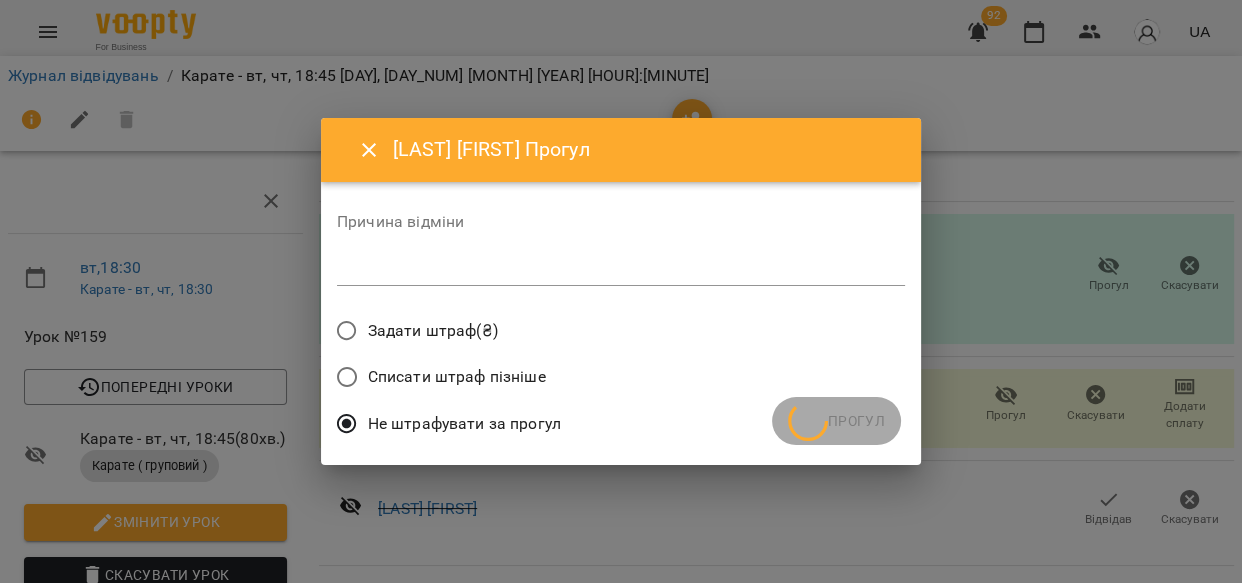 scroll, scrollTop: 2403, scrollLeft: 0, axis: vertical 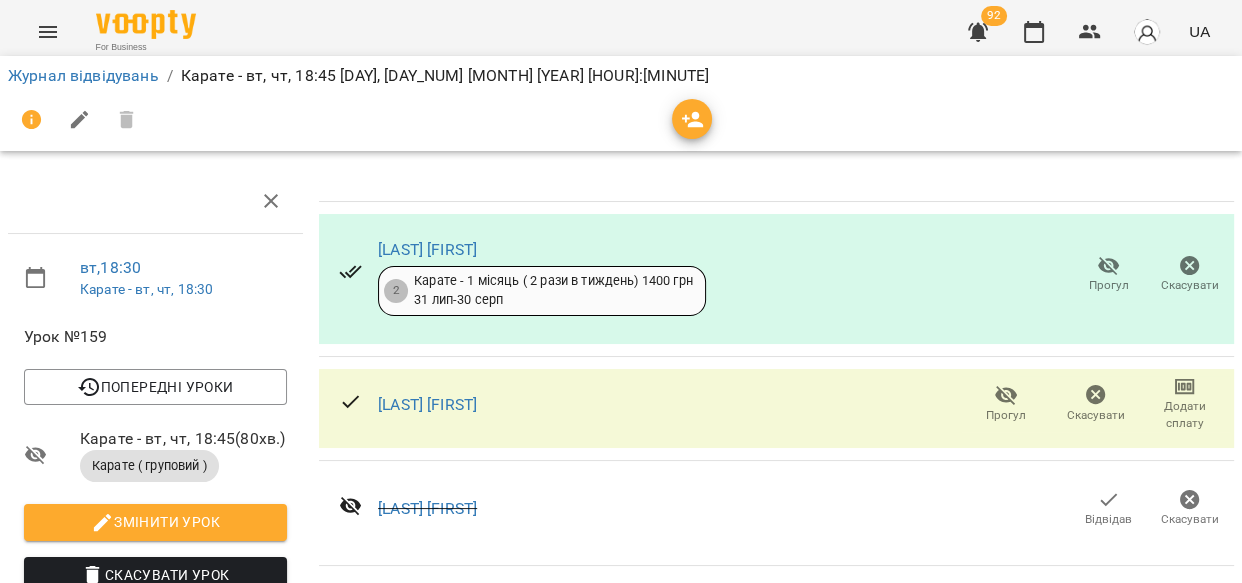 click on "Прогул" at bounding box center (1006, 2686) 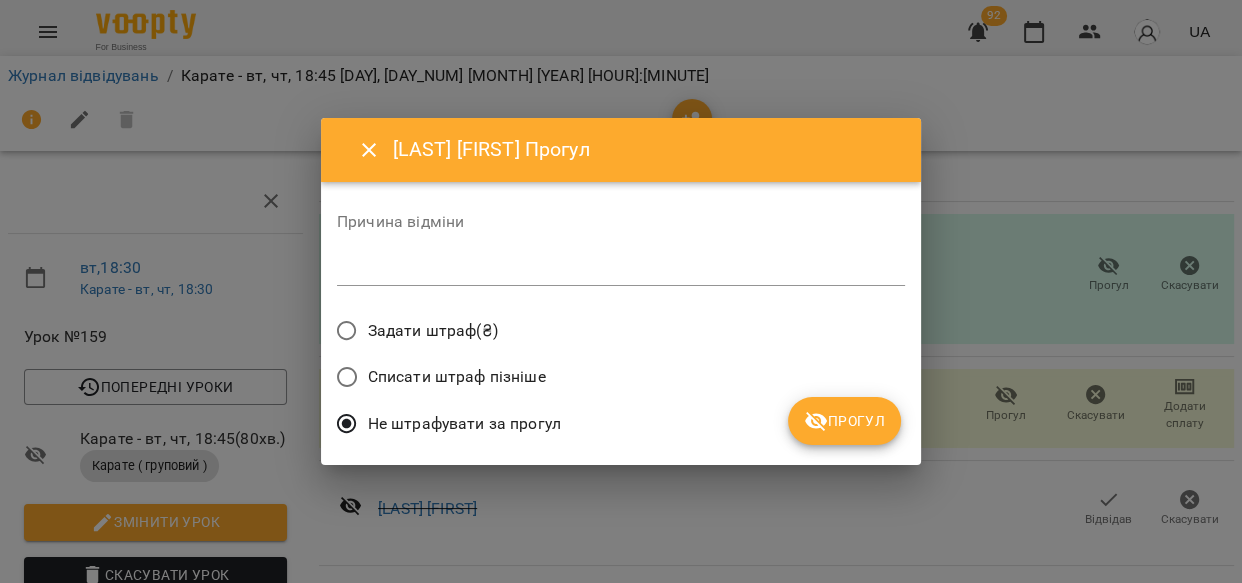 click on "Прогул" at bounding box center (844, 421) 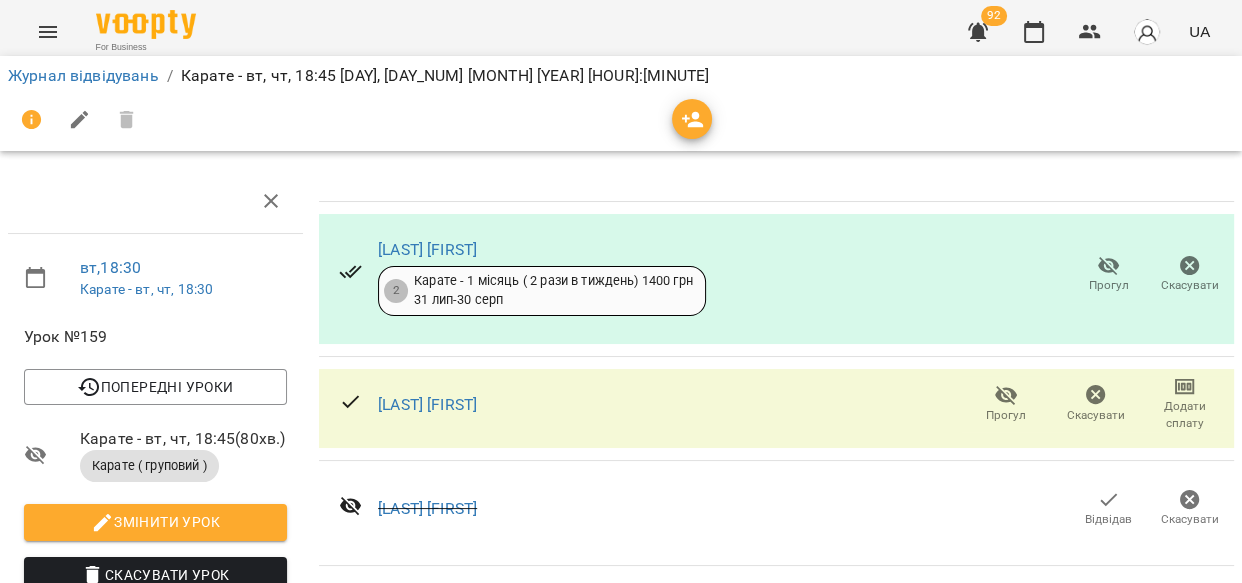 scroll, scrollTop: 0, scrollLeft: 0, axis: both 